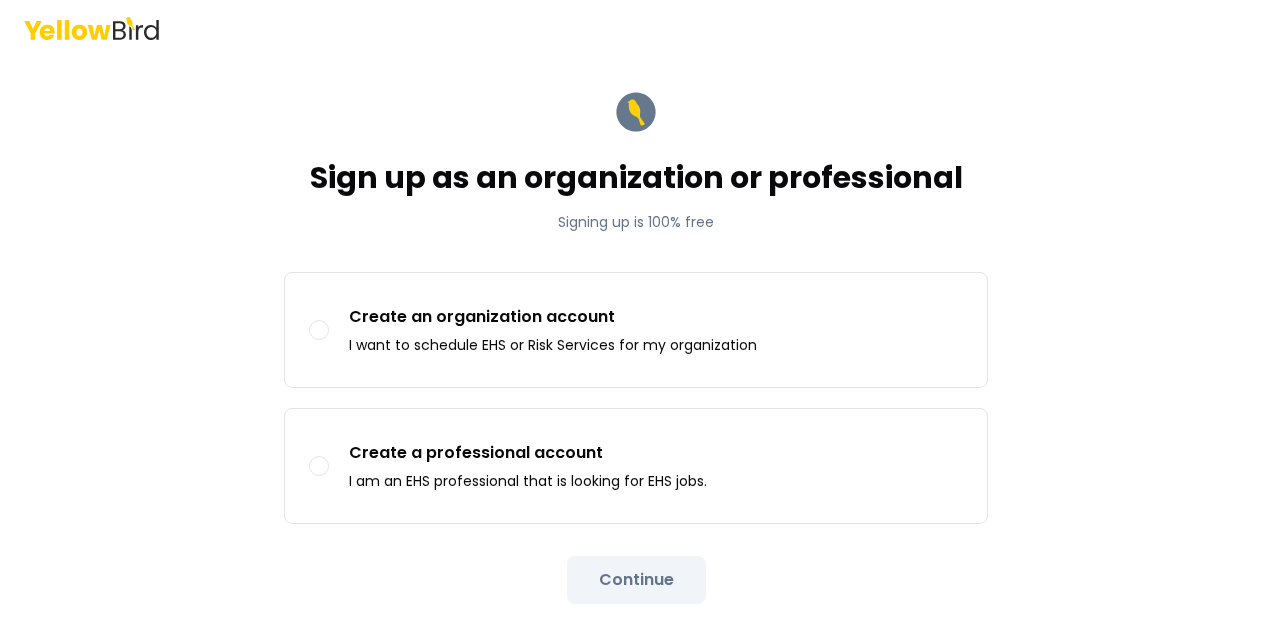 scroll, scrollTop: 0, scrollLeft: 0, axis: both 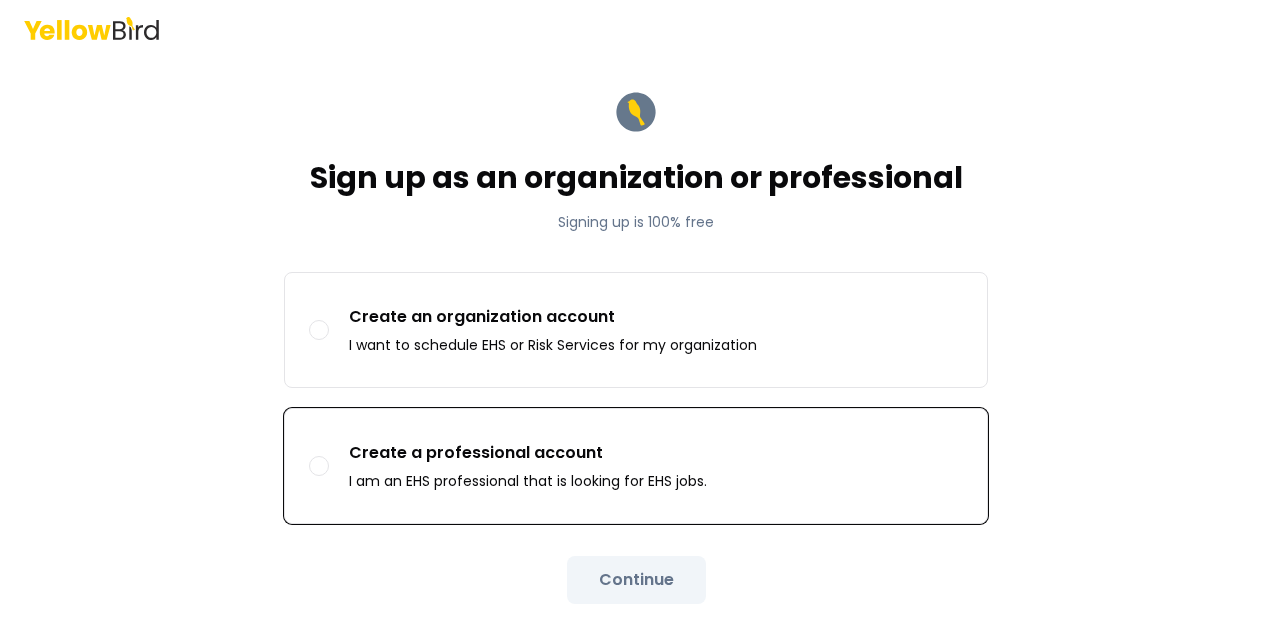 click on "Create a professional account I am an EHS professional that is looking for EHS jobs." at bounding box center [319, 466] 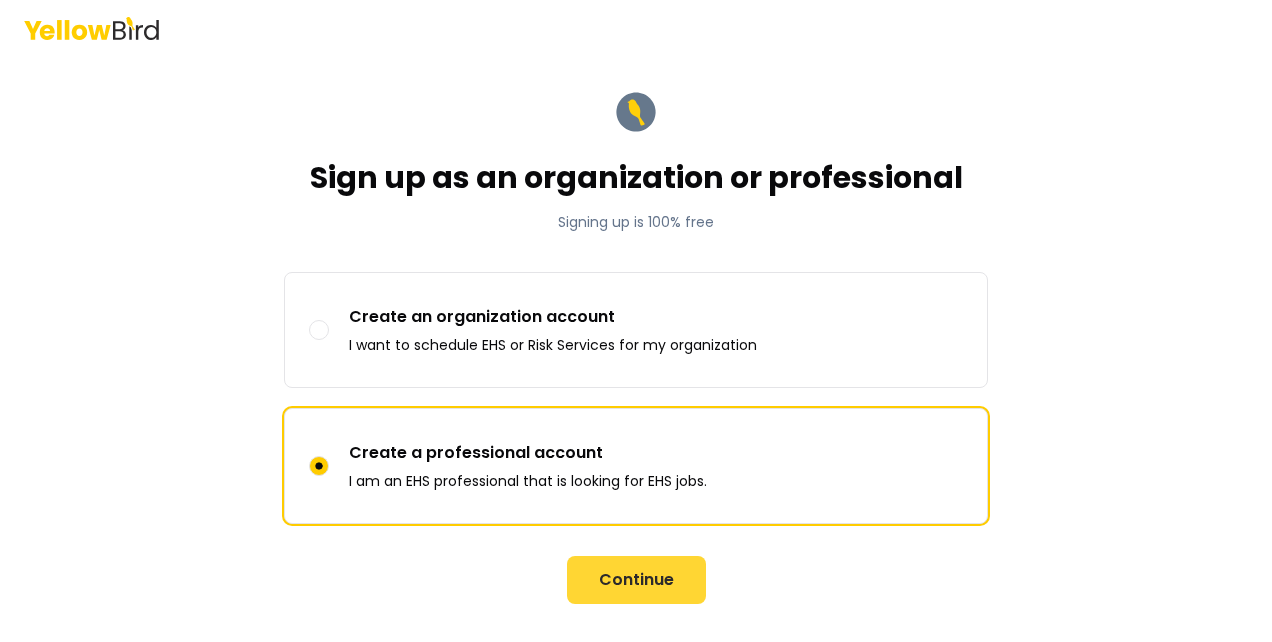 click on "Continue" at bounding box center (636, 580) 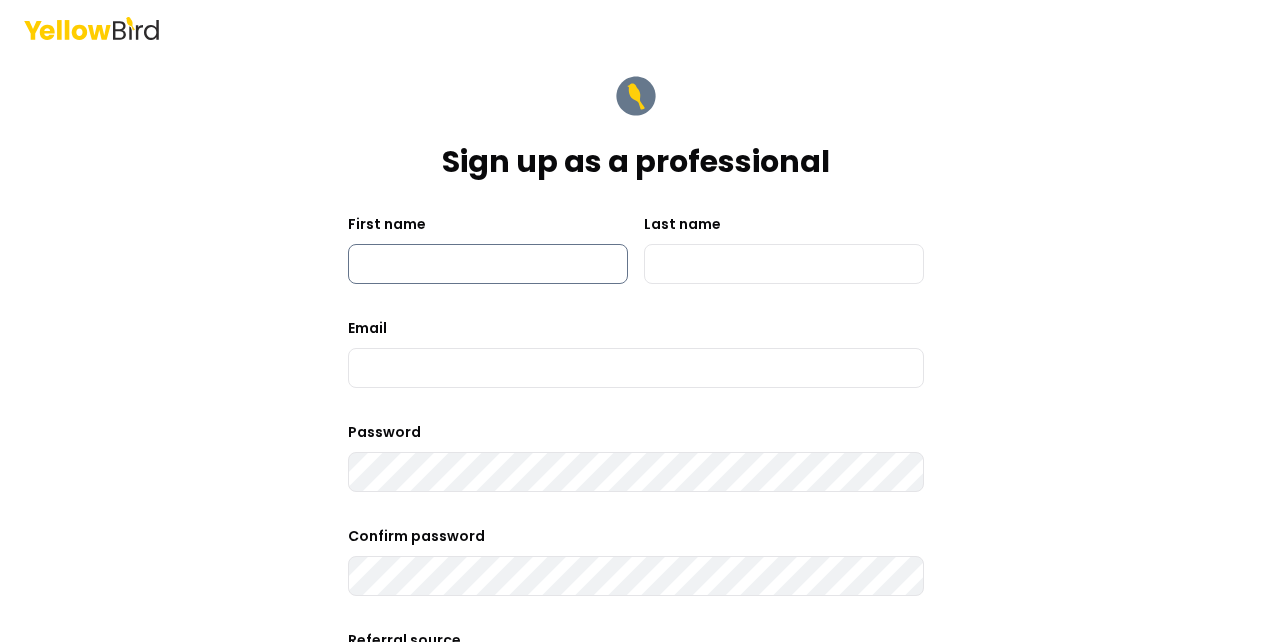 click on "First name" at bounding box center [488, 264] 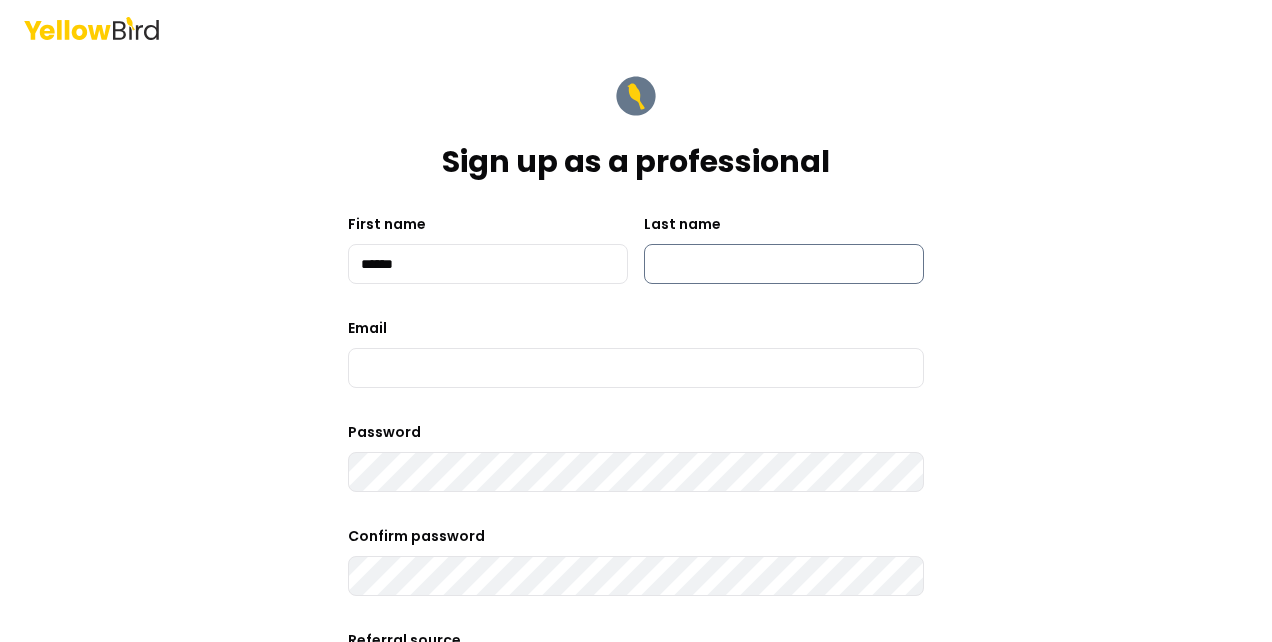 type on "******" 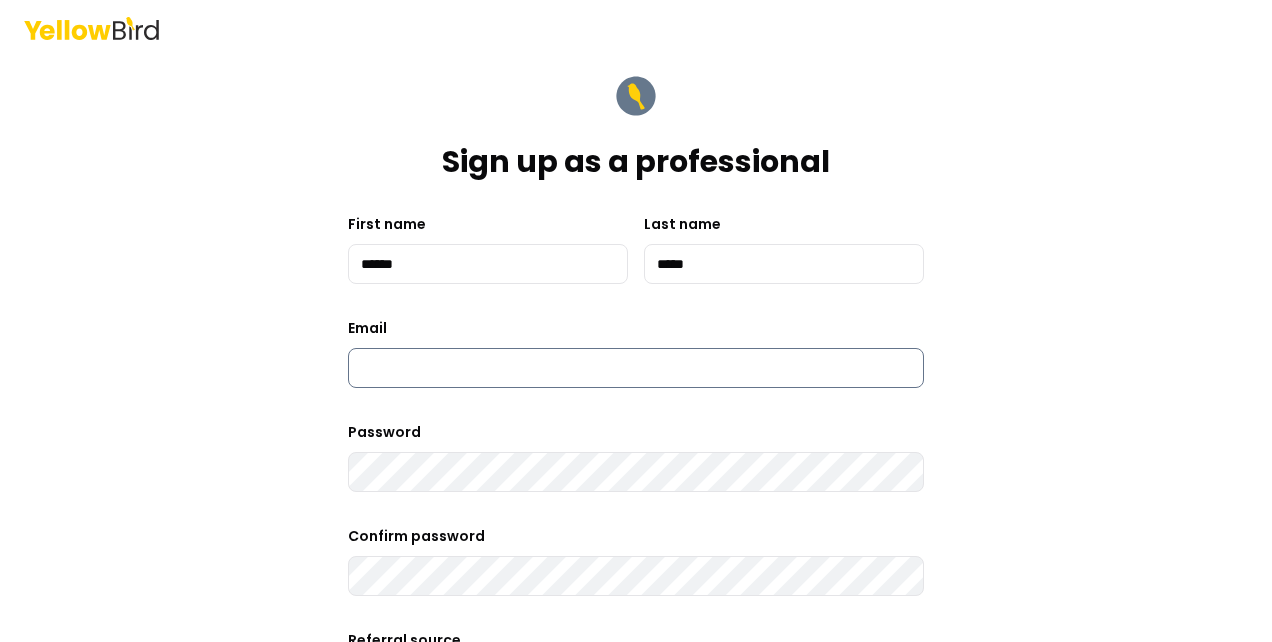 type on "*****" 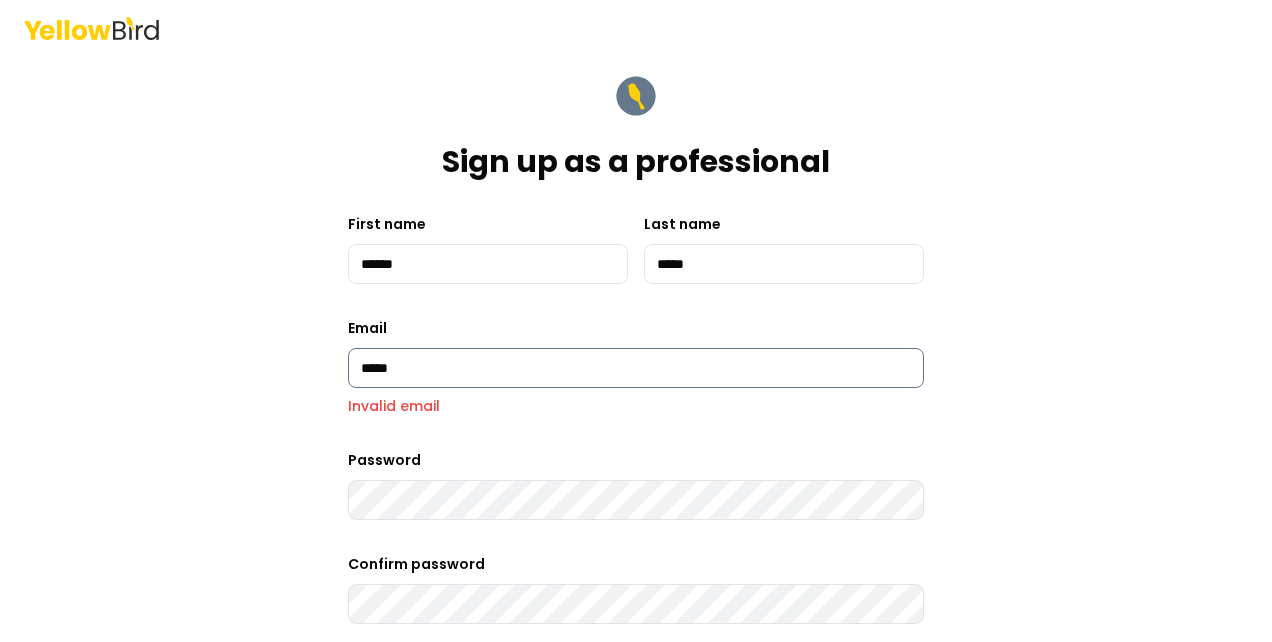 type on "**********" 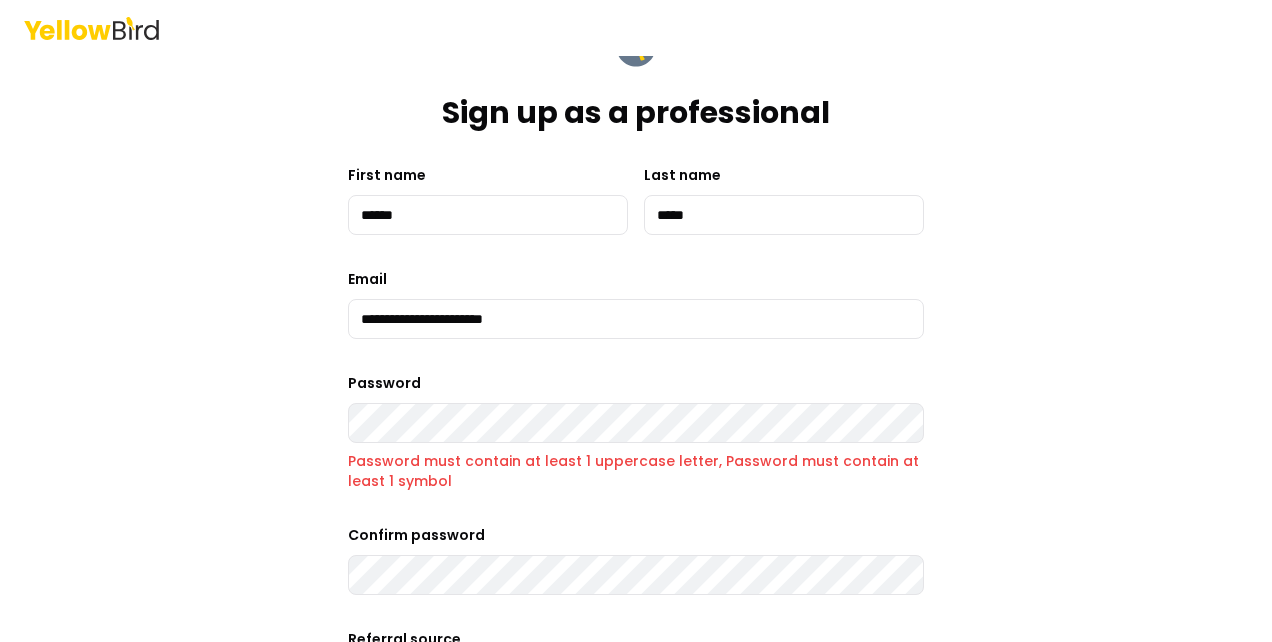 scroll, scrollTop: 51, scrollLeft: 0, axis: vertical 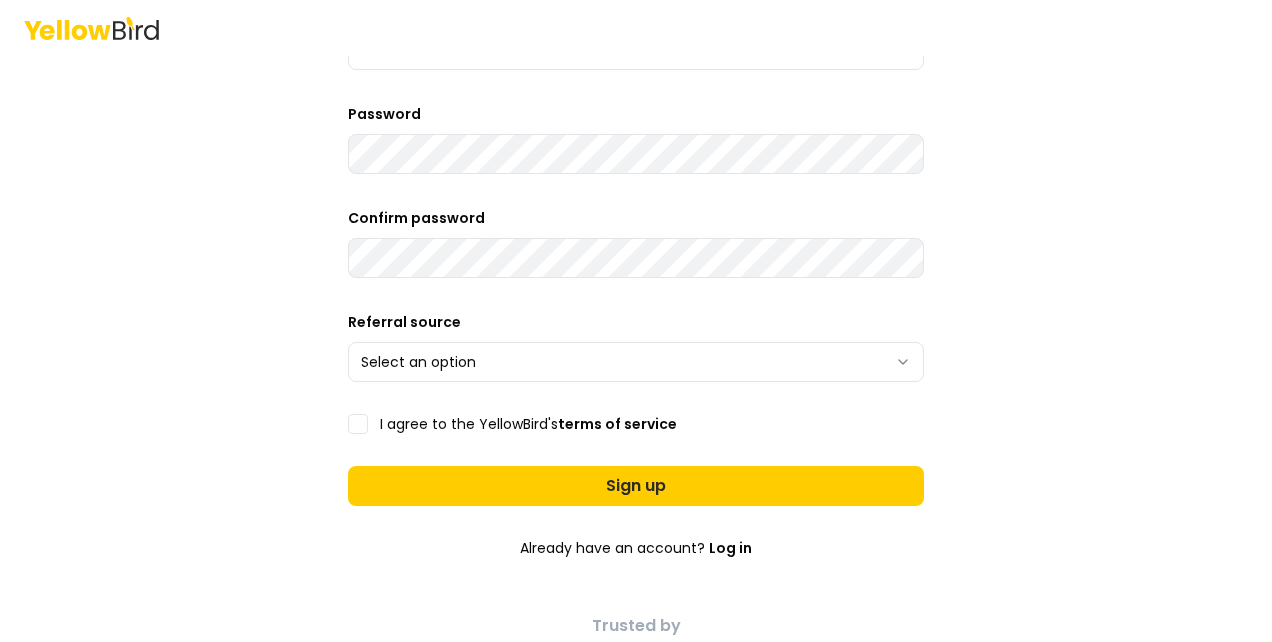 click on "**********" at bounding box center (636, 321) 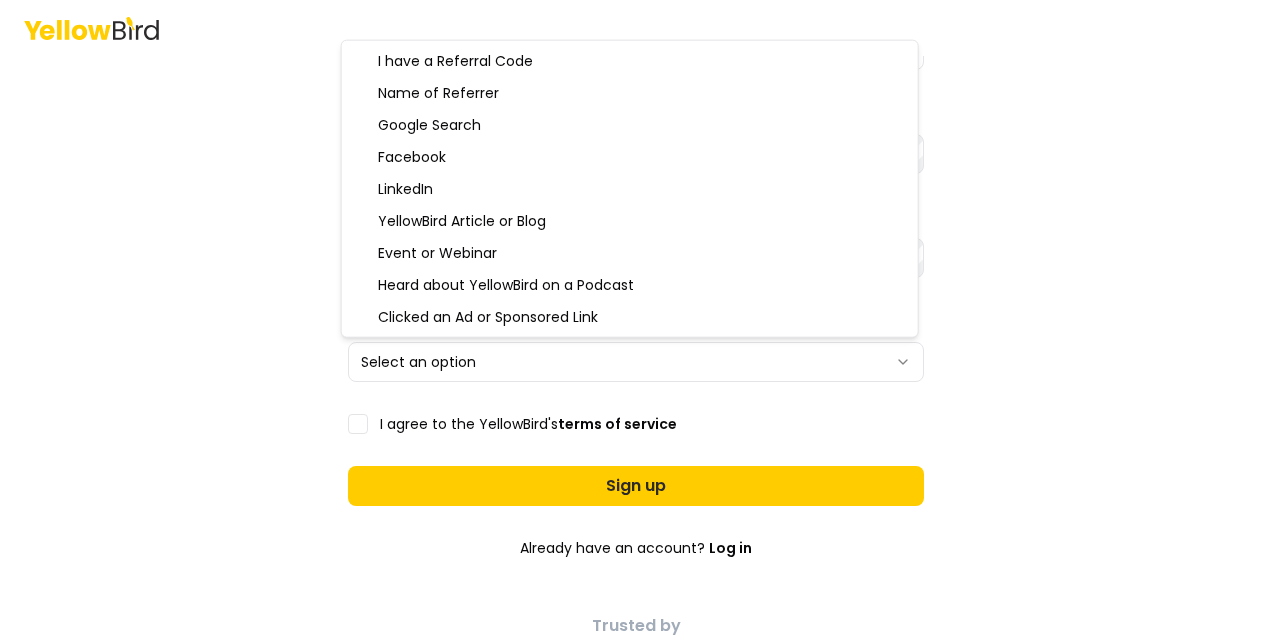 select on "******" 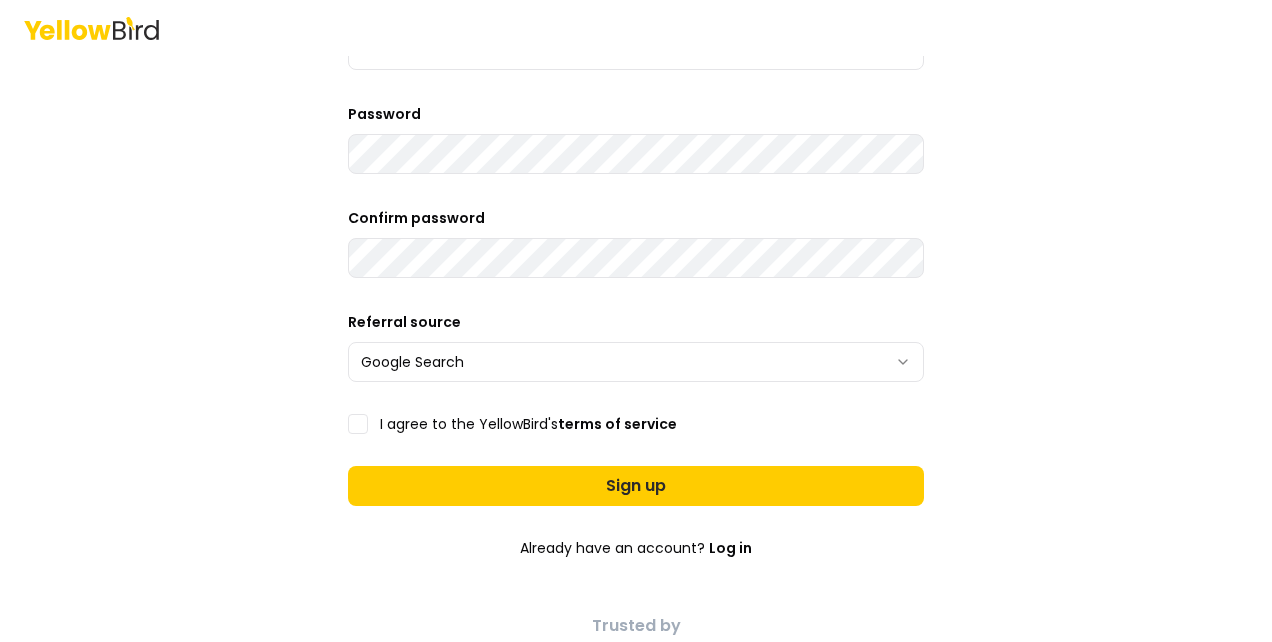 click on "I agree to the YellowBird's  terms of service" at bounding box center [358, 424] 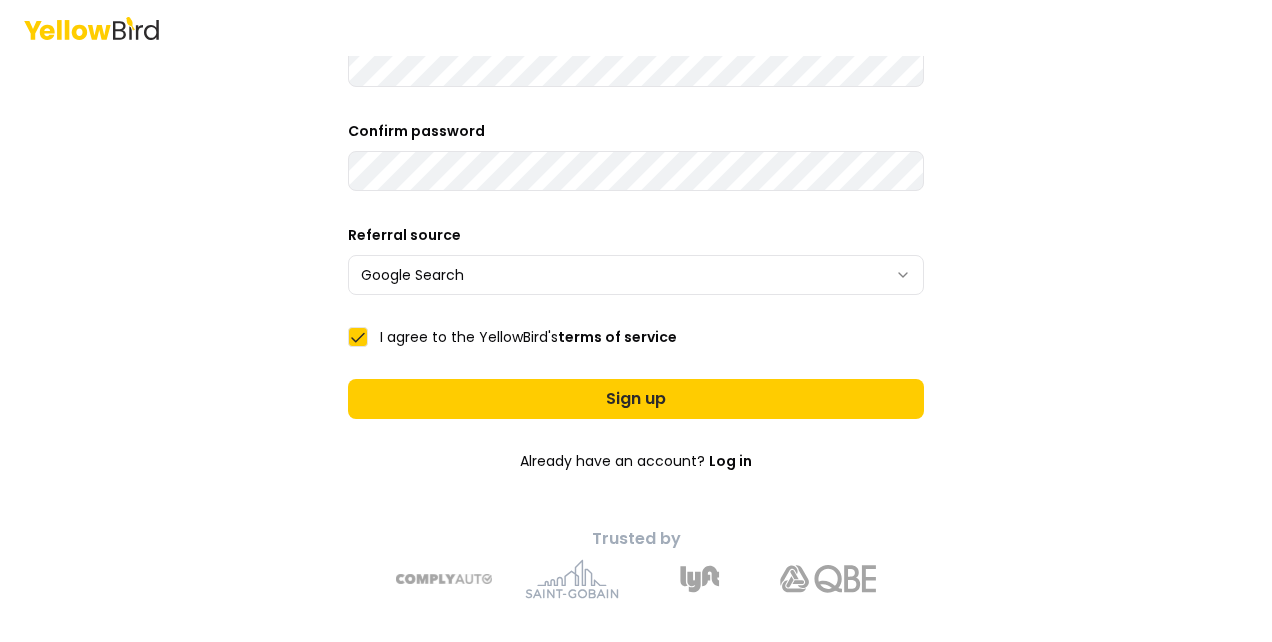scroll, scrollTop: 410, scrollLeft: 0, axis: vertical 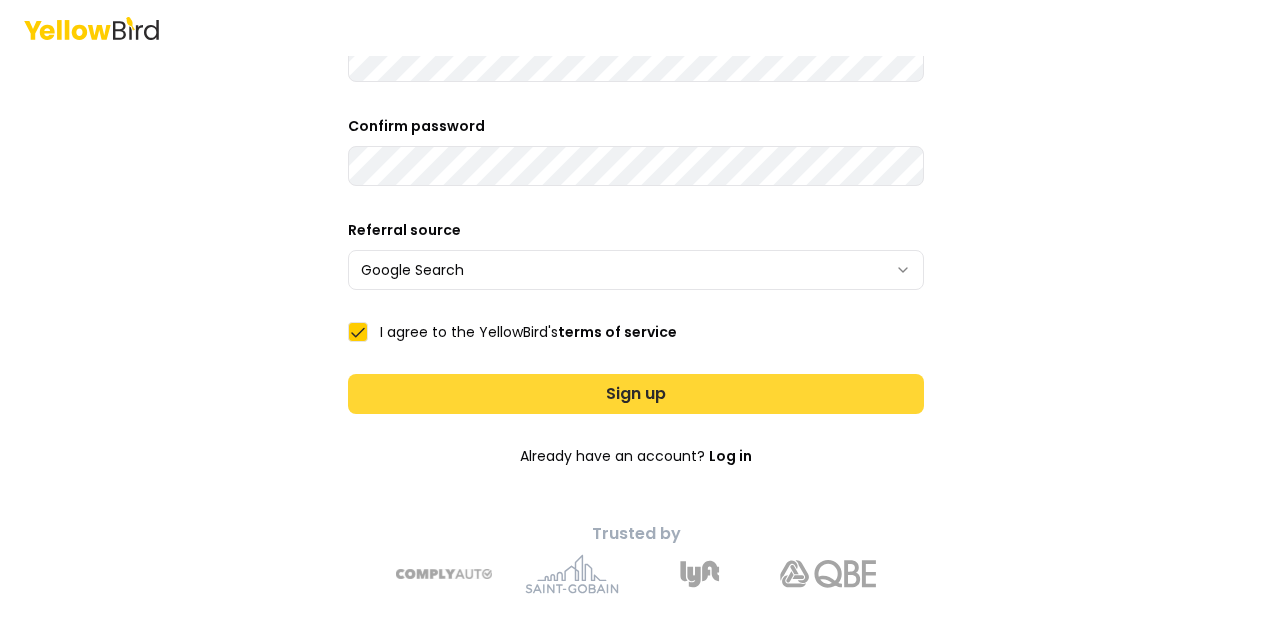click on "Sign up" at bounding box center (636, 394) 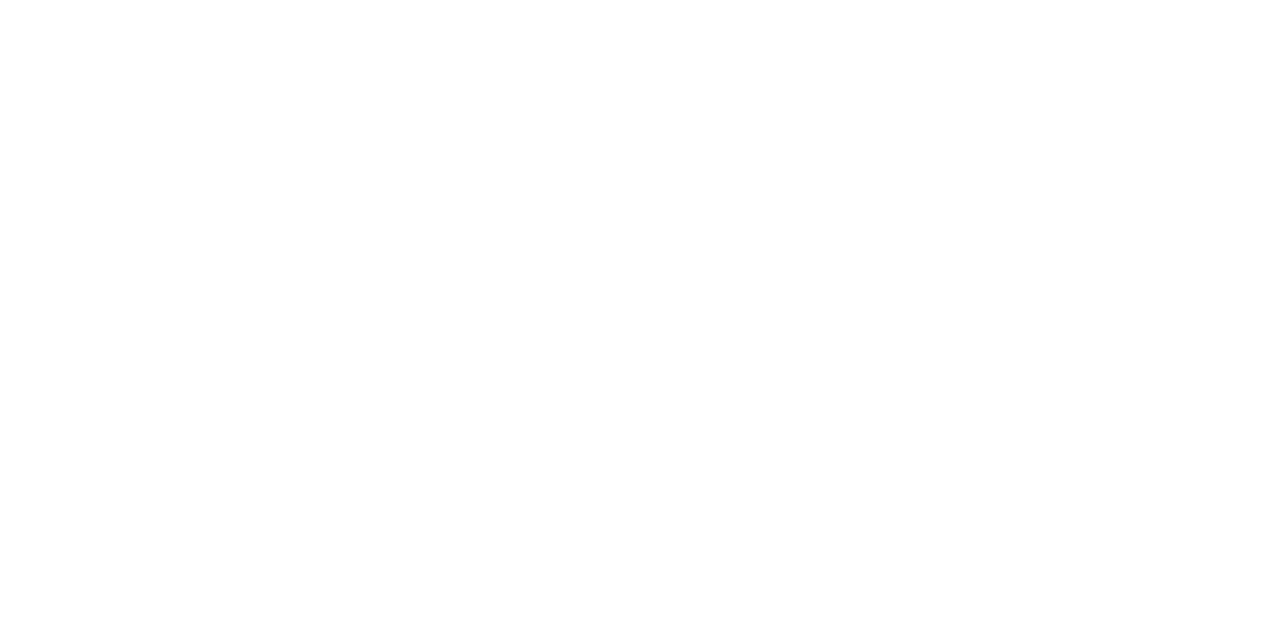 scroll, scrollTop: 0, scrollLeft: 0, axis: both 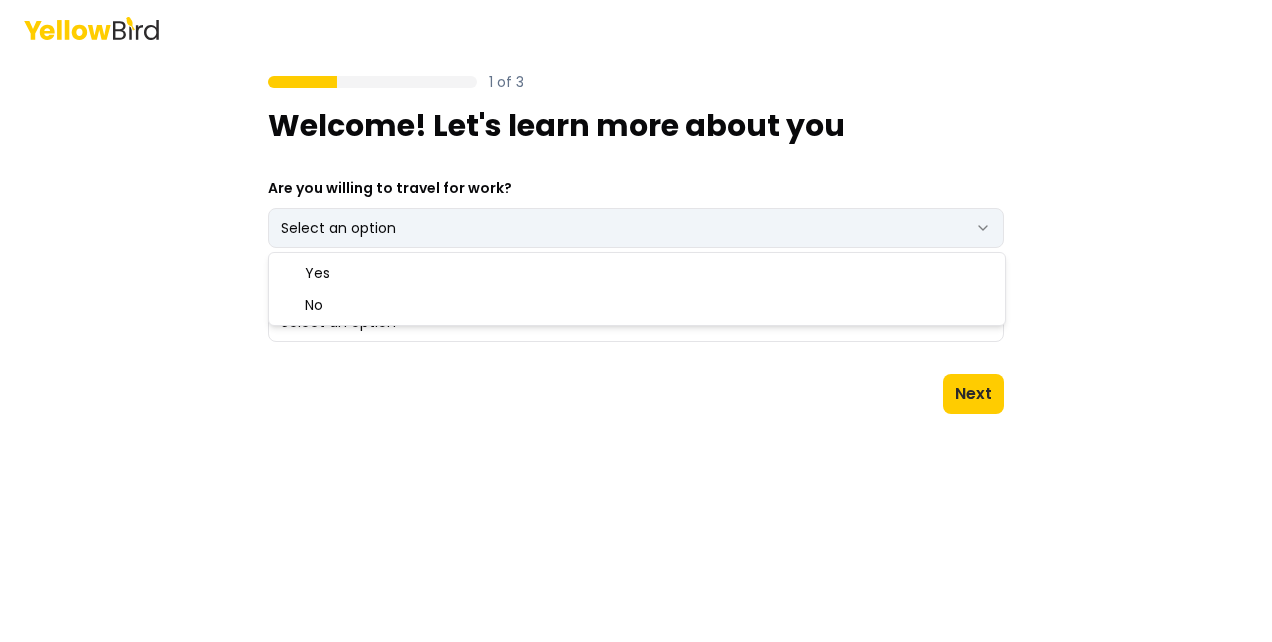 click on "1 of 3 Welcome! Let's learn more about you Are you willing to travel for work? Select an option *** ** What do you hope to achieve with YellowBird? Select an option Next
Yes No" at bounding box center [636, 321] 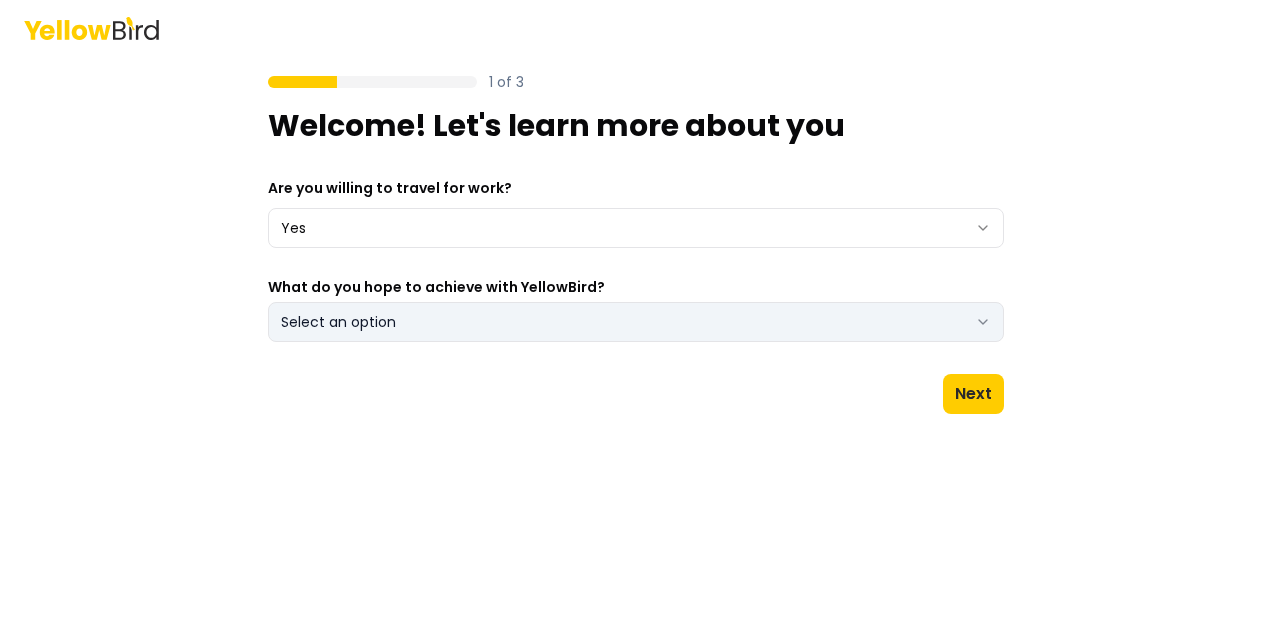 click 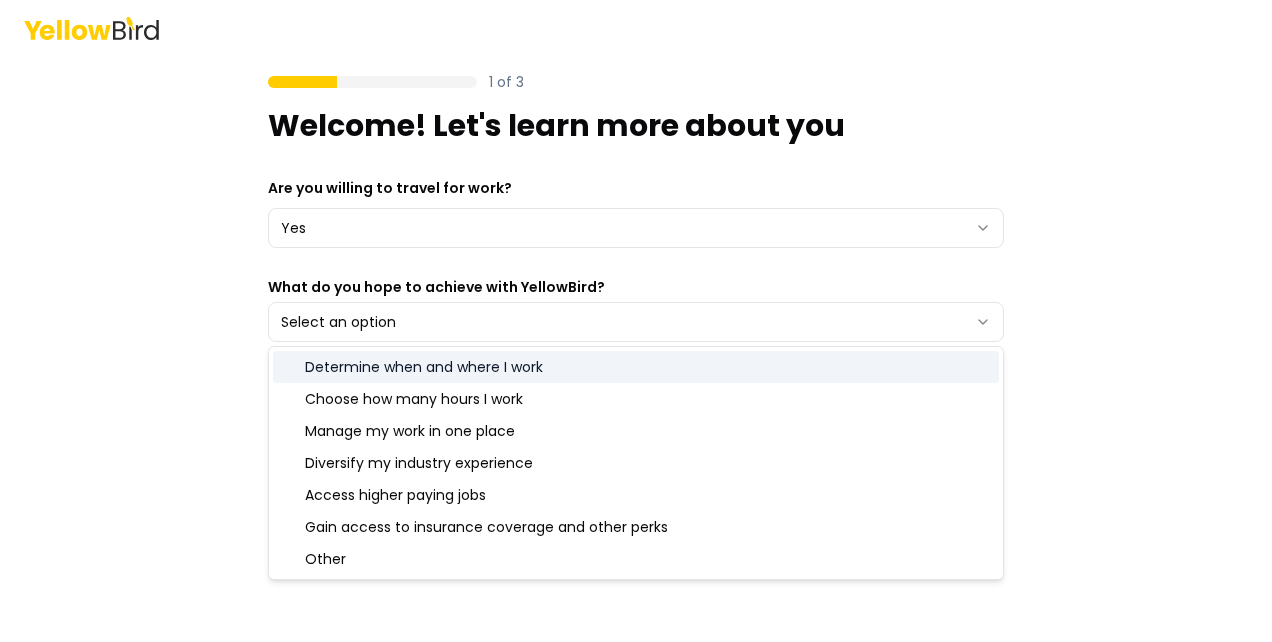 click on "Other" at bounding box center [636, 559] 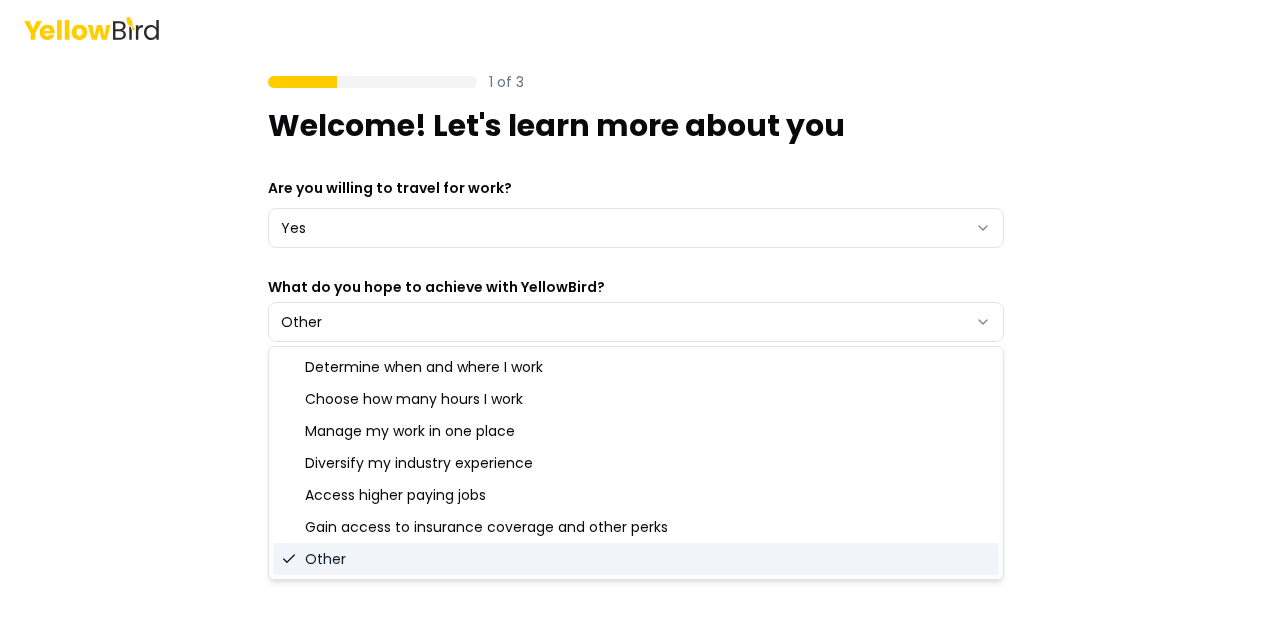 click on "1 of 3 Welcome! Let's learn more about you Are you willing to travel for work? Yes *** ** What do you hope to achieve with YellowBird? Other Provide more detail Next" at bounding box center (636, 321) 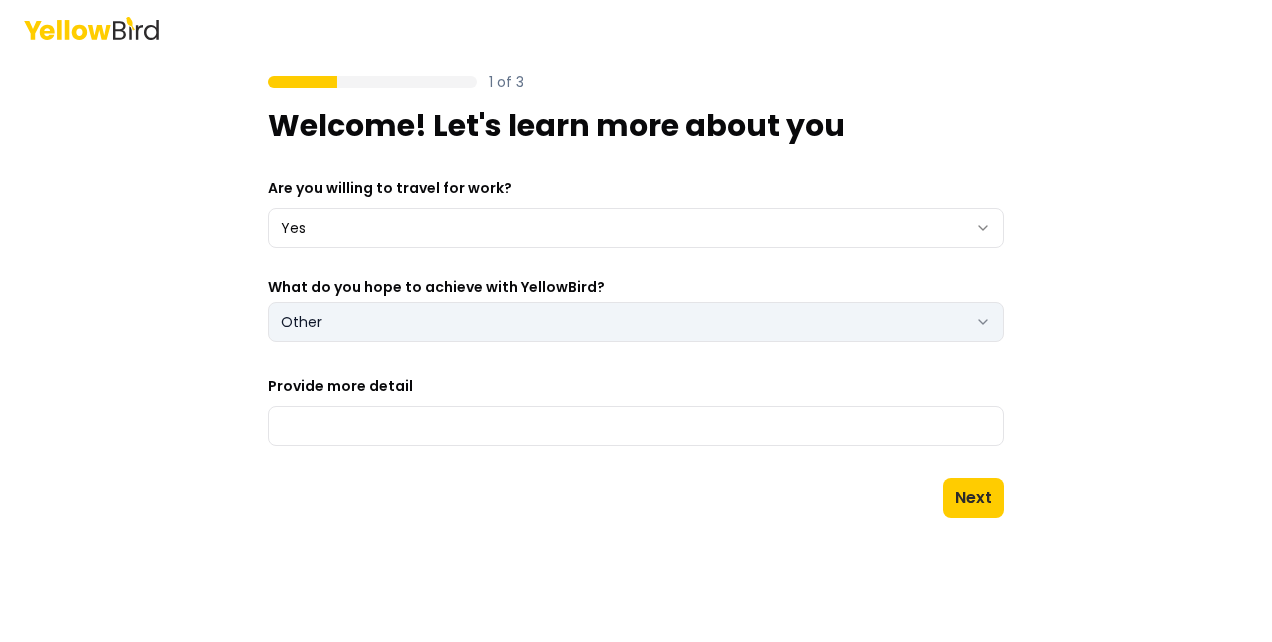 click 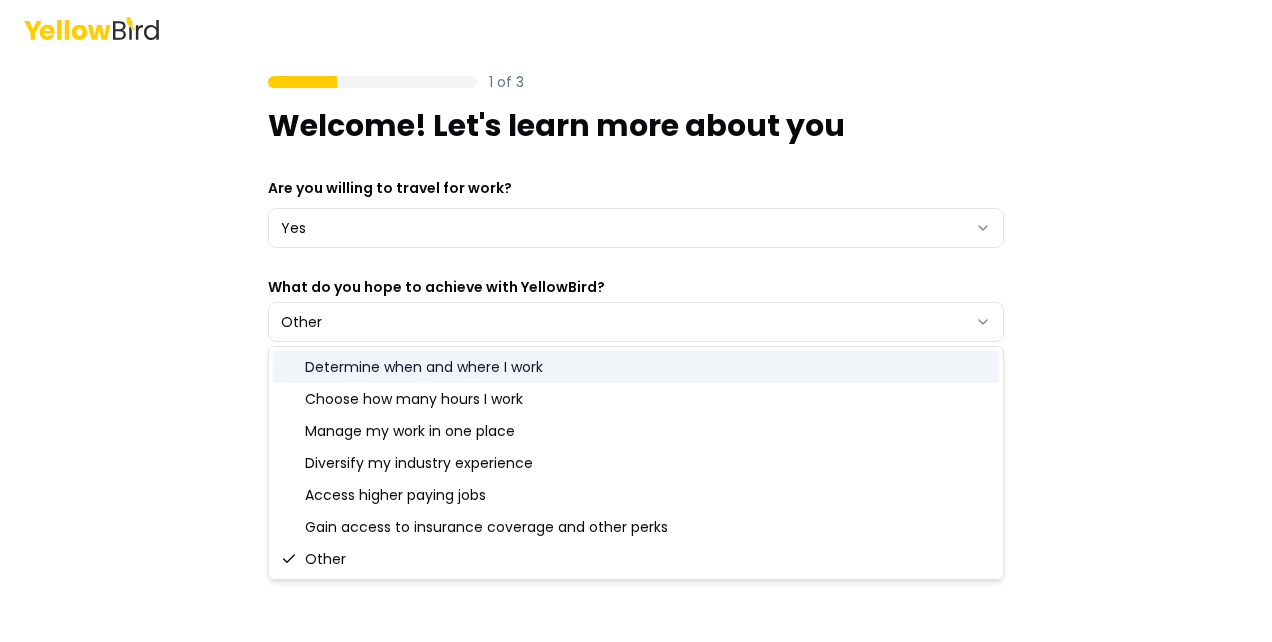 click on "Access higher paying jobs" at bounding box center [636, 495] 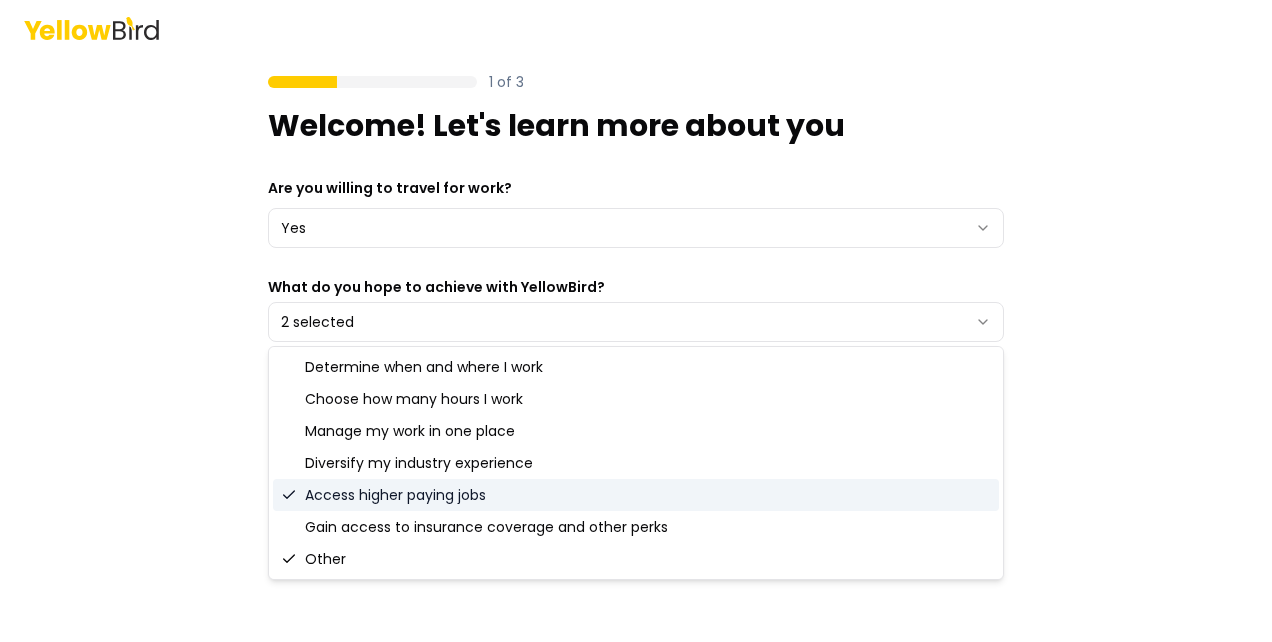 click on "Other" at bounding box center [636, 559] 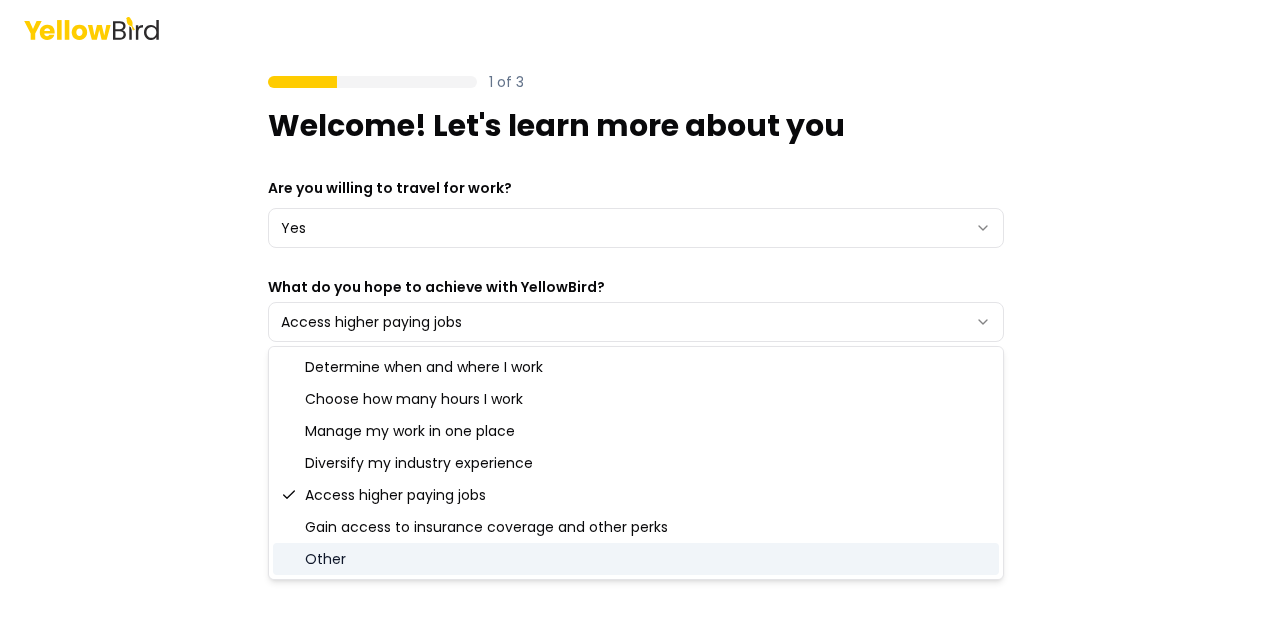 click on "Determine when and where I work" at bounding box center (636, 367) 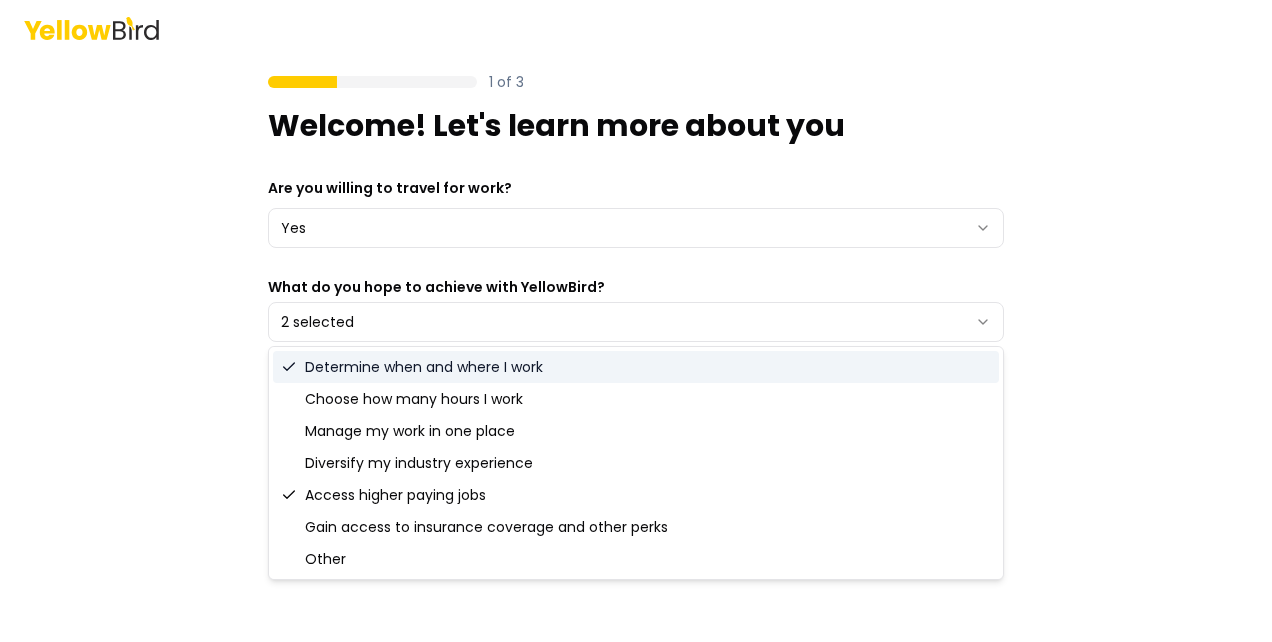 click 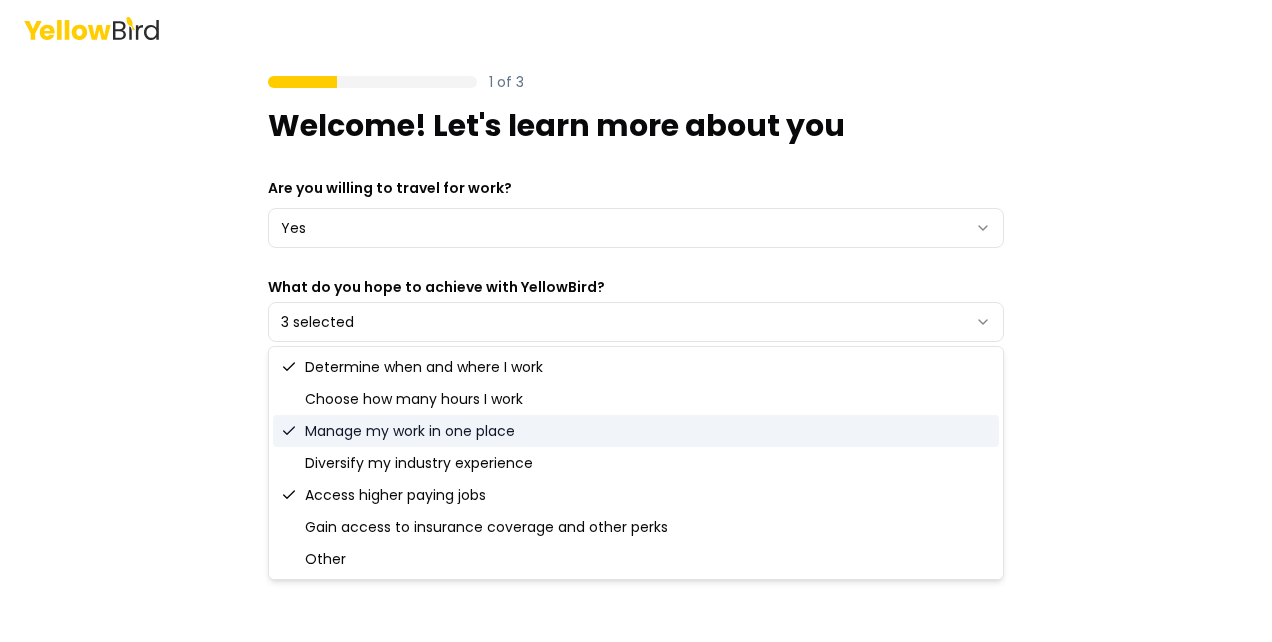 click 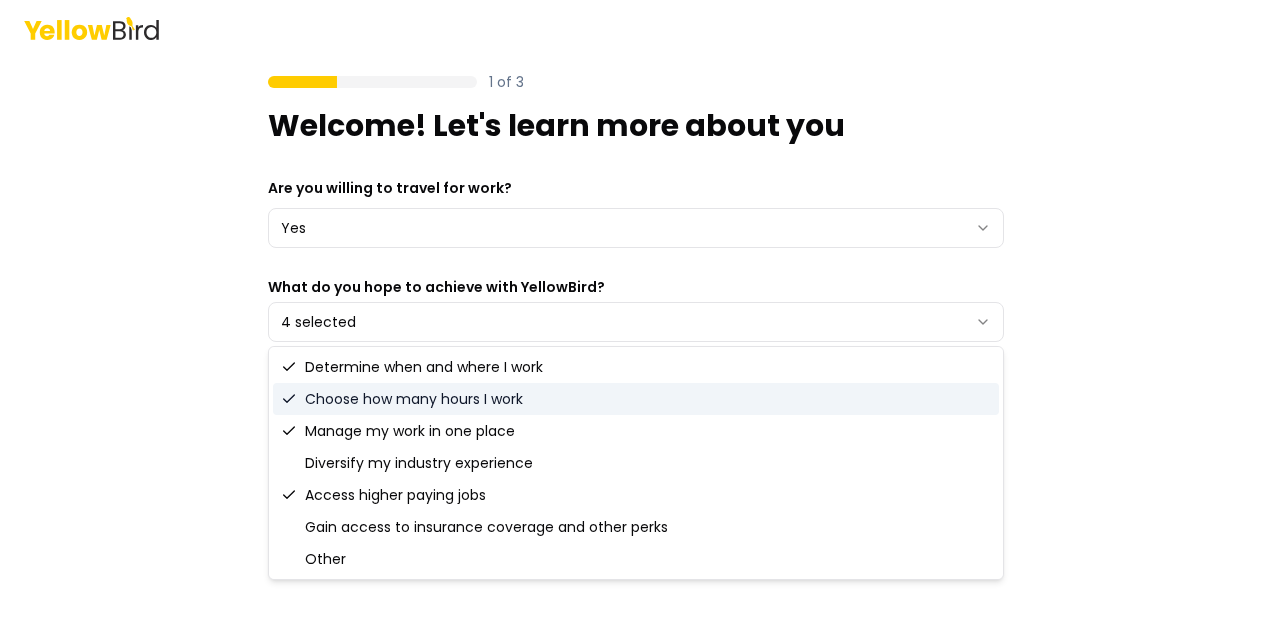 click 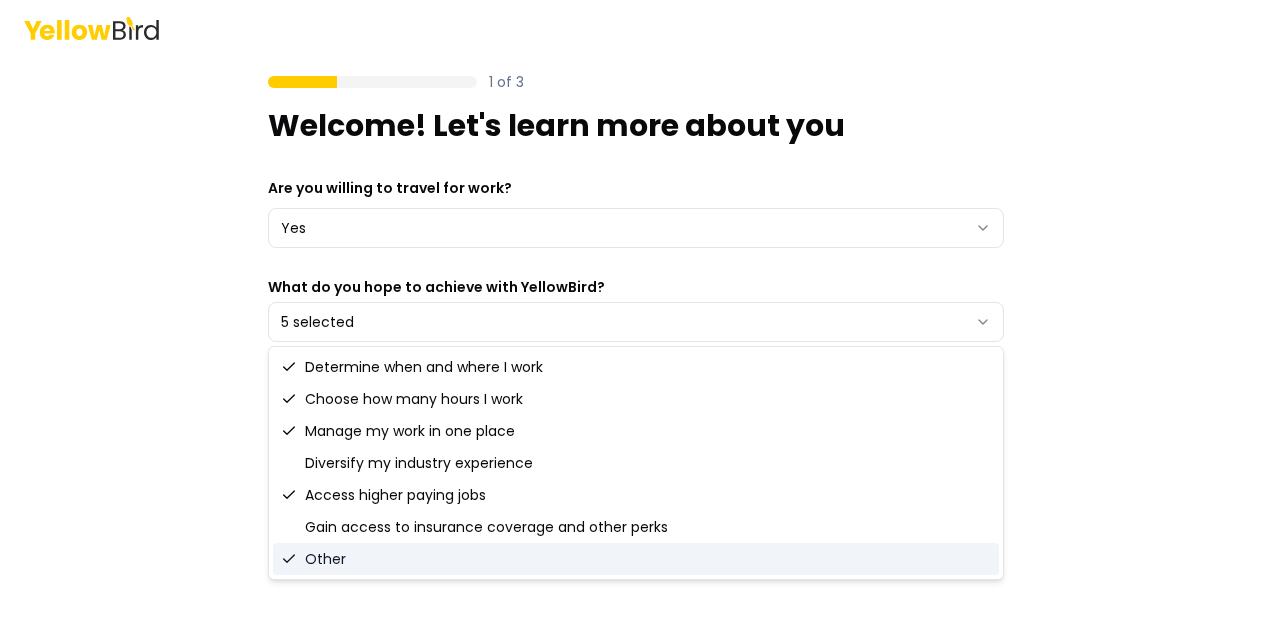 click 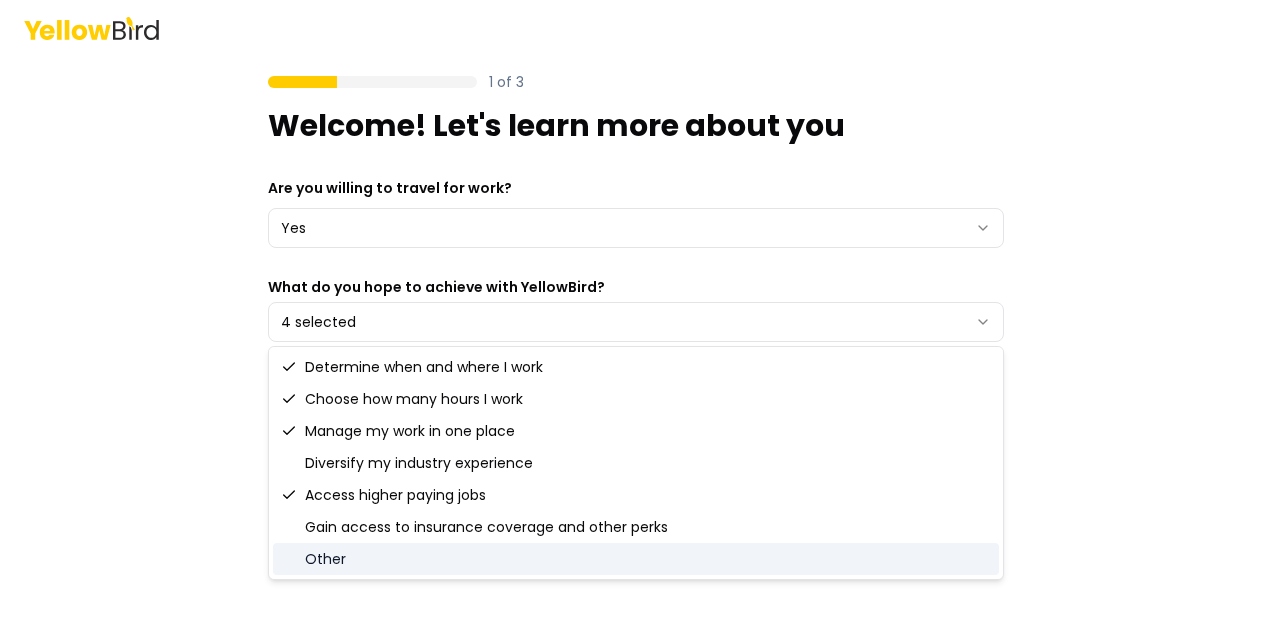 click 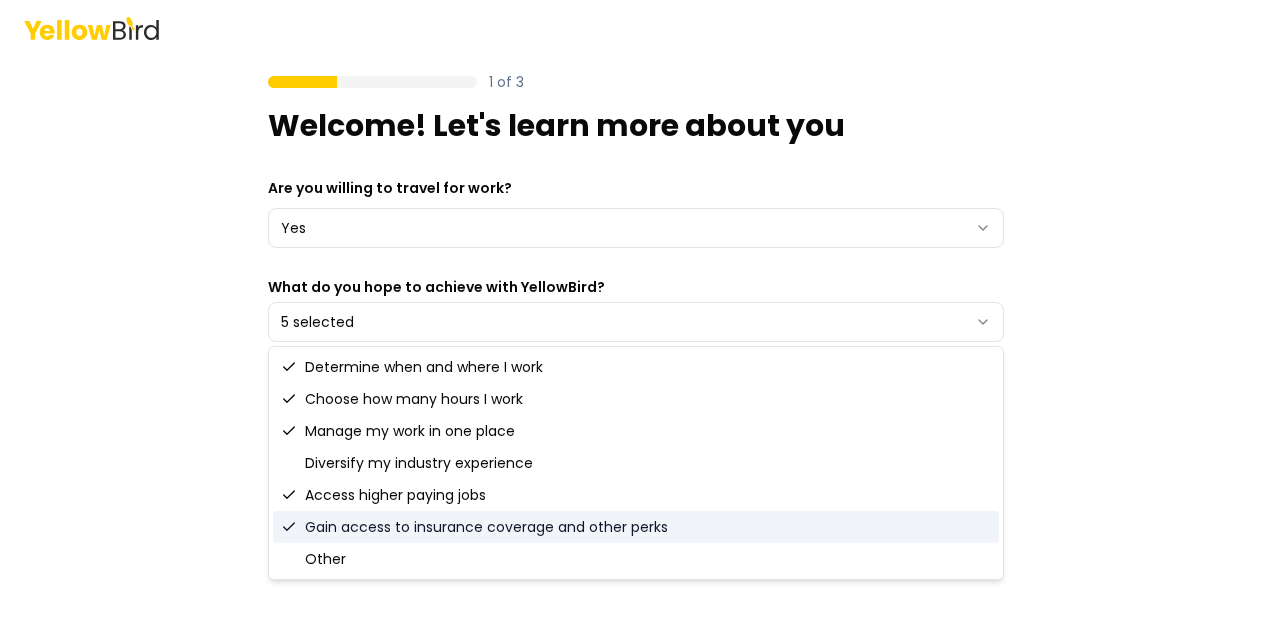 click 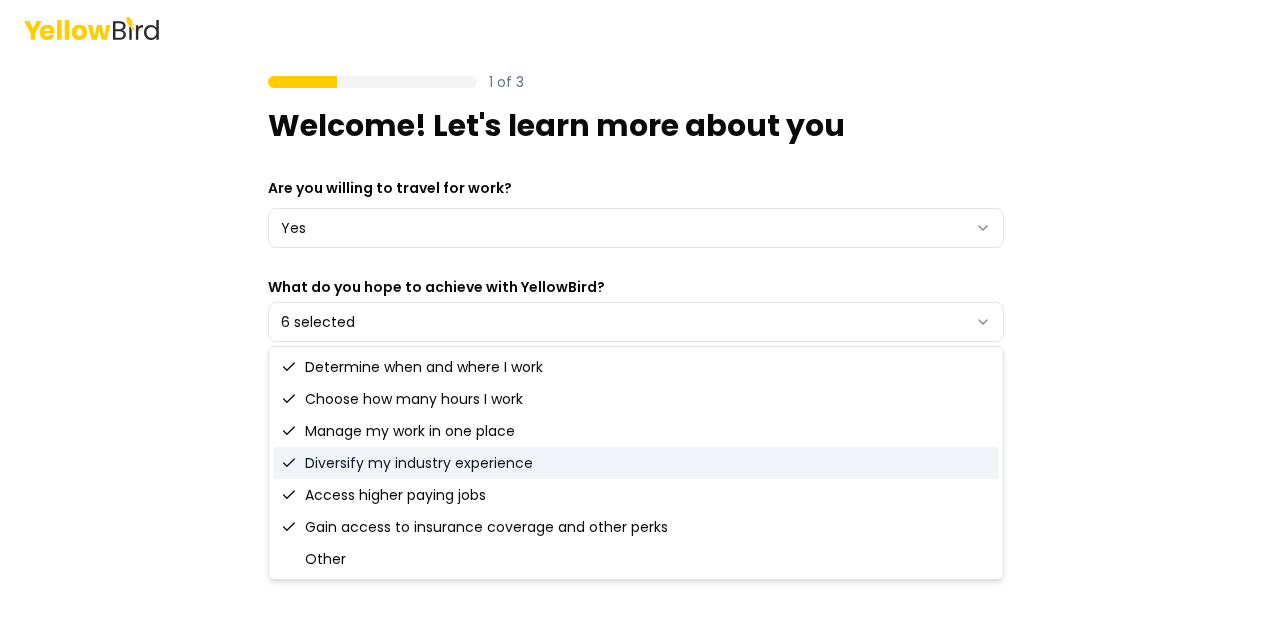 click on "1 of 3 Welcome! Let's learn more about you Are you willing to travel for work? Yes *** ** What do you hope to achieve with YellowBird? 6 selected Next" at bounding box center [636, 321] 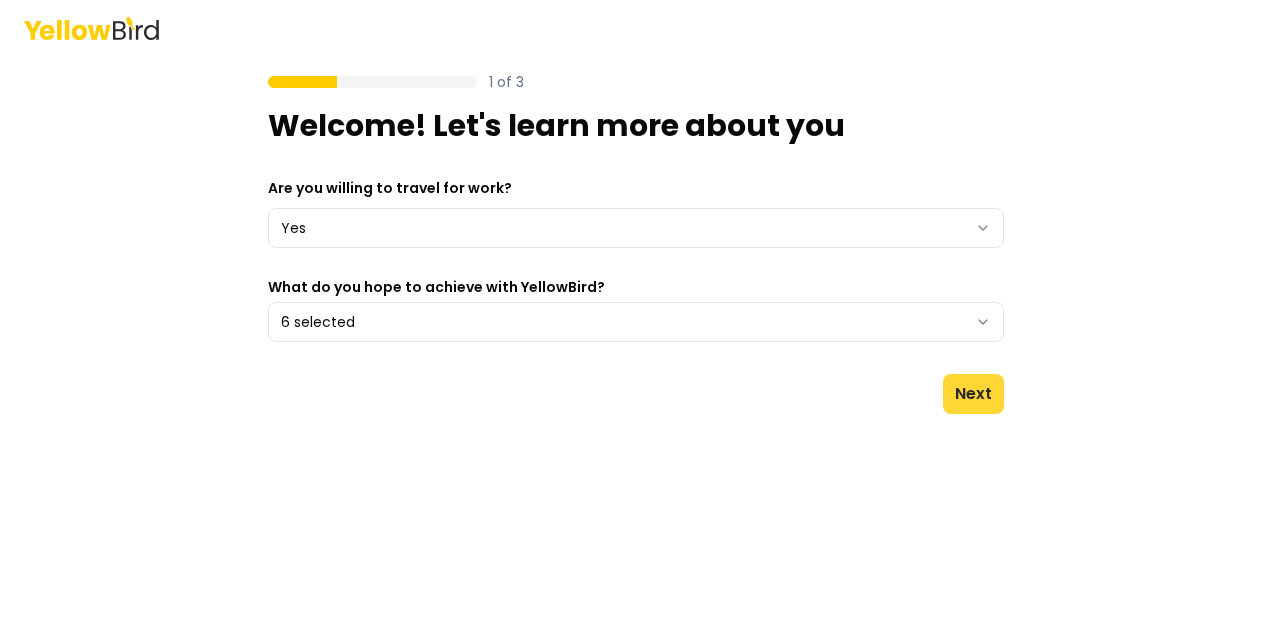 click on "Next" at bounding box center [973, 394] 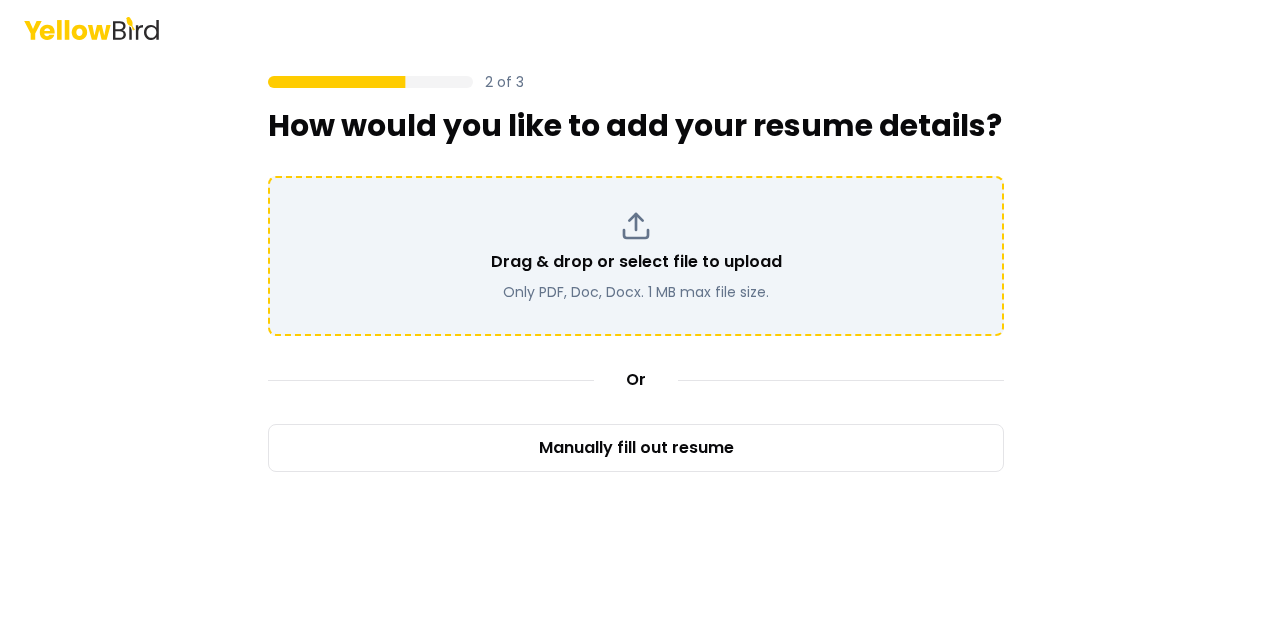 click on "Only PDF, Doc, Docx. 1 MB max file size." at bounding box center [636, 292] 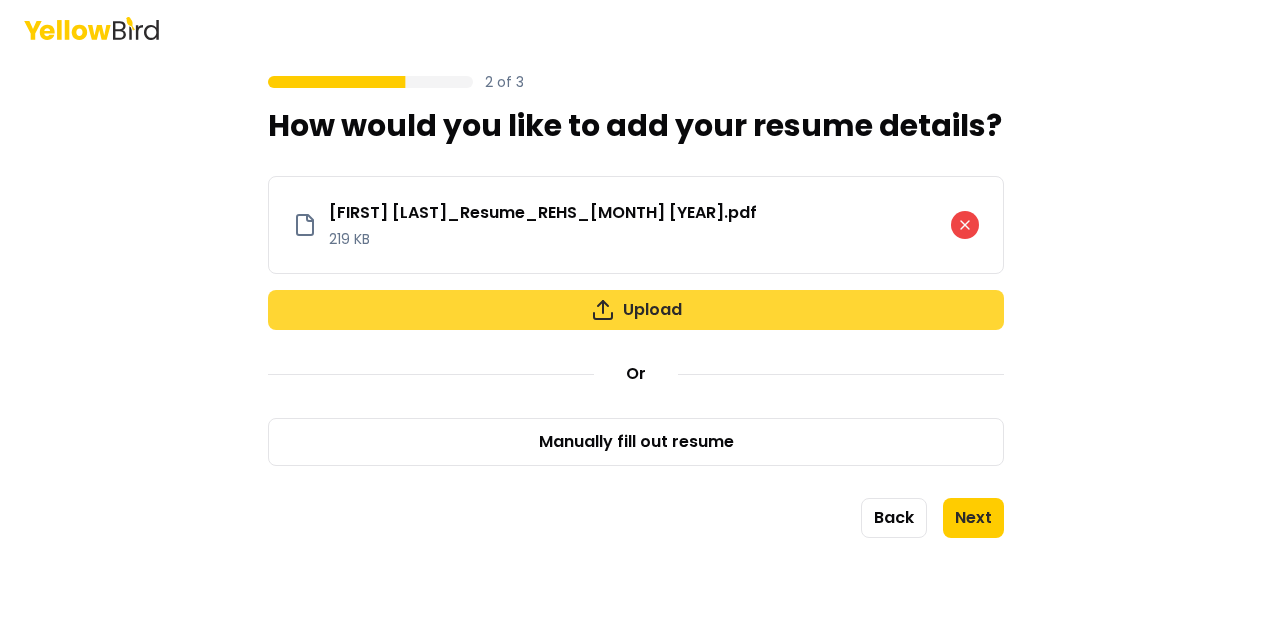 click on "Upload" at bounding box center (636, 310) 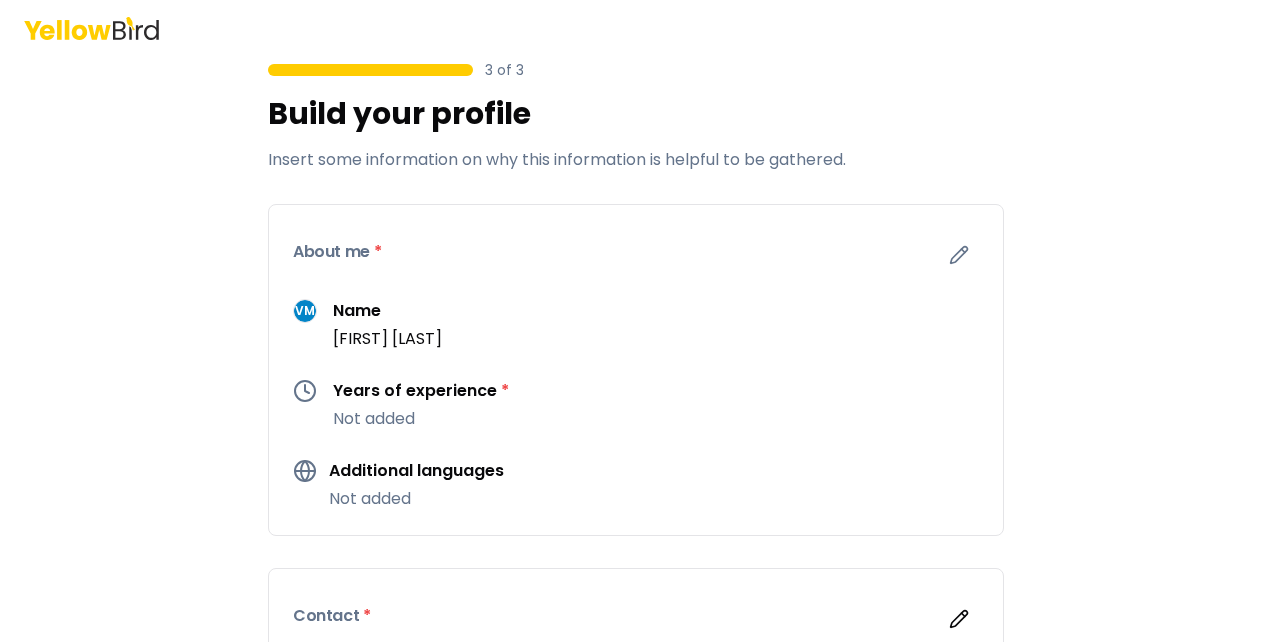 scroll, scrollTop: 11, scrollLeft: 0, axis: vertical 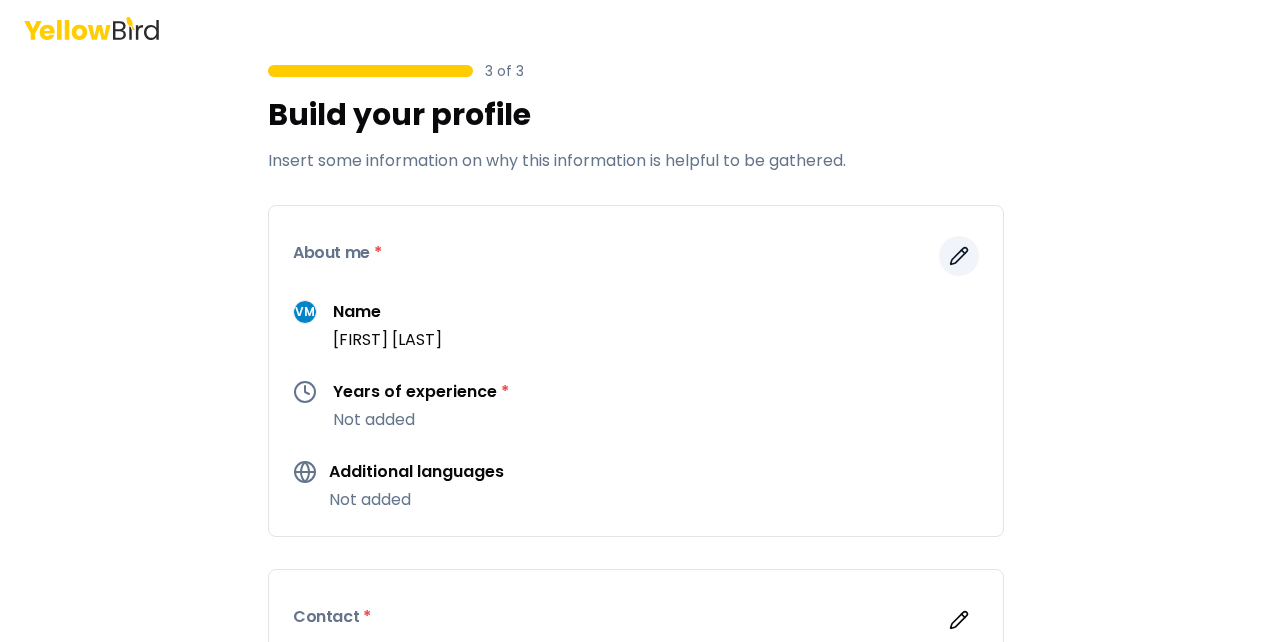 click 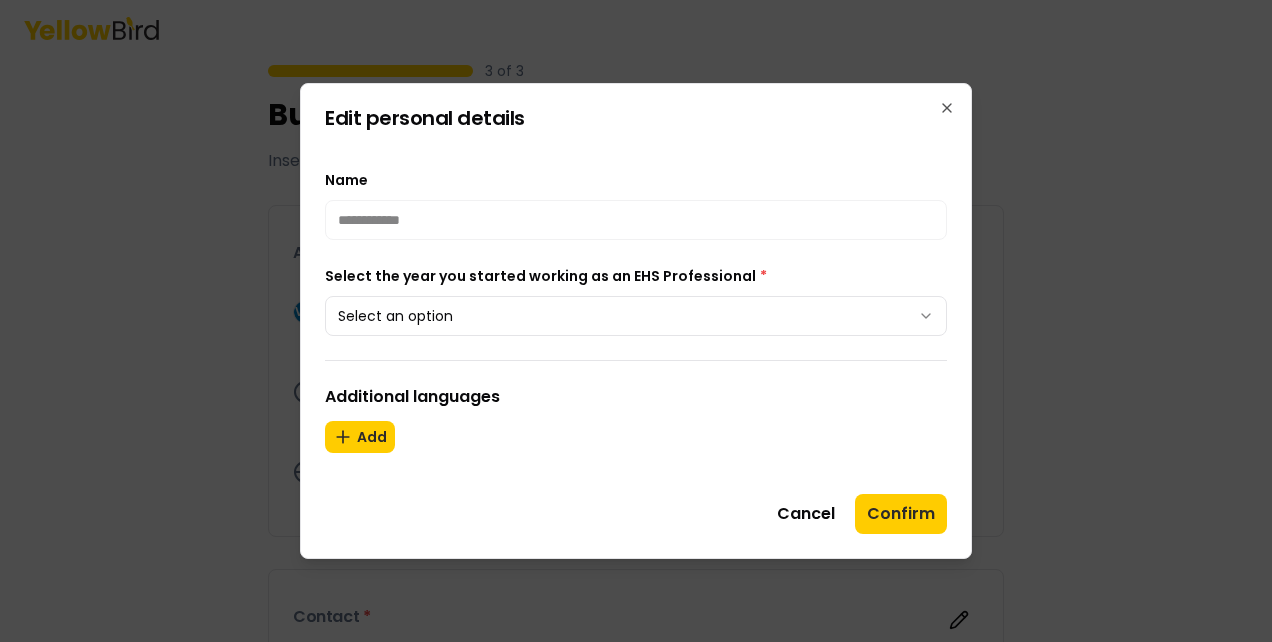 click on "Select an option" at bounding box center (636, 316) 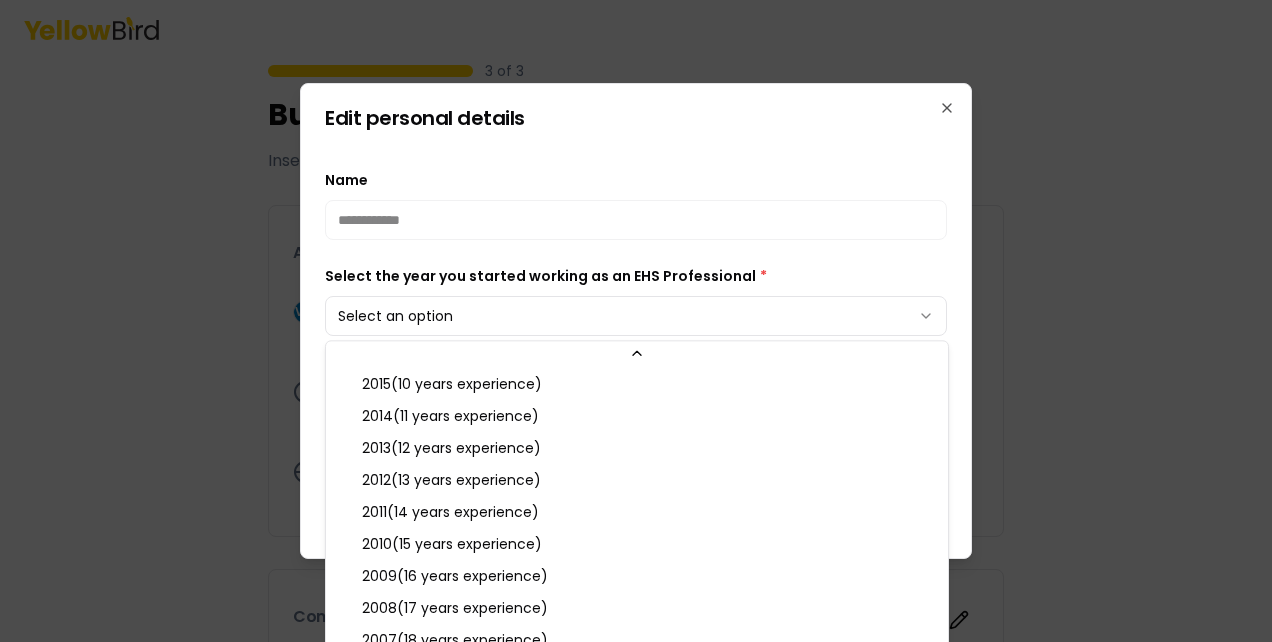 scroll, scrollTop: 321, scrollLeft: 0, axis: vertical 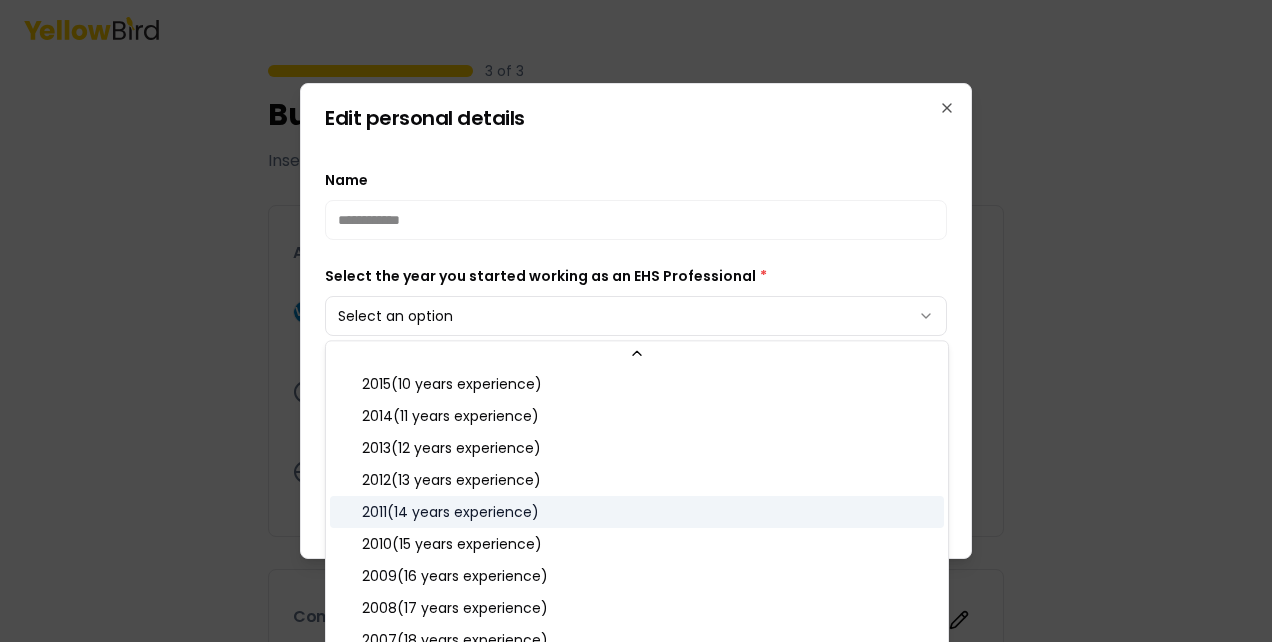 click on "[YEAR] ( [YEARS_EXPERIENCE] years experience )" at bounding box center (450, 512) 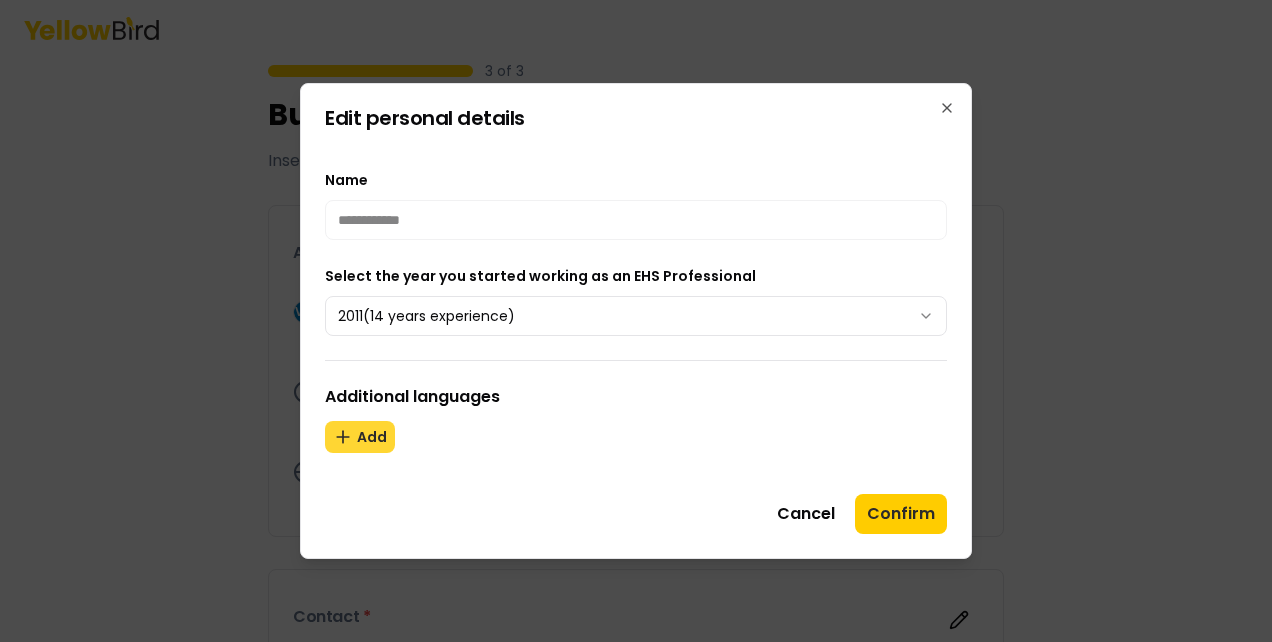 click on "Add" at bounding box center (360, 437) 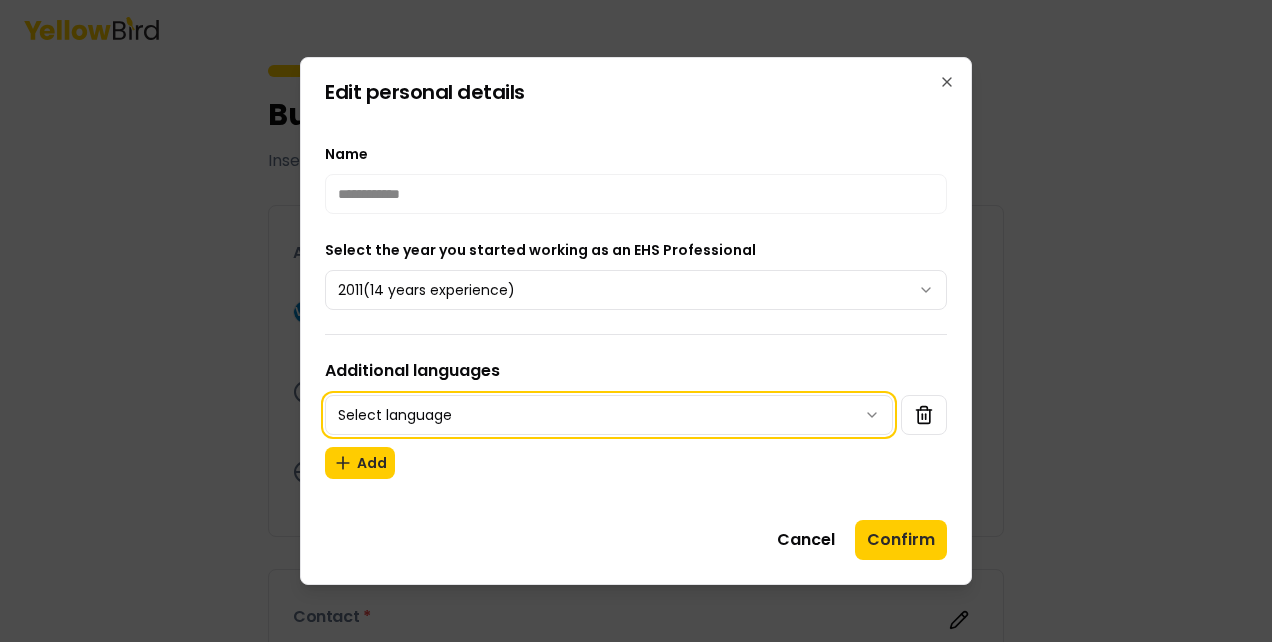 click 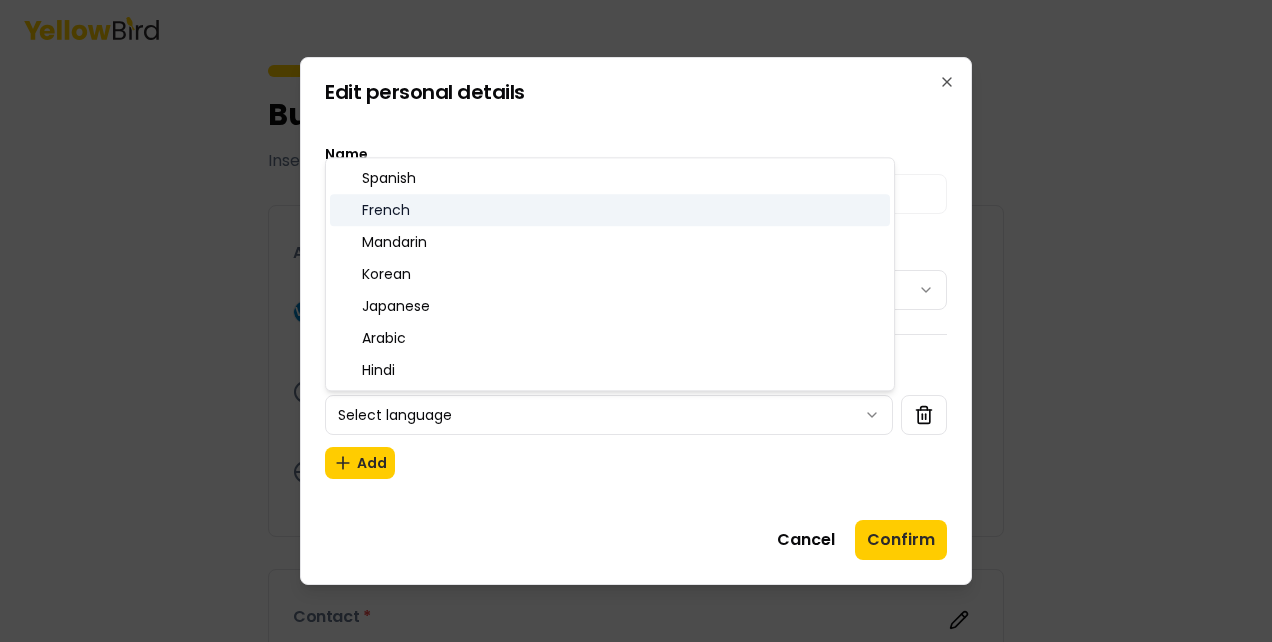 click on "French" at bounding box center [610, 210] 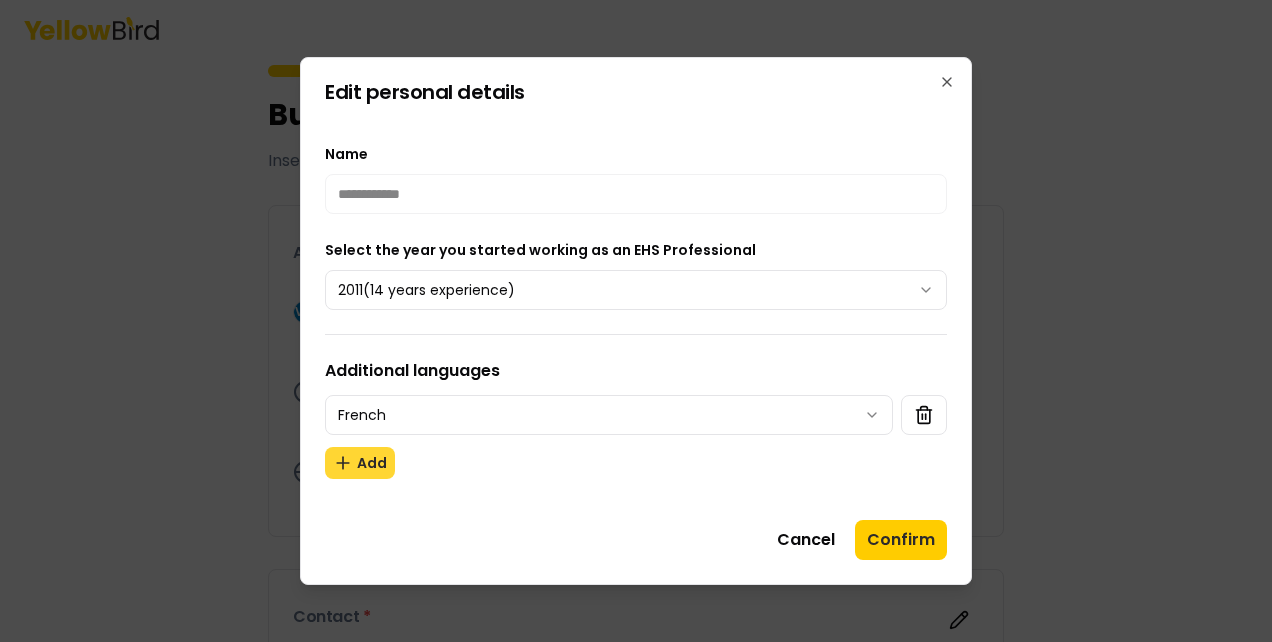 click on "Add" at bounding box center [360, 463] 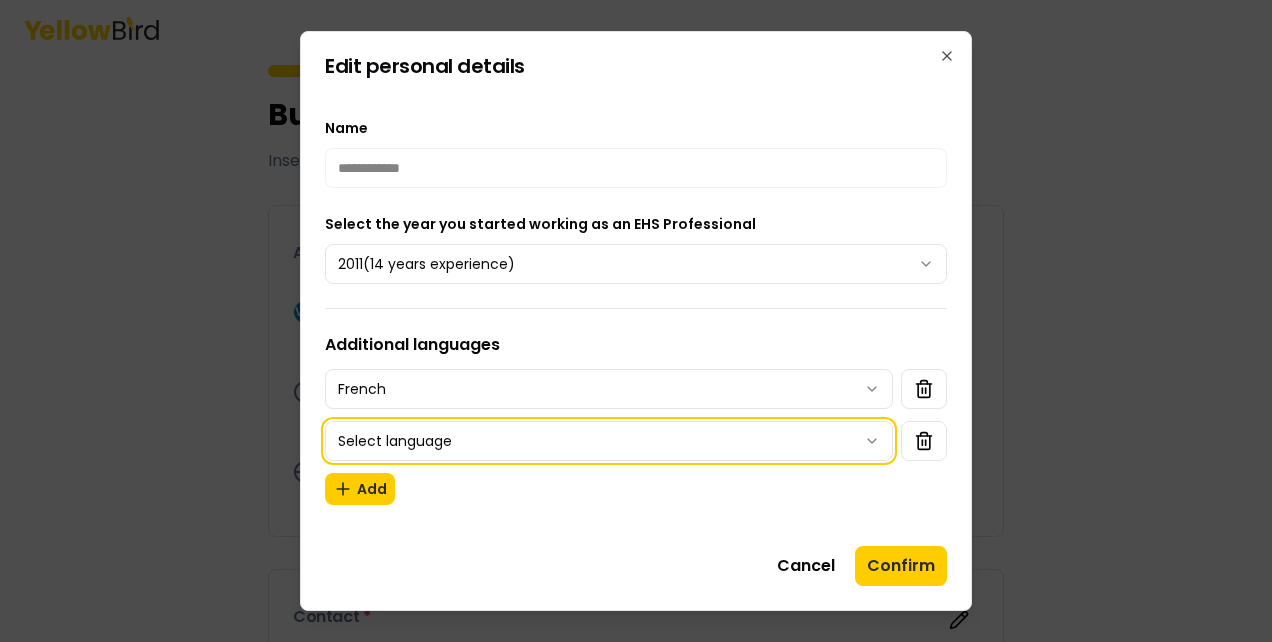 click on "Select language" at bounding box center (609, 441) 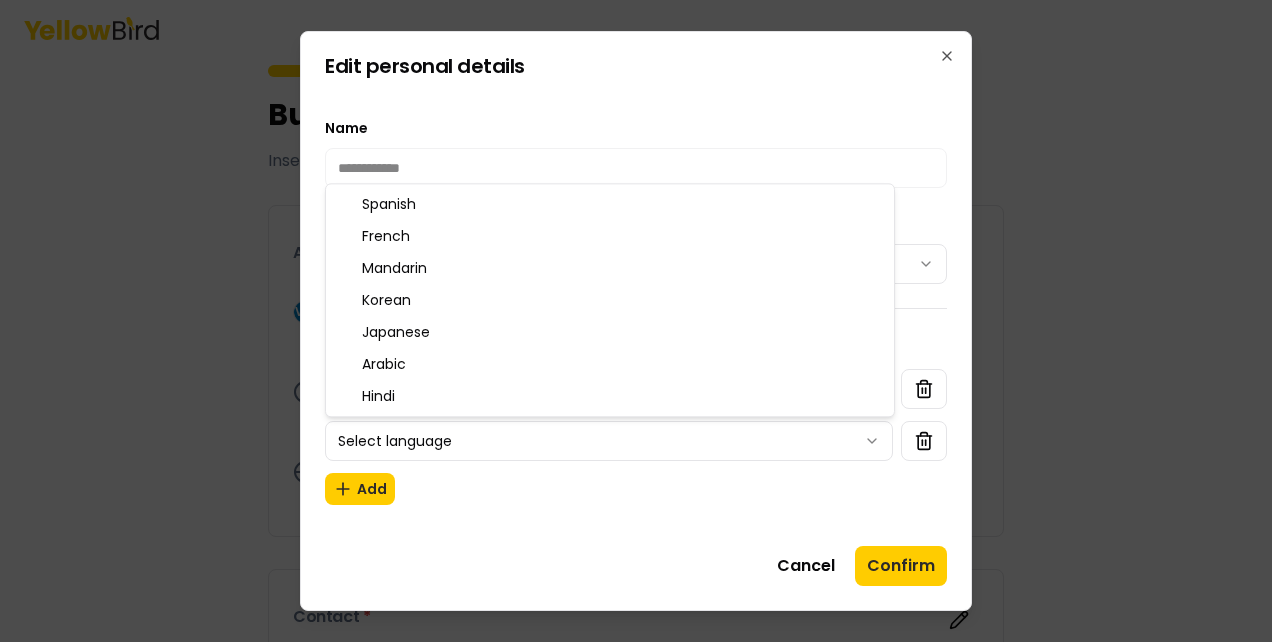 click at bounding box center (636, 321) 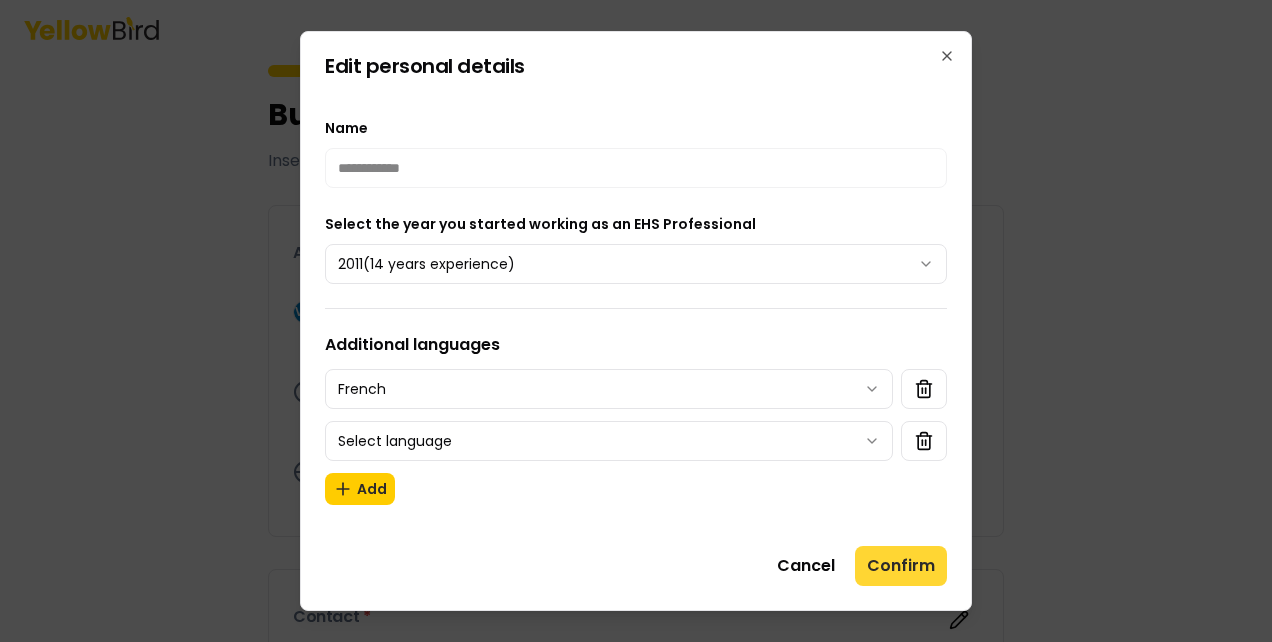 click on "Confirm" at bounding box center (901, 566) 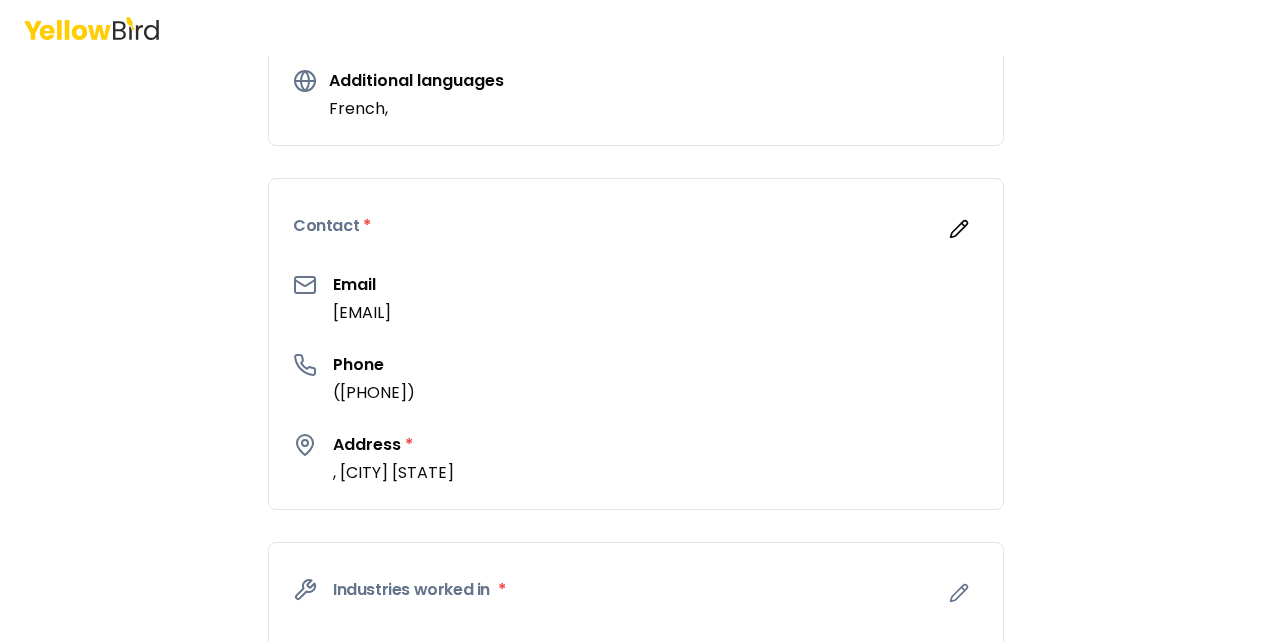 scroll, scrollTop: 403, scrollLeft: 0, axis: vertical 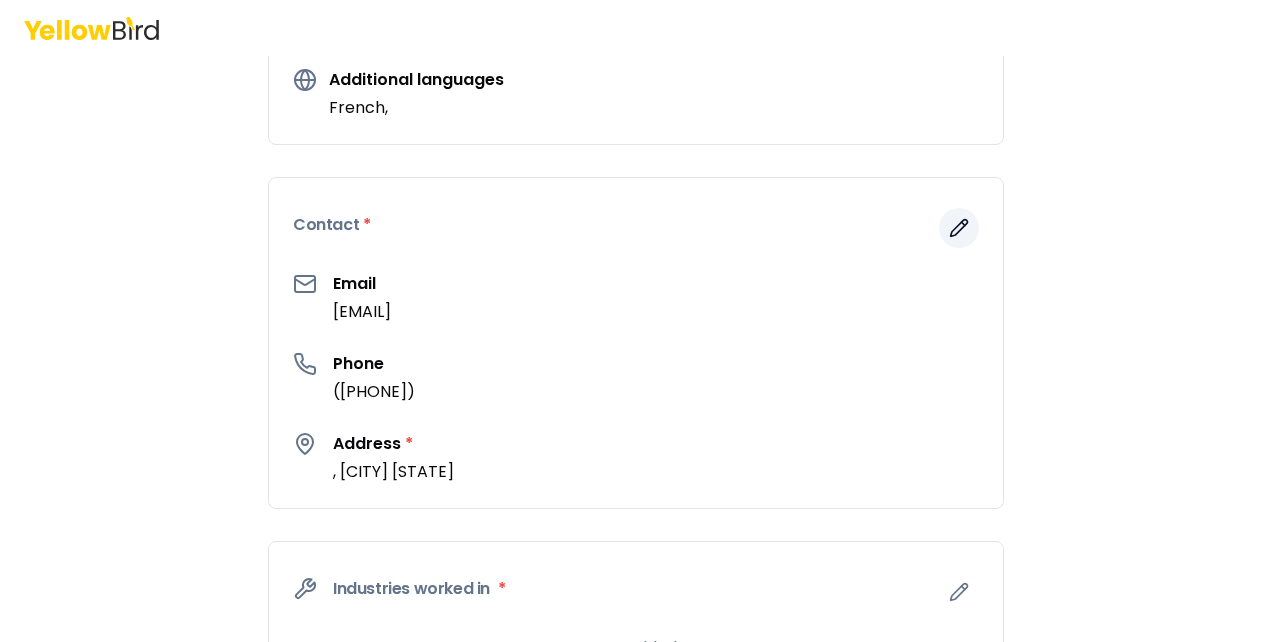 click at bounding box center [959, 228] 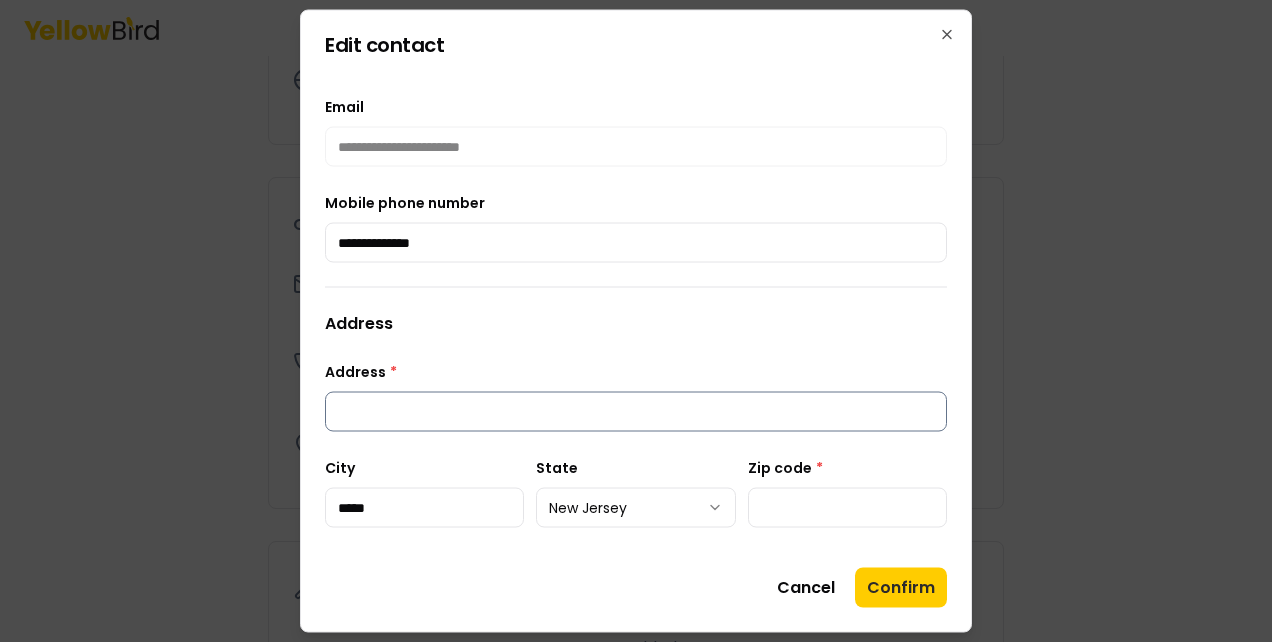 click on "Address *" at bounding box center [636, 412] 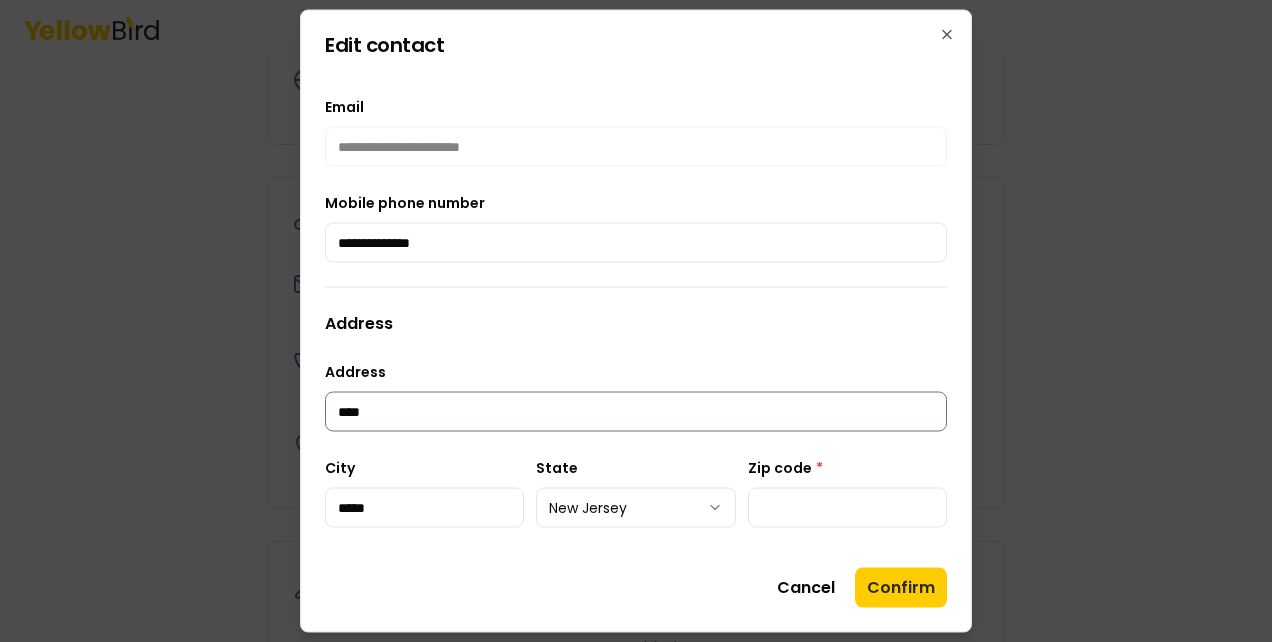 type on "**********" 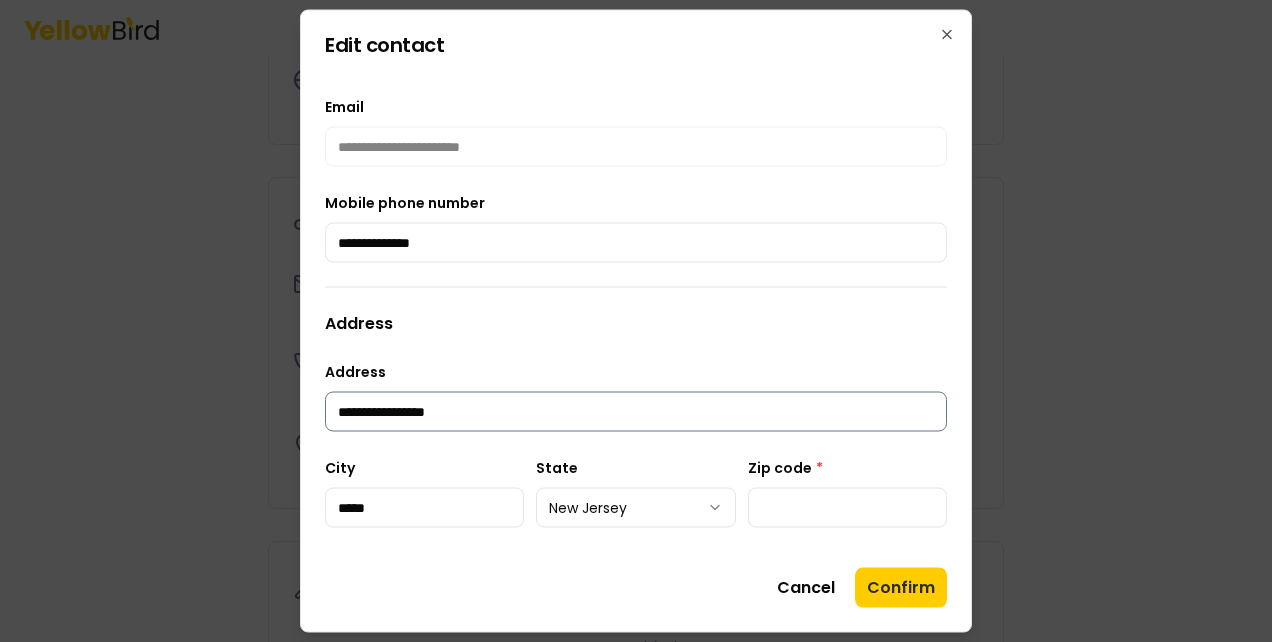 type on "*****" 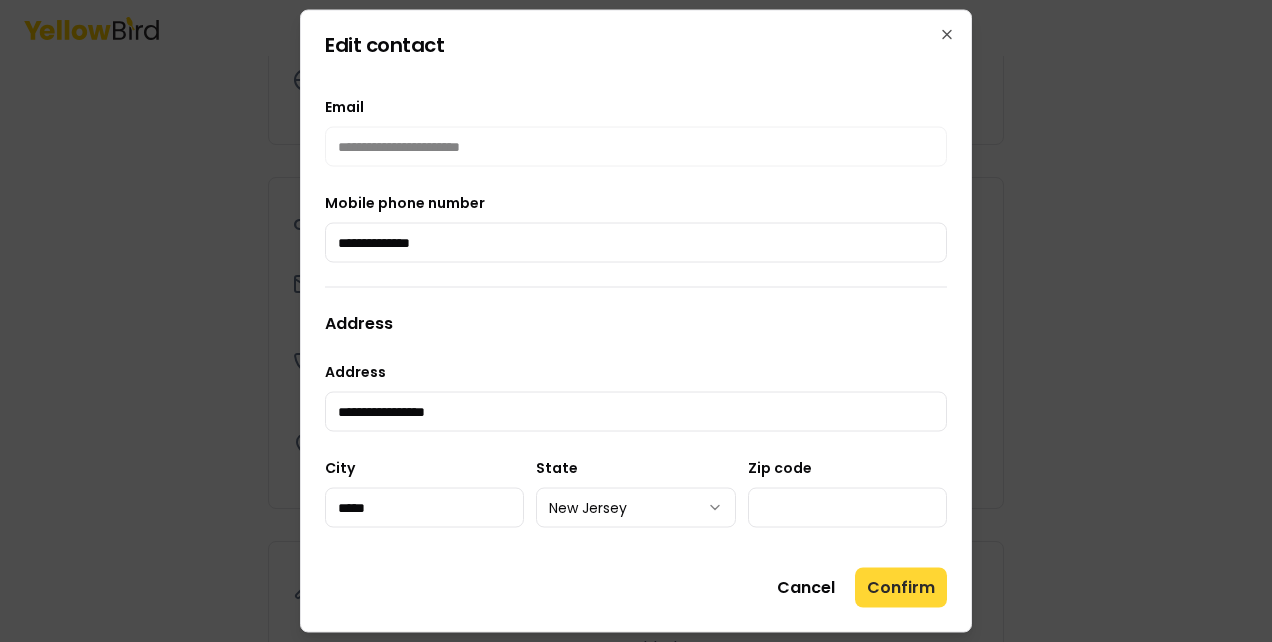 click on "Confirm" at bounding box center [901, 588] 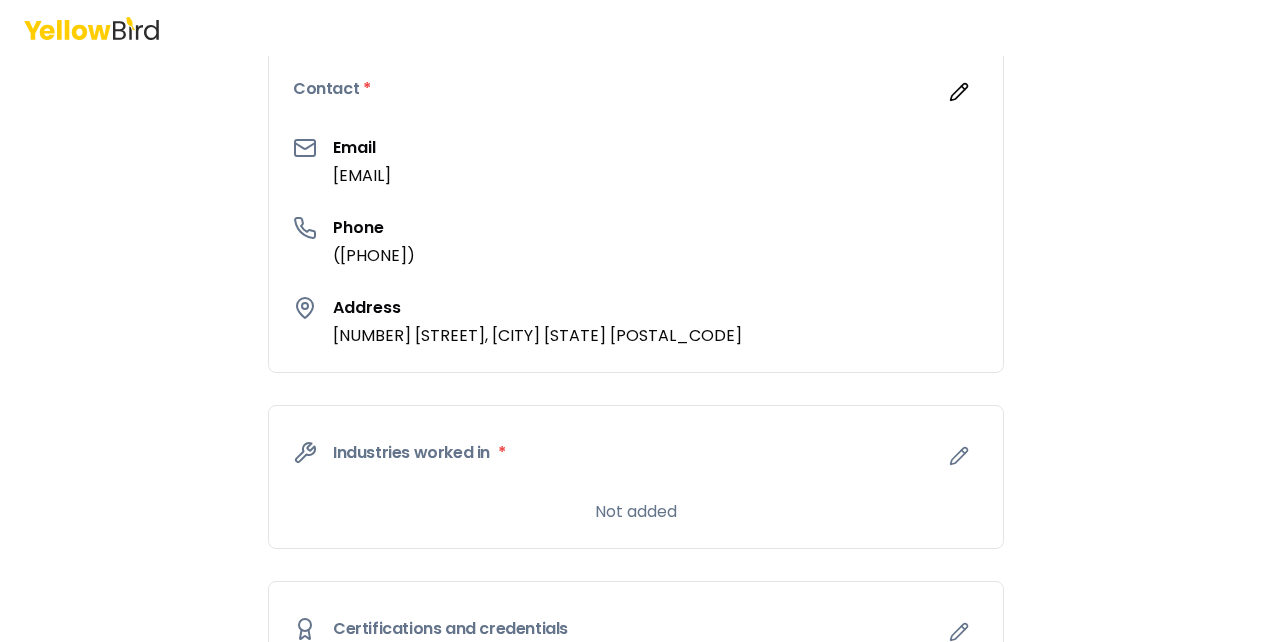 scroll, scrollTop: 555, scrollLeft: 0, axis: vertical 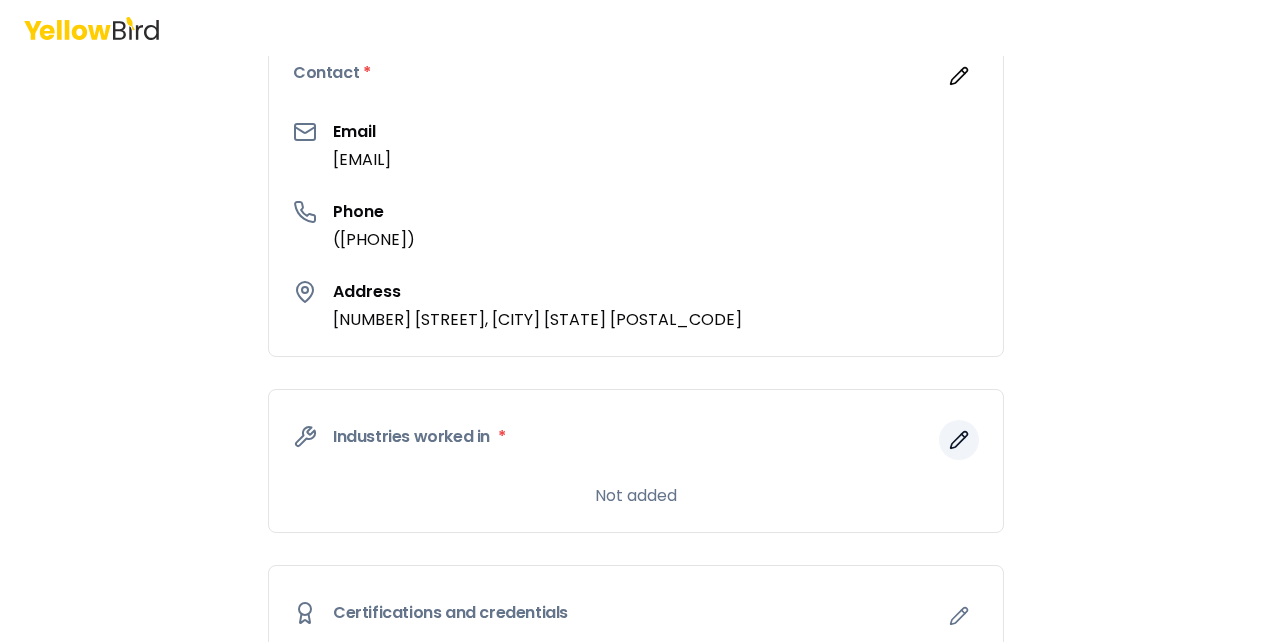 click 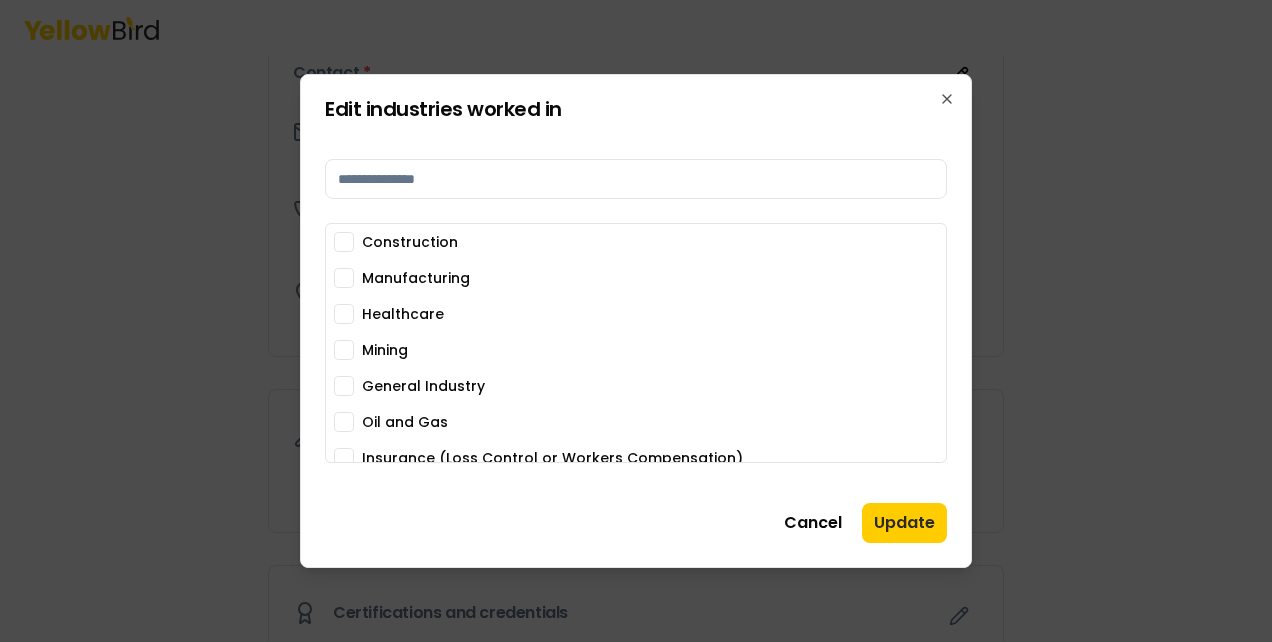 click on "Construction" at bounding box center (344, 242) 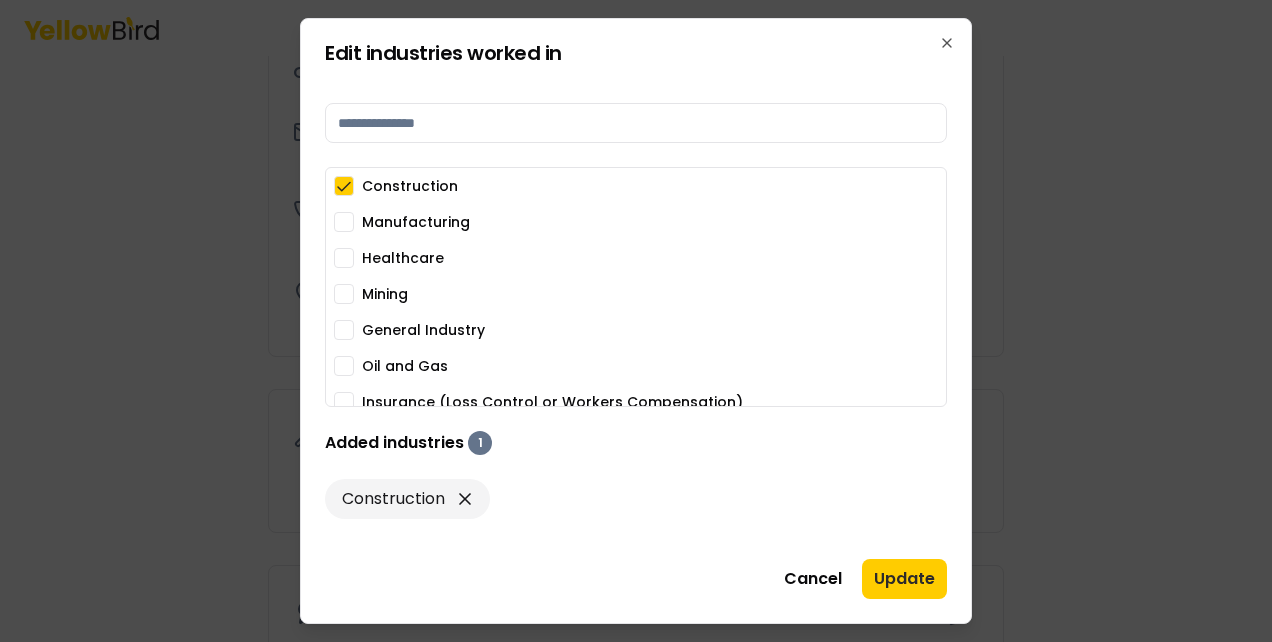 click on "General Industry" at bounding box center [344, 330] 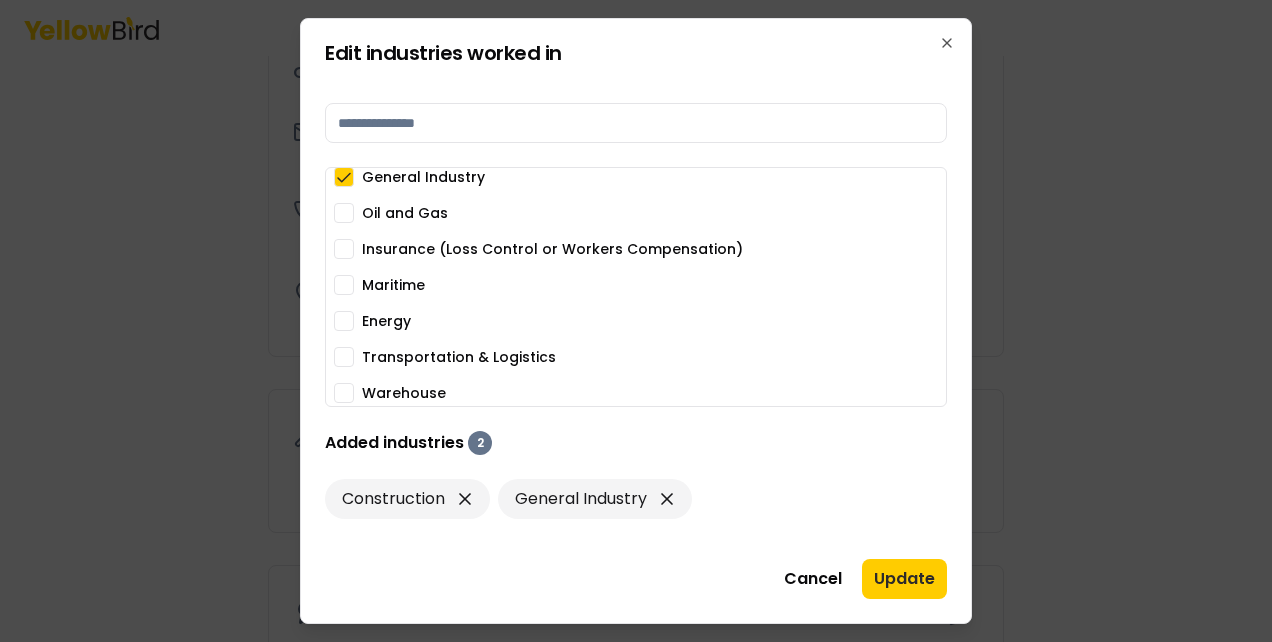 scroll, scrollTop: 158, scrollLeft: 0, axis: vertical 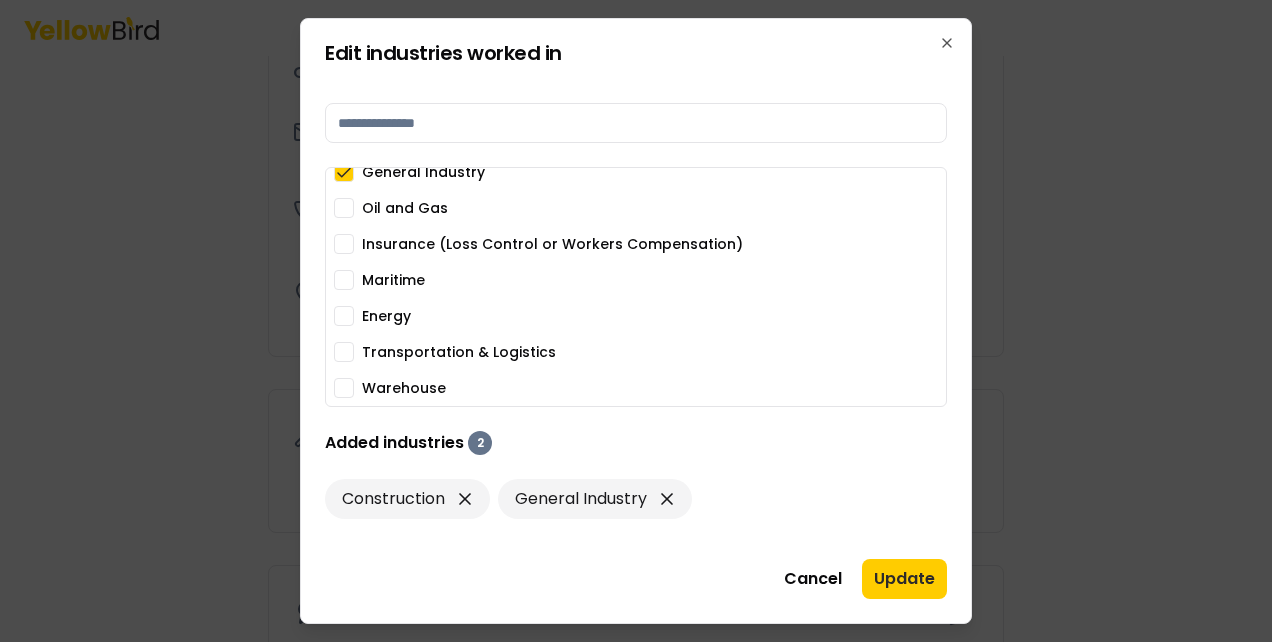 click on "Warehouse" at bounding box center (344, 388) 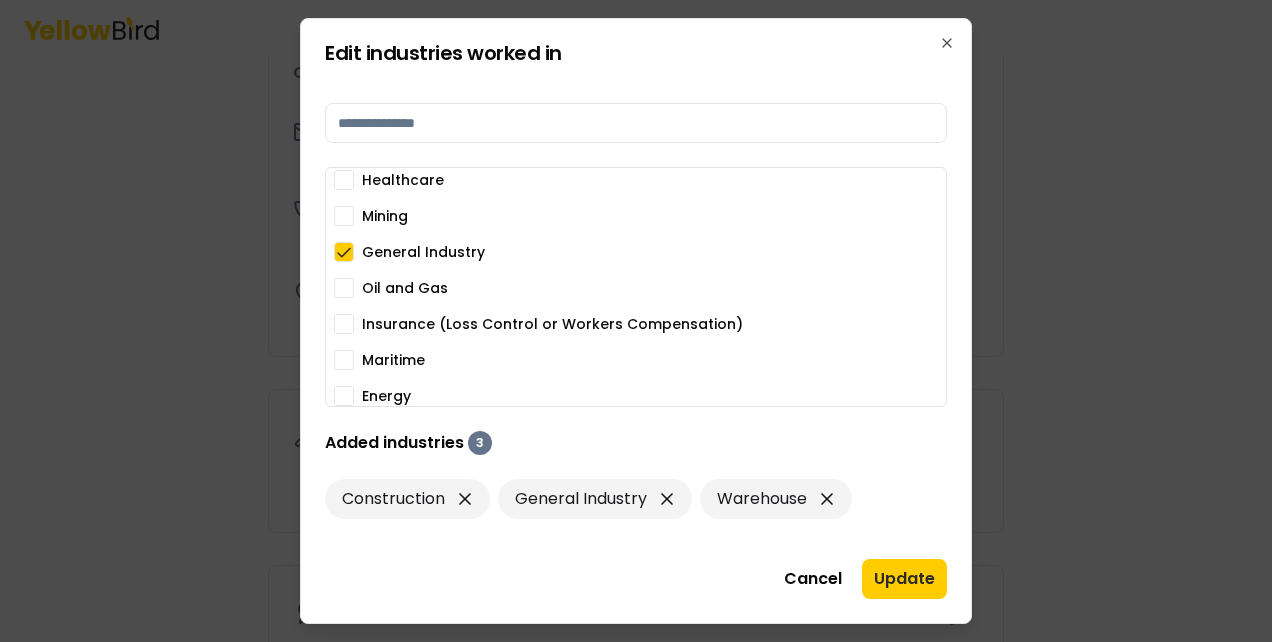 scroll, scrollTop: 67, scrollLeft: 0, axis: vertical 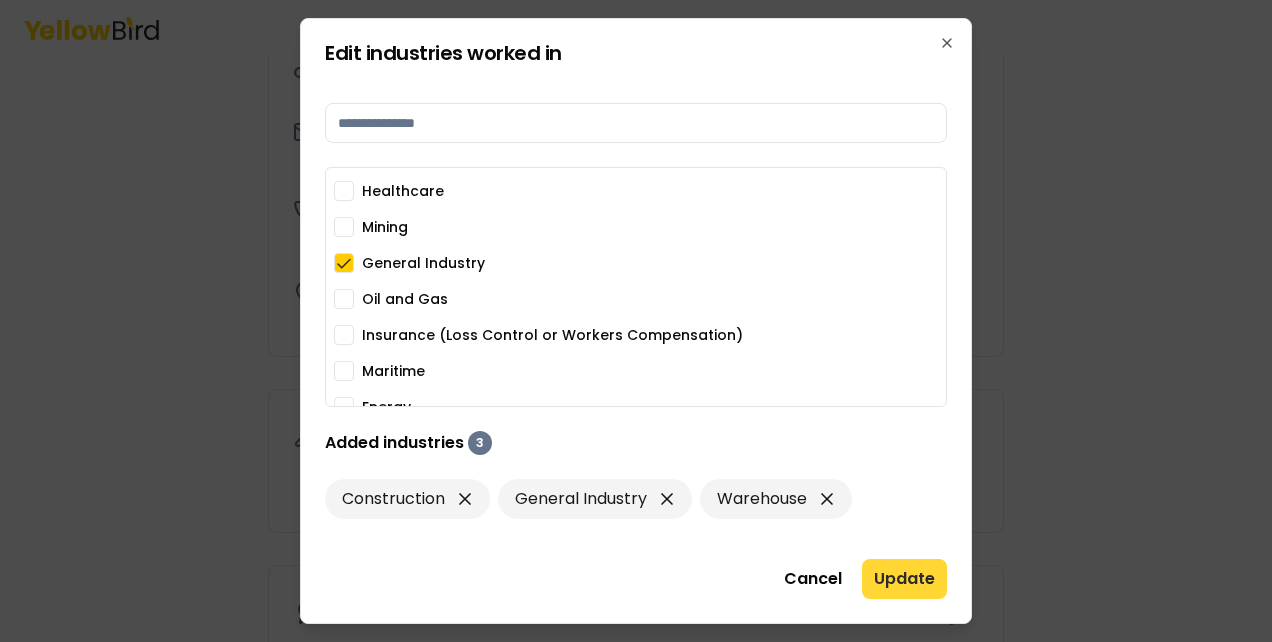 click on "Update" at bounding box center (904, 579) 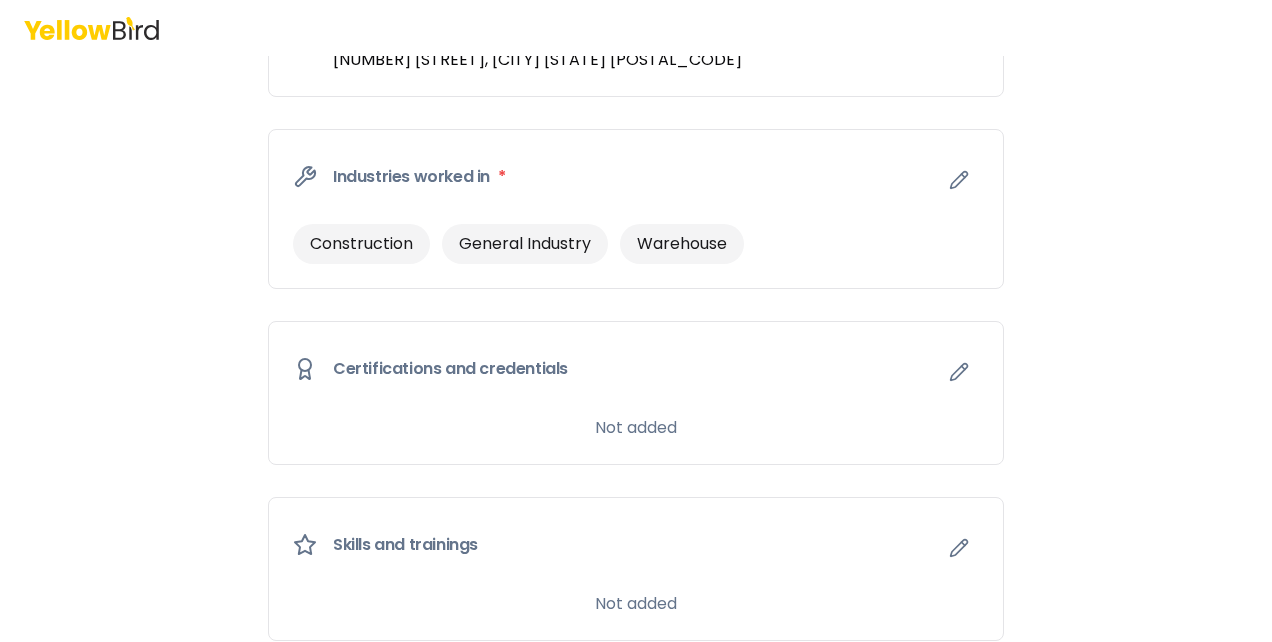 scroll, scrollTop: 815, scrollLeft: 0, axis: vertical 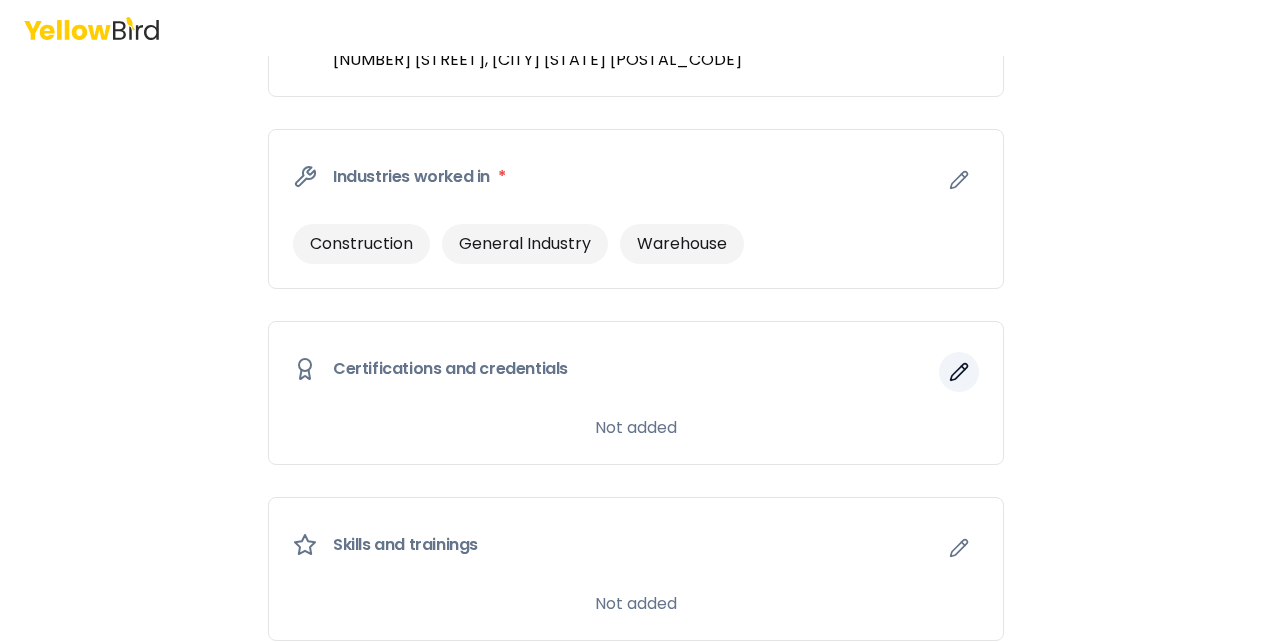click at bounding box center (959, 372) 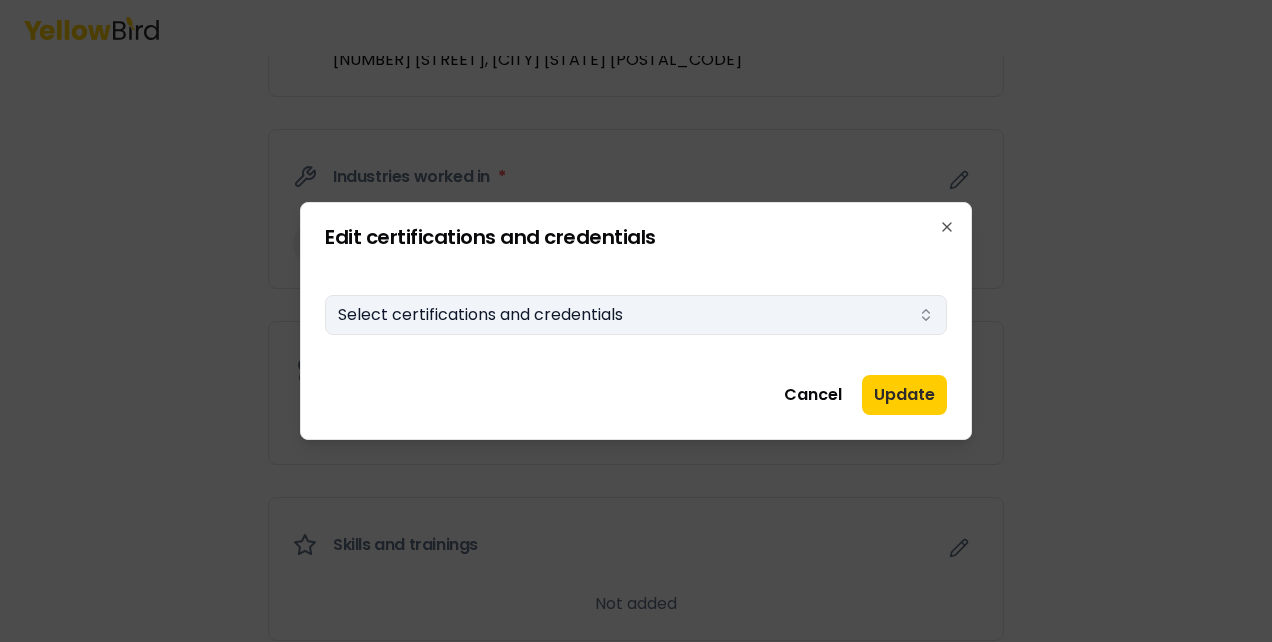 click 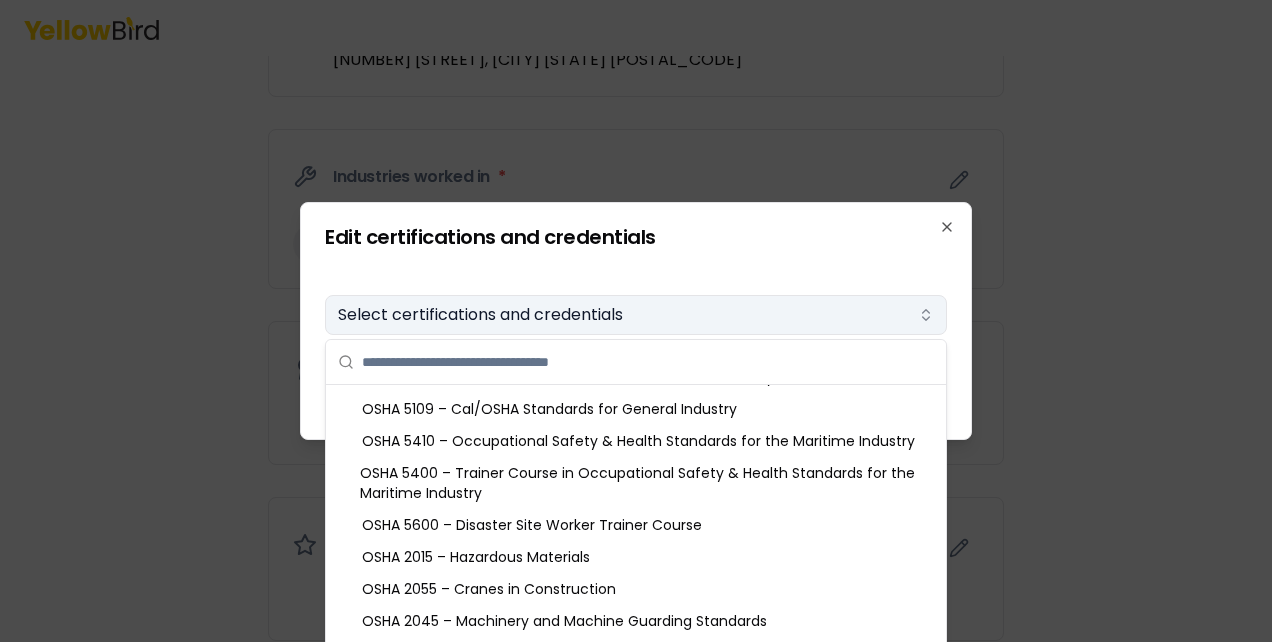 scroll, scrollTop: 1159, scrollLeft: 0, axis: vertical 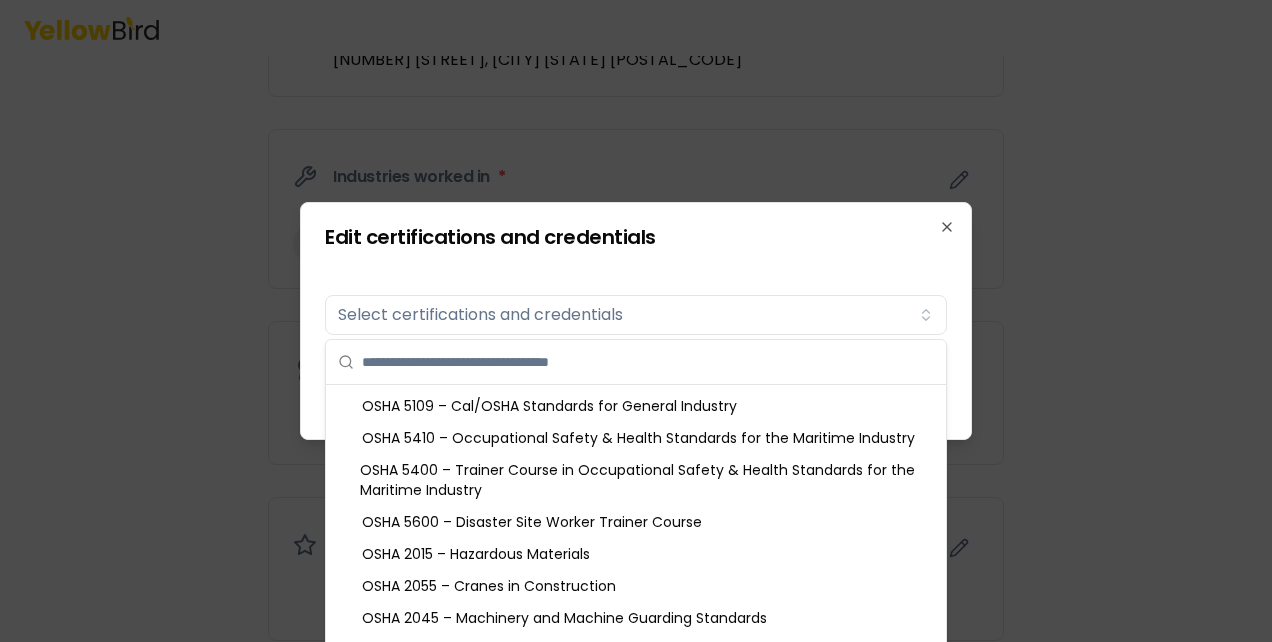 click on "OSHA 2055 – Cranes in Construction" at bounding box center (636, 586) 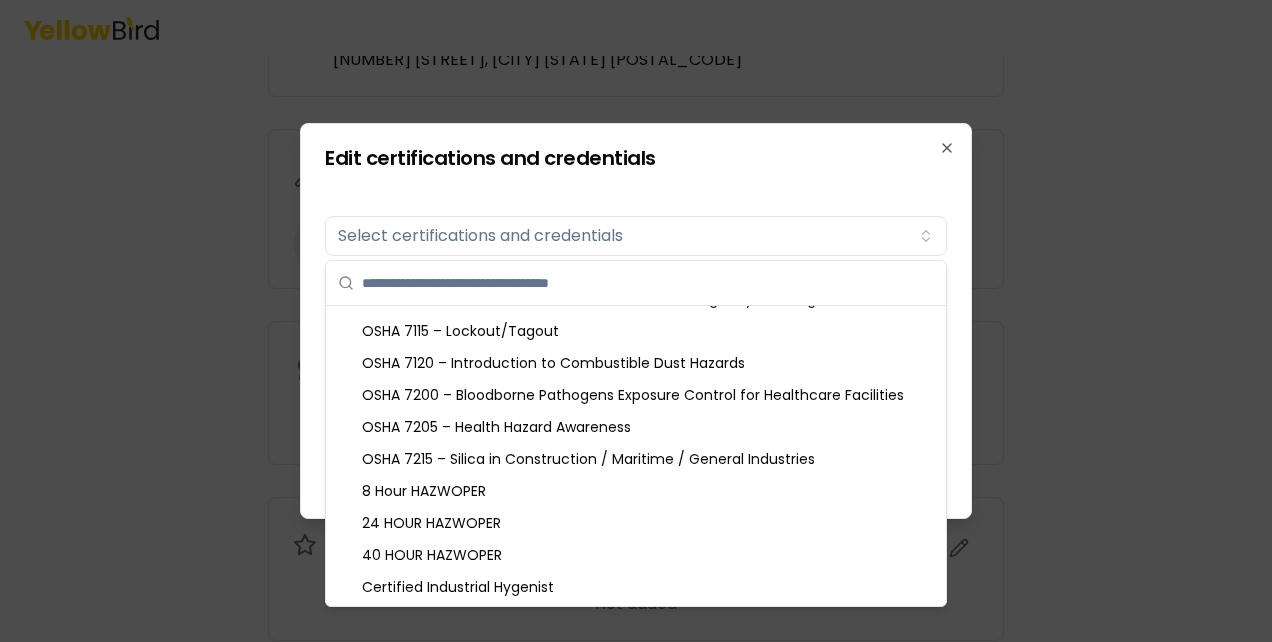 scroll, scrollTop: 1745, scrollLeft: 0, axis: vertical 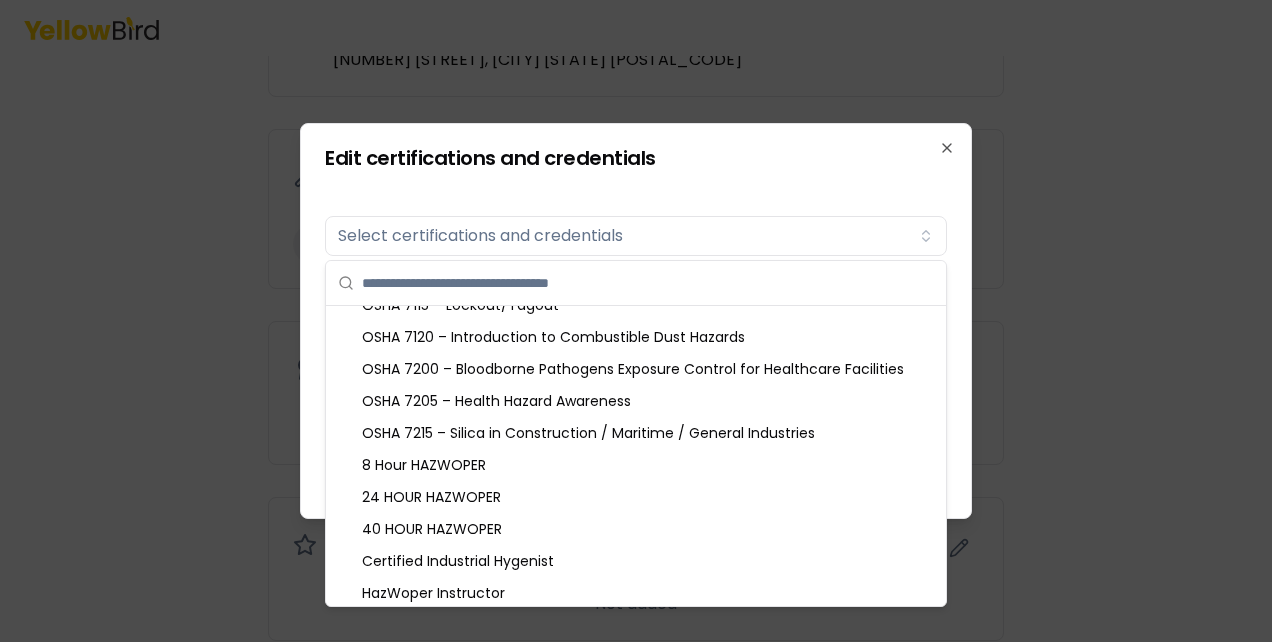 click at bounding box center [636, 321] 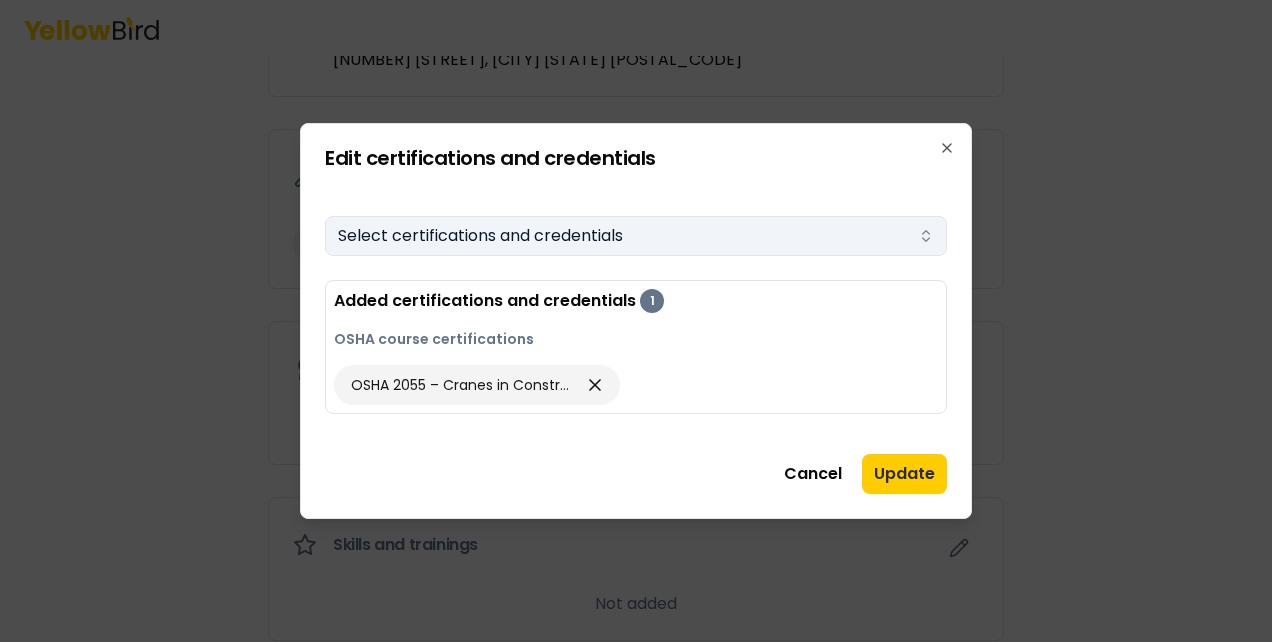 click 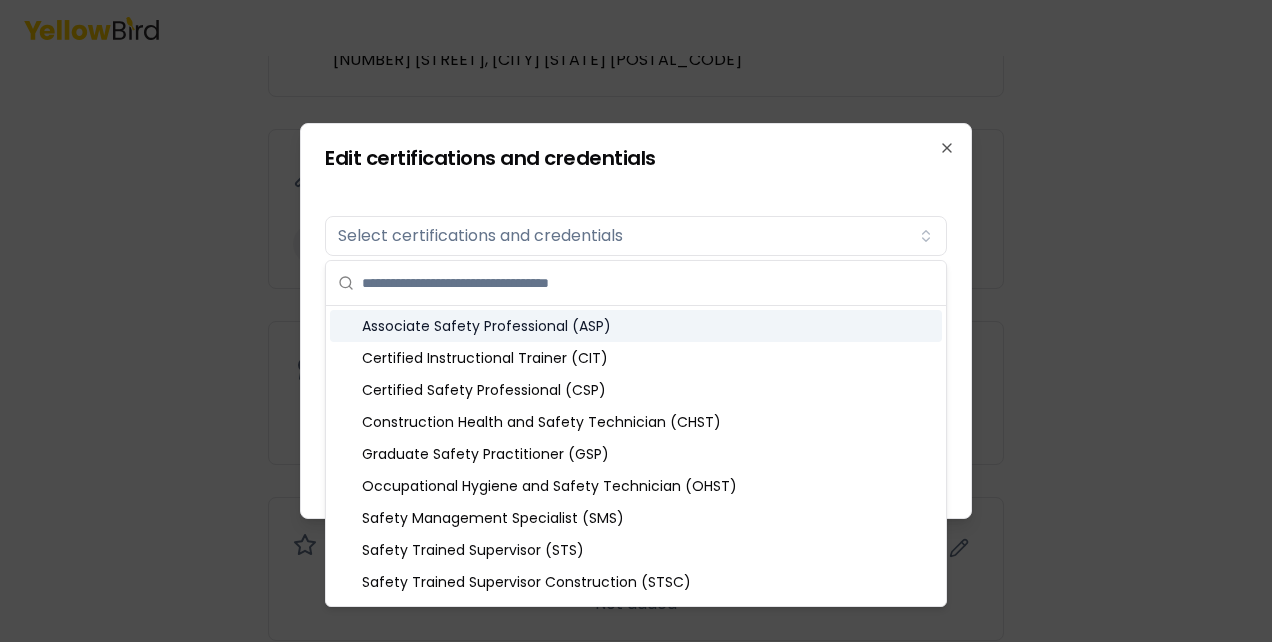click at bounding box center (636, 321) 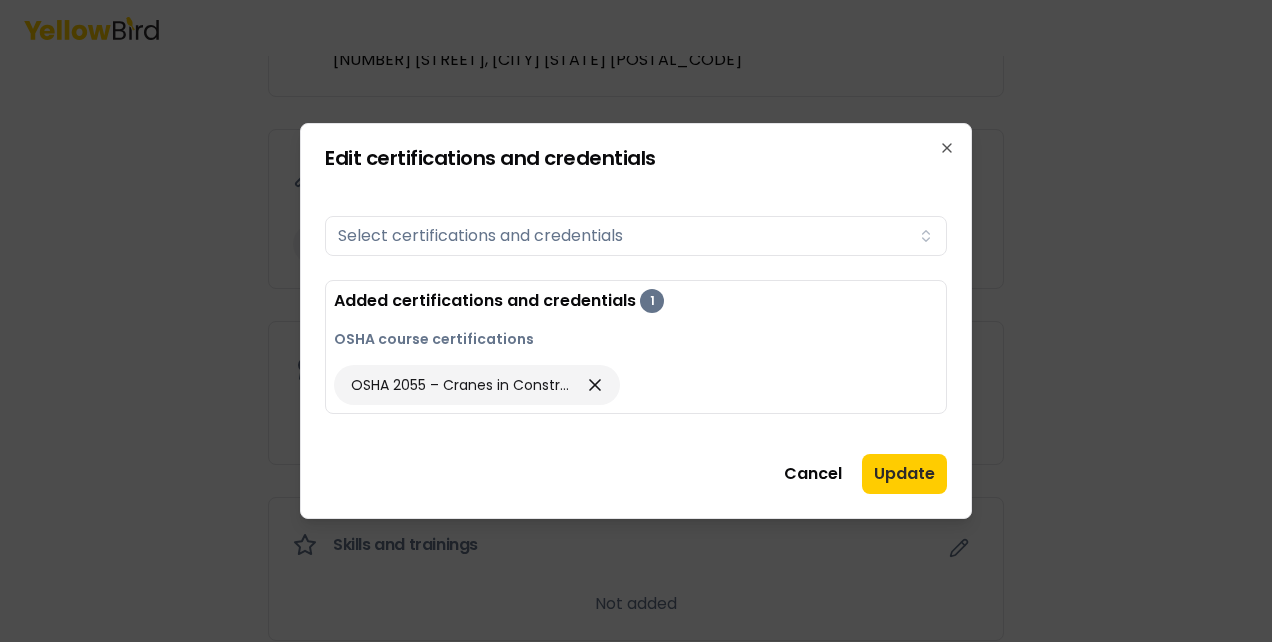 click on "Edit certifications and credentials Certifications Select certifications and credentials Added certifications and credentials 1 OSHA course certifications OSHA 2055 – Cranes in Construction Cancel Update Close" at bounding box center (636, 321) 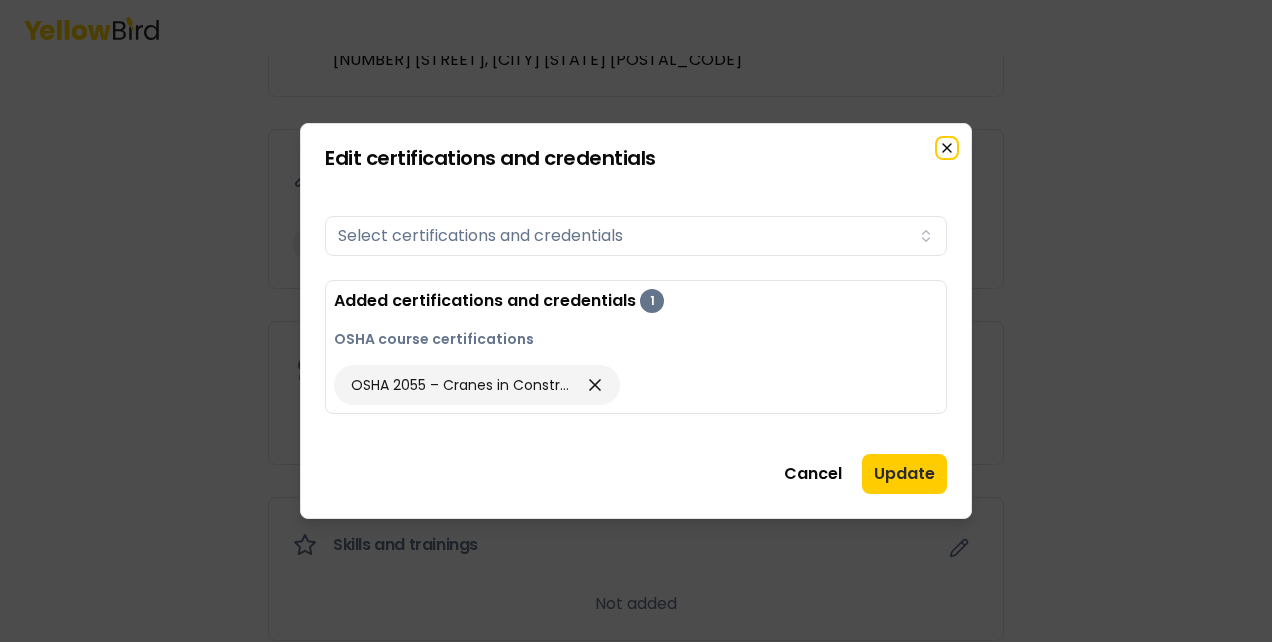 click 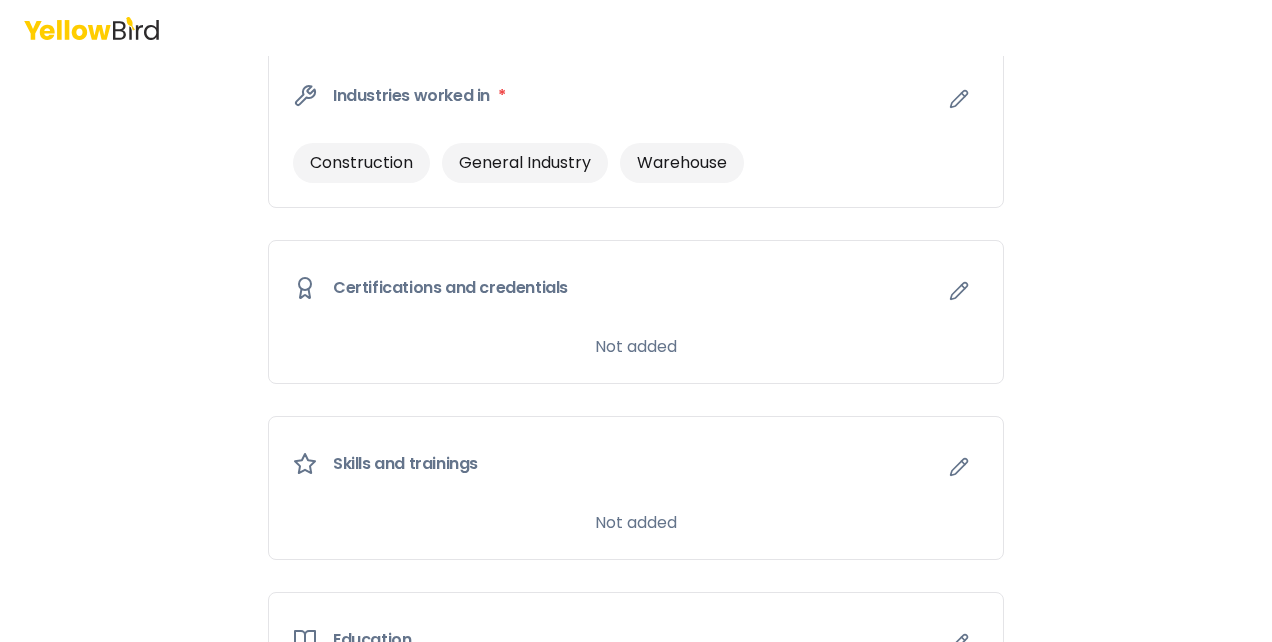scroll, scrollTop: 900, scrollLeft: 0, axis: vertical 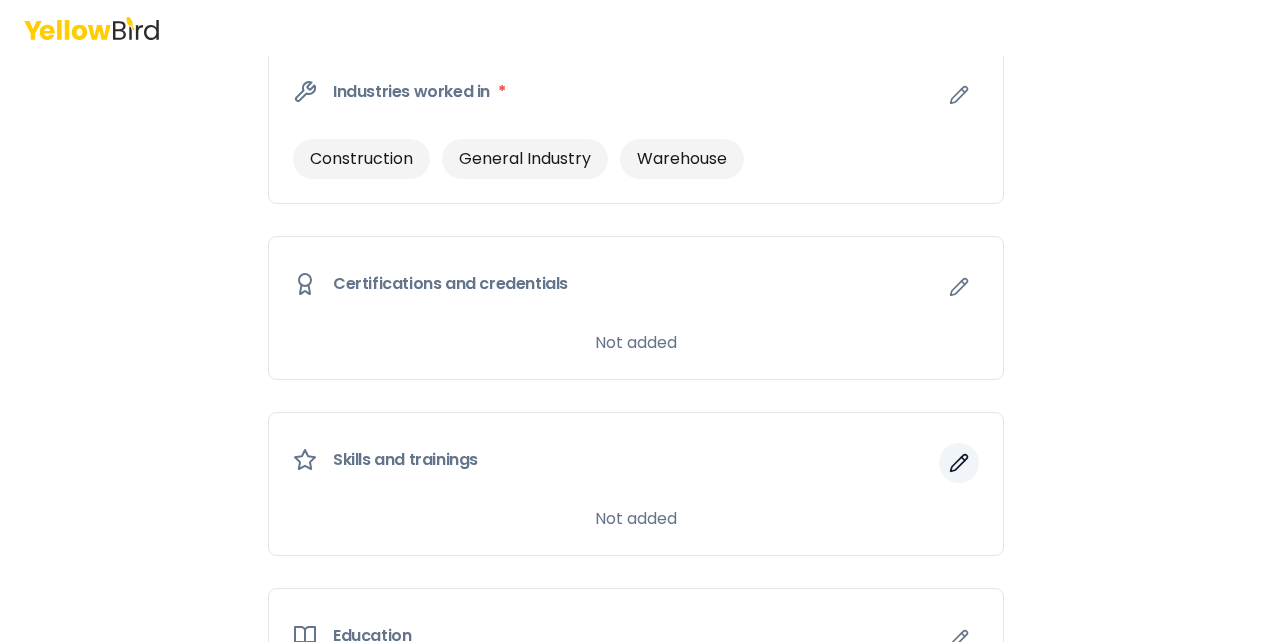 click 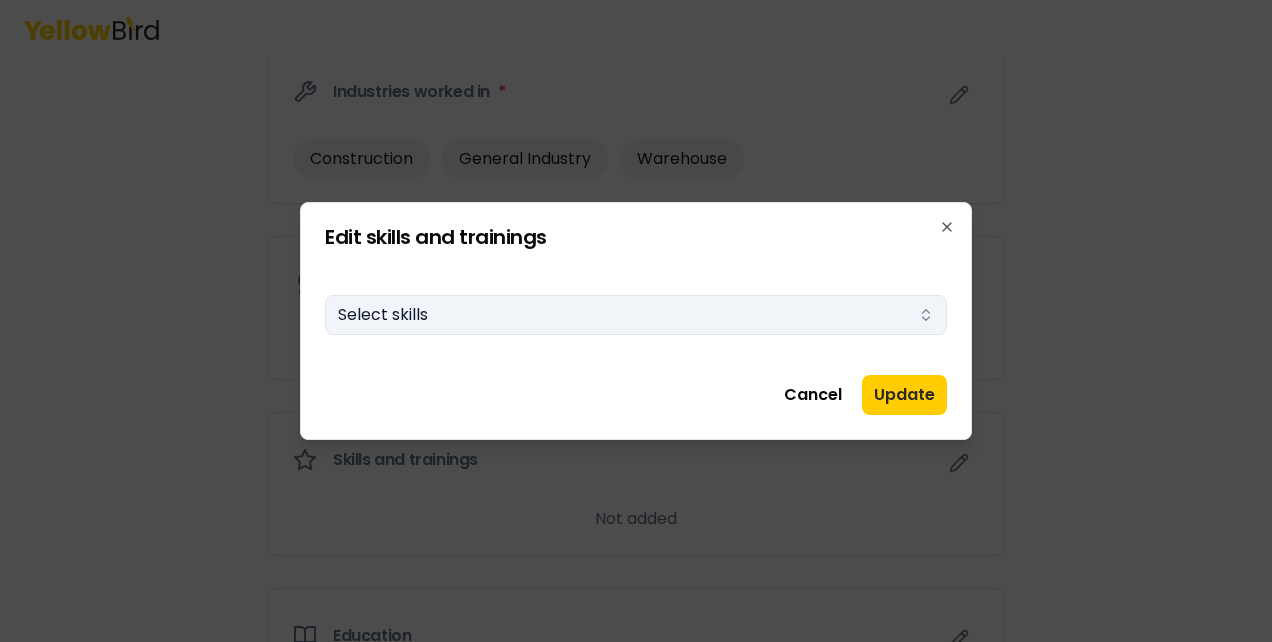 click 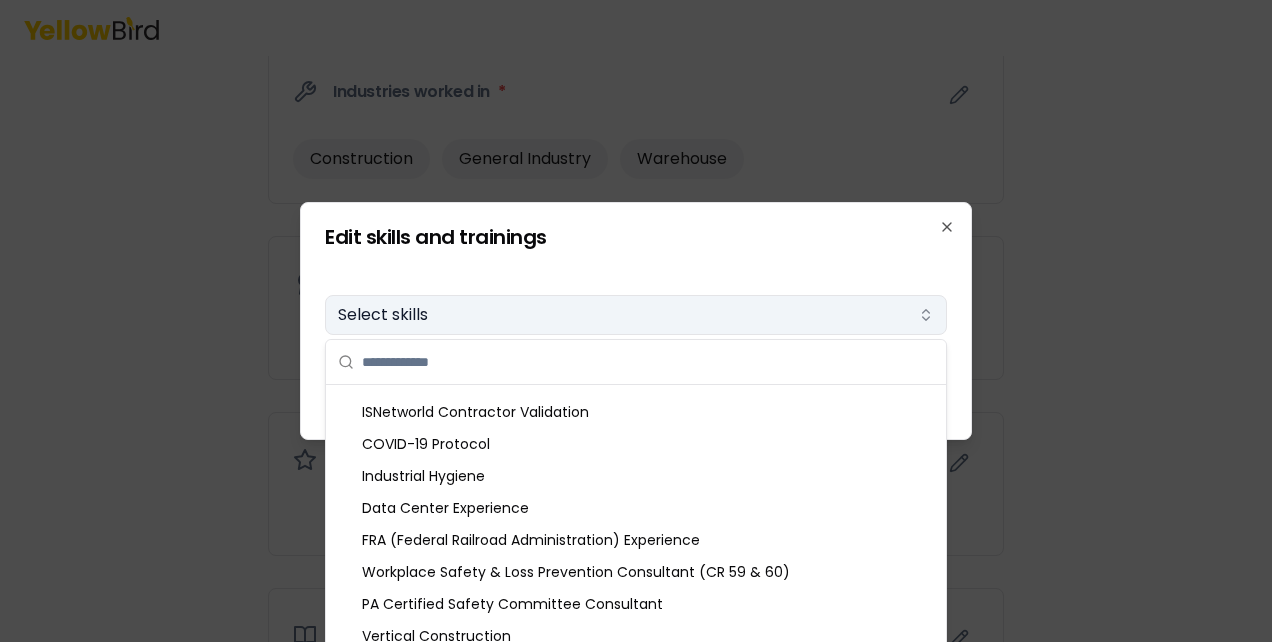 scroll, scrollTop: 179, scrollLeft: 0, axis: vertical 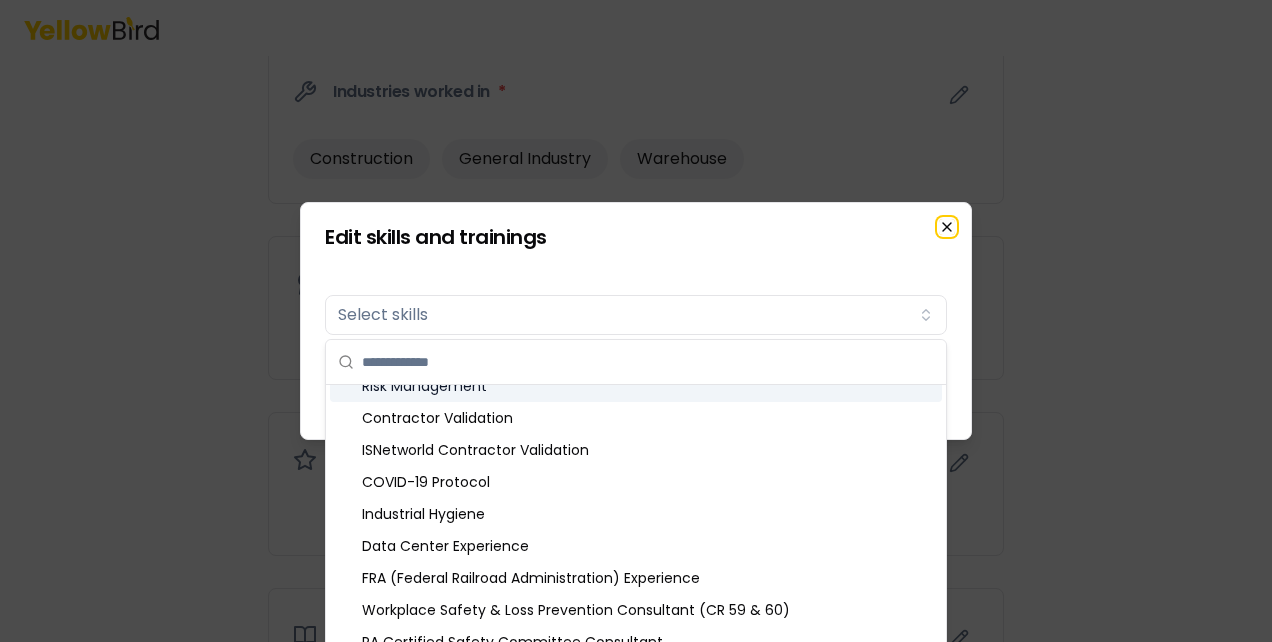 click 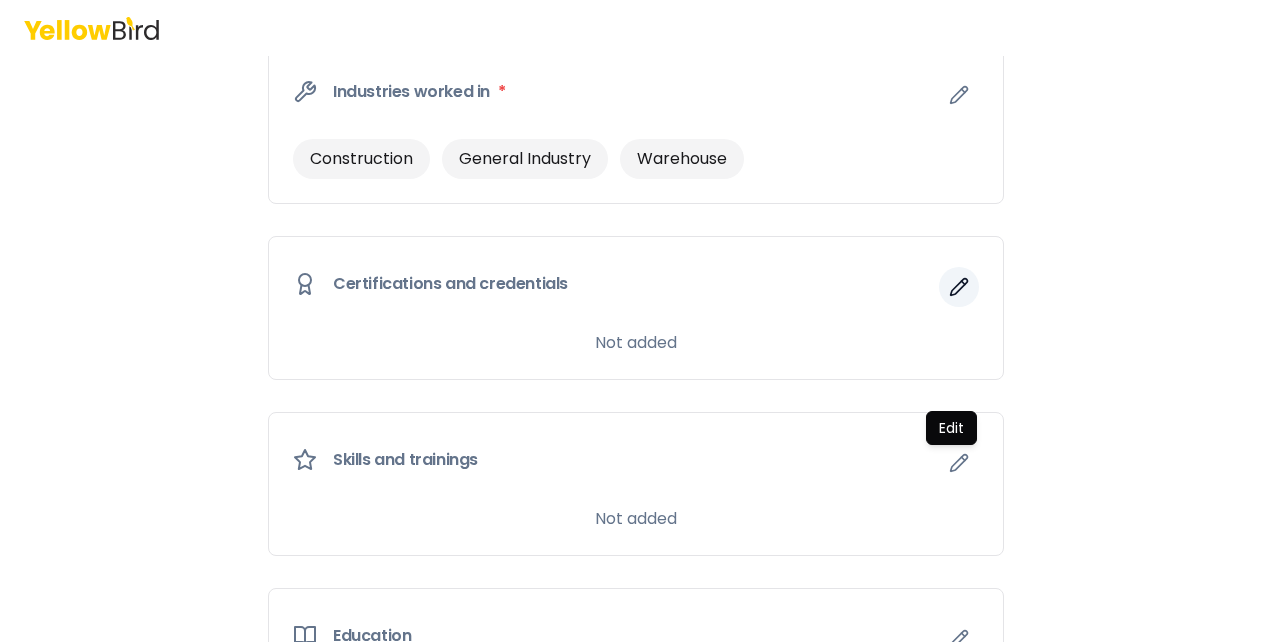 click 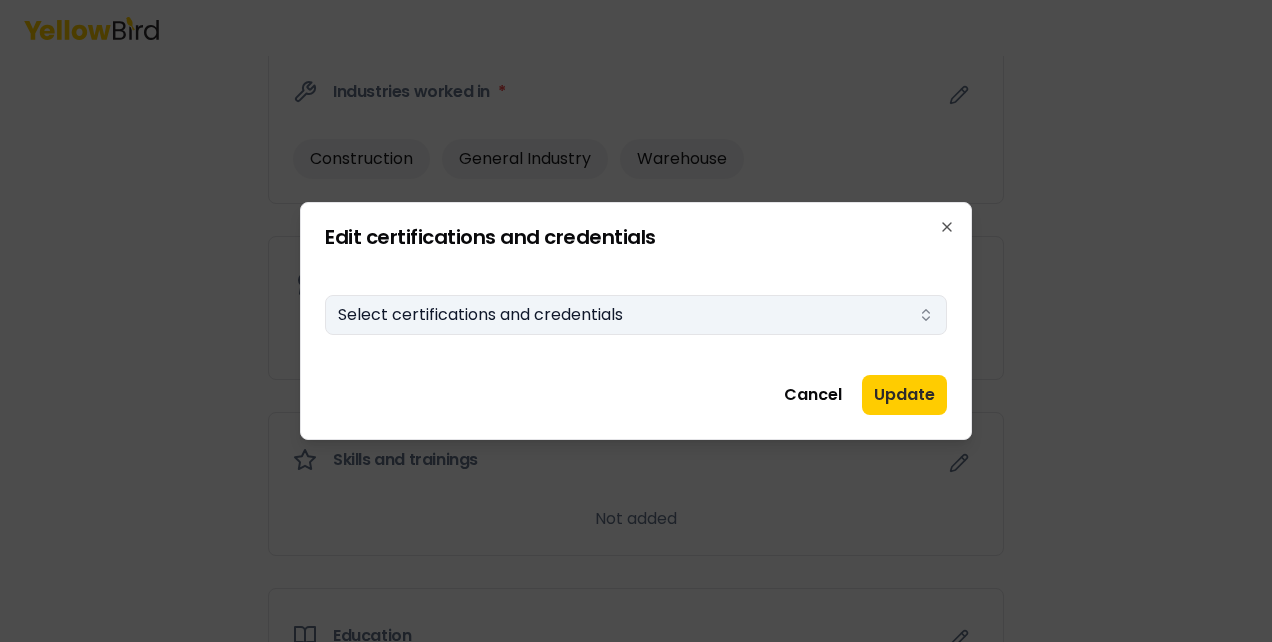 click 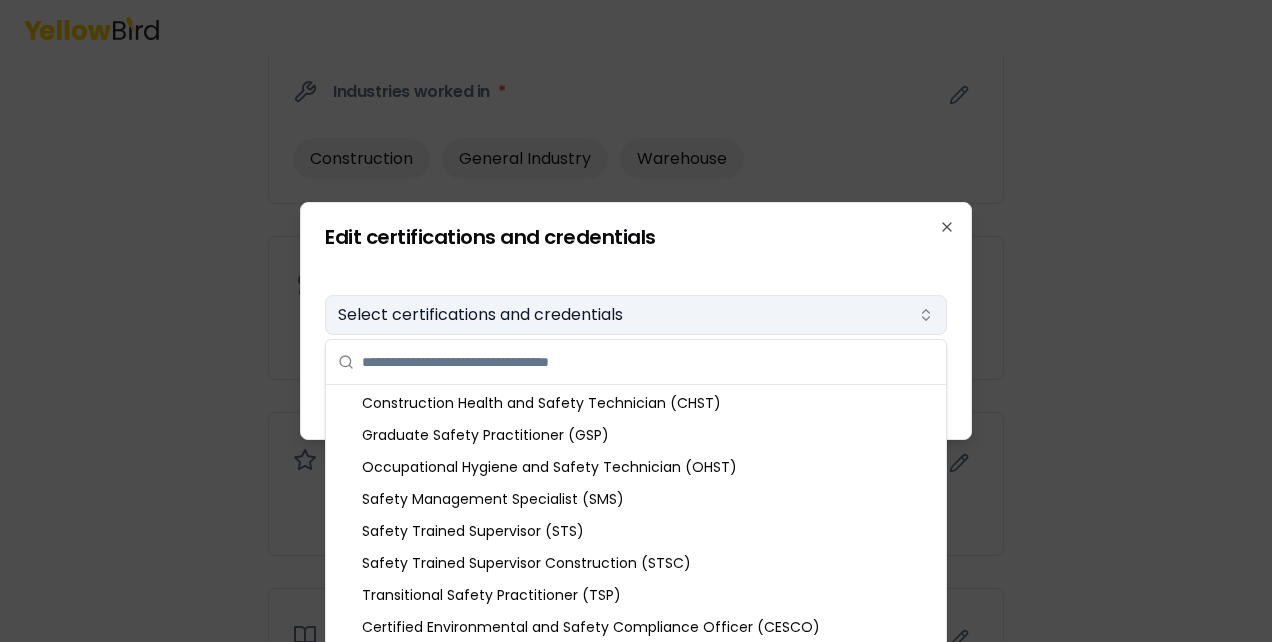 scroll, scrollTop: 113, scrollLeft: 0, axis: vertical 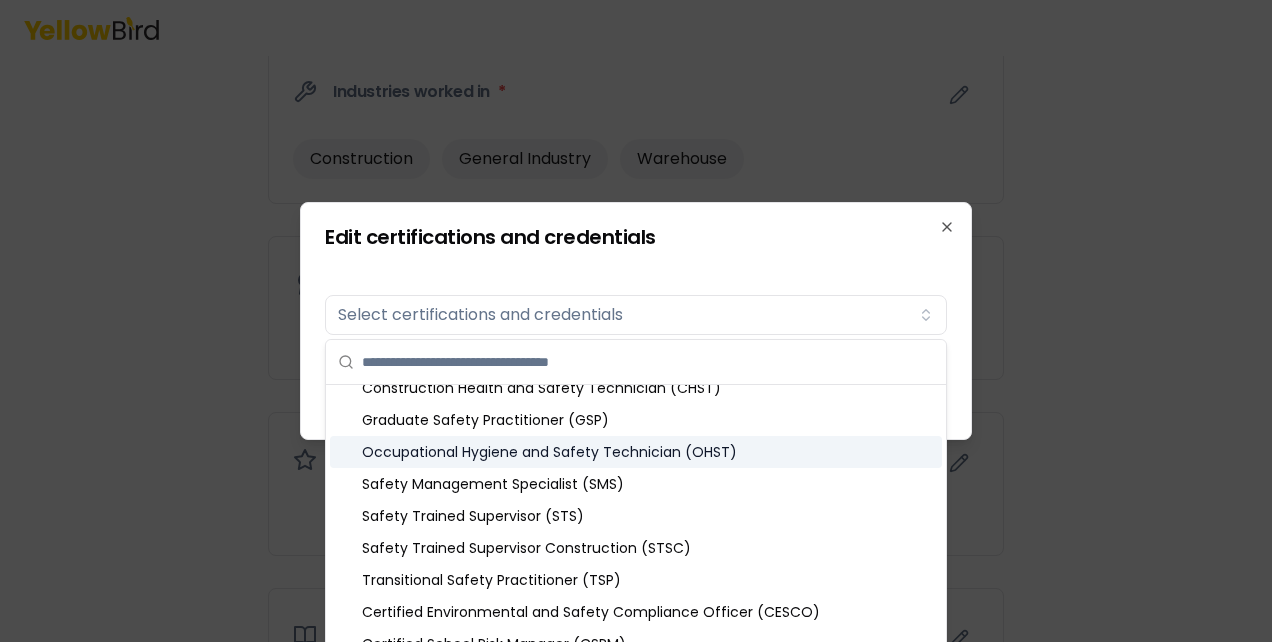 click at bounding box center (636, 321) 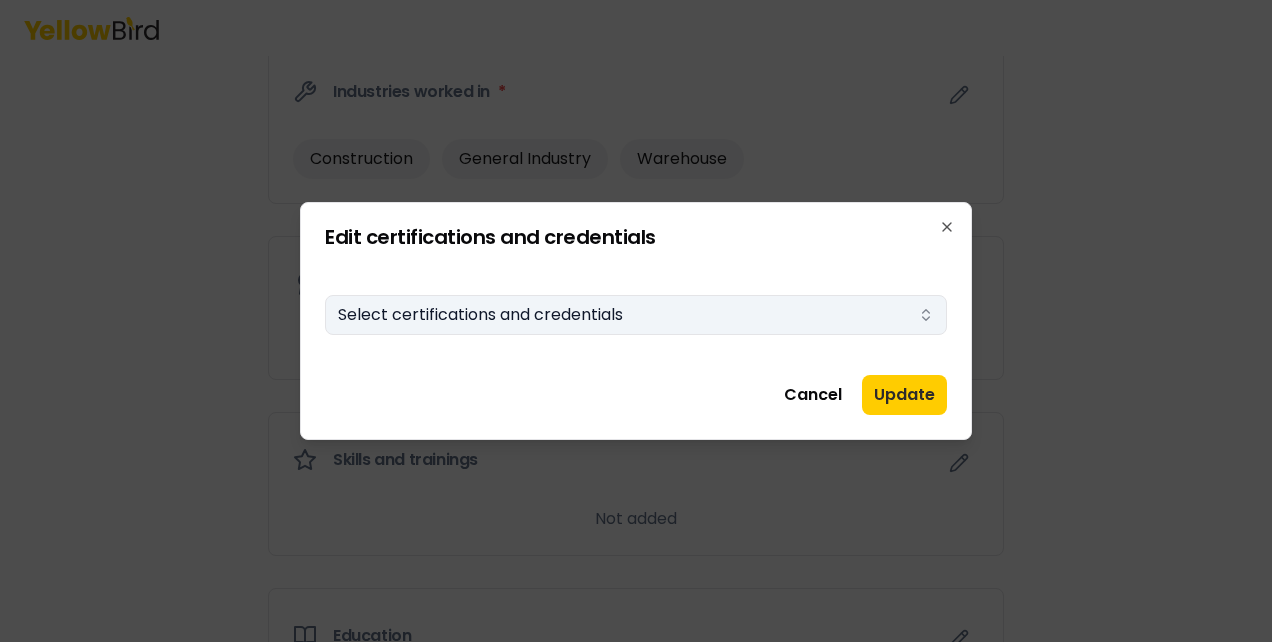 click 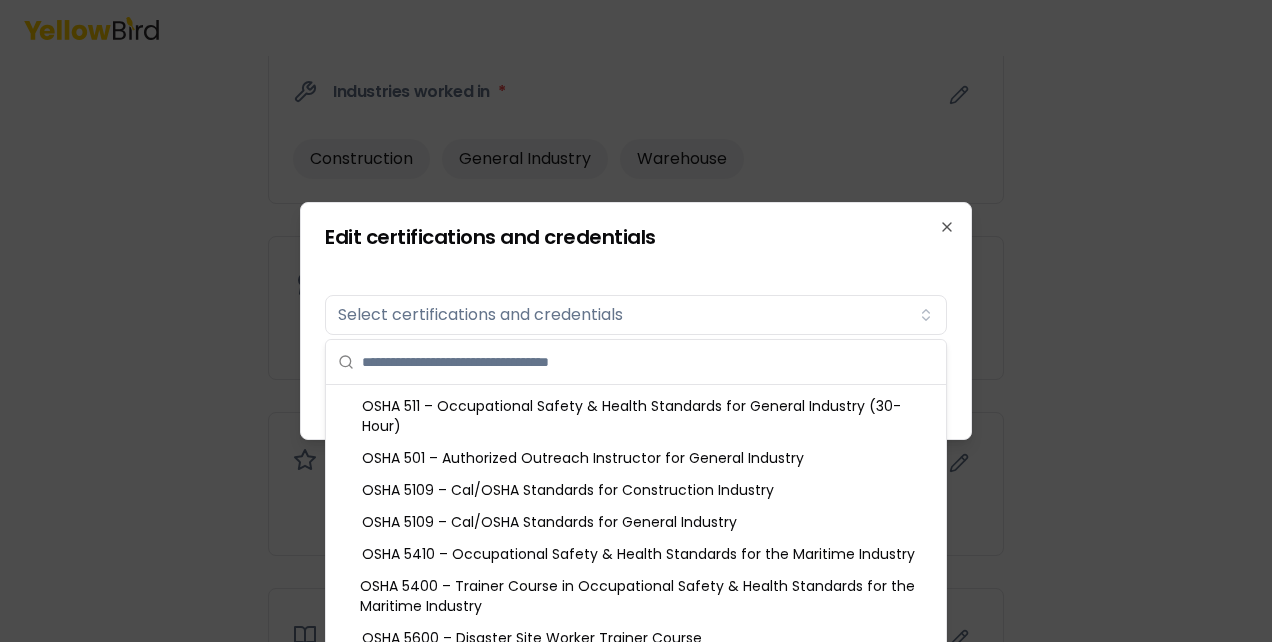 scroll, scrollTop: 1053, scrollLeft: 0, axis: vertical 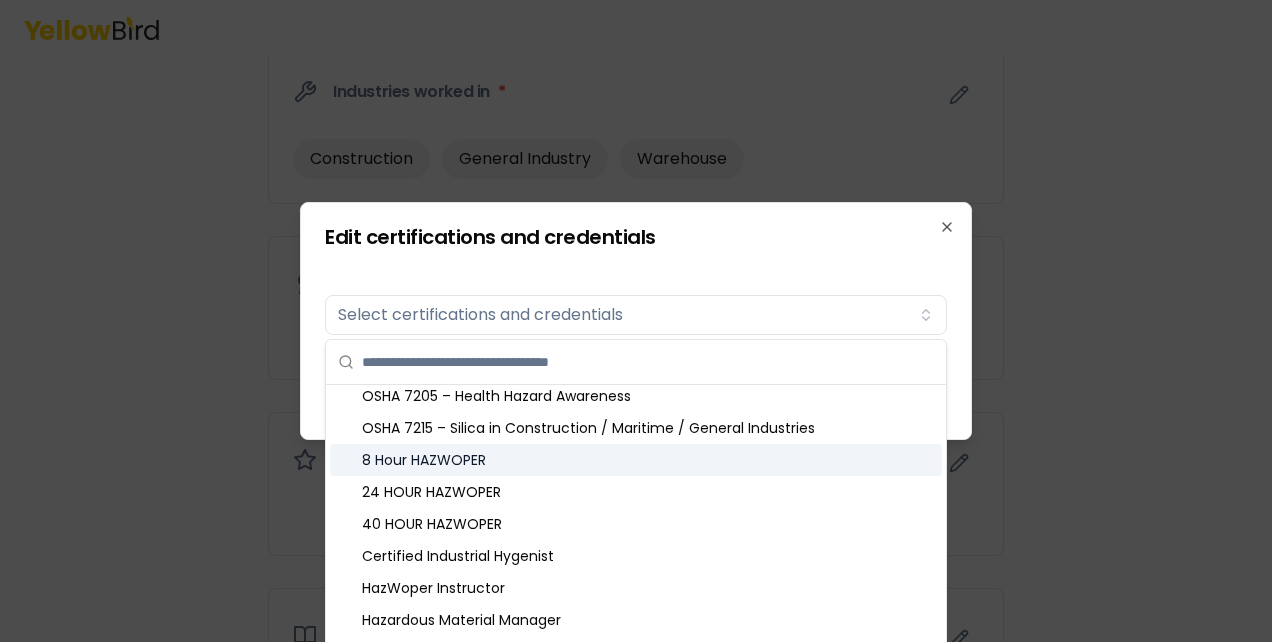 click on "8 Hour HAZWOPER" at bounding box center [636, 460] 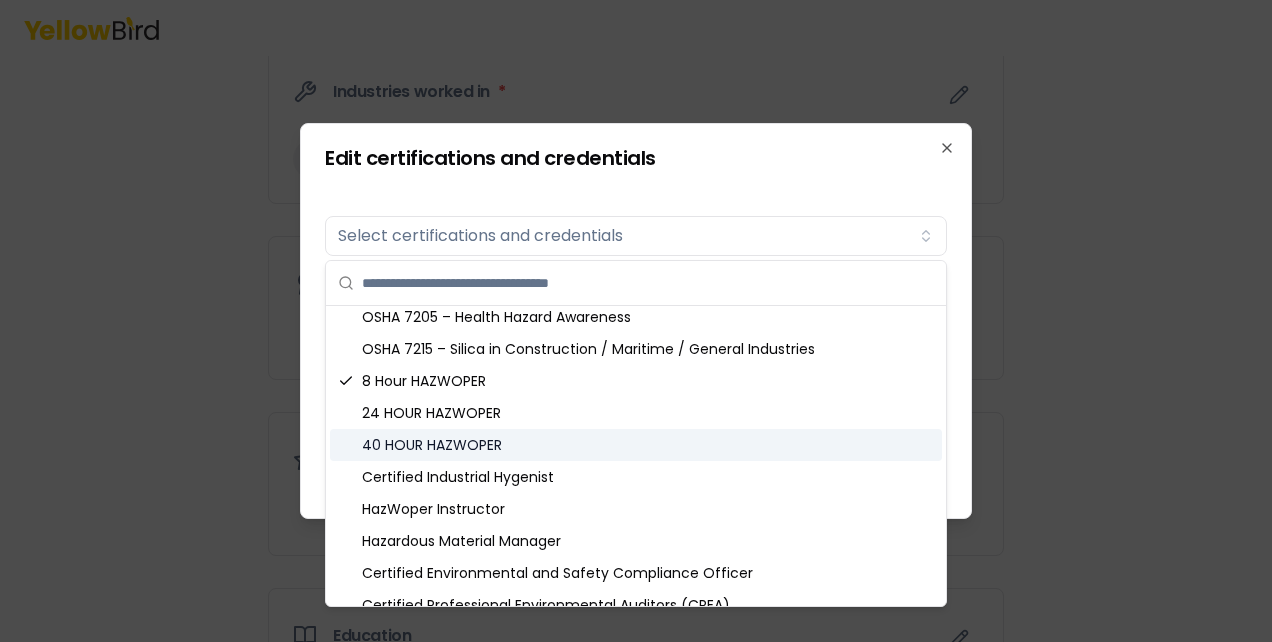 click on "40 HOUR HAZWOPER" at bounding box center [636, 445] 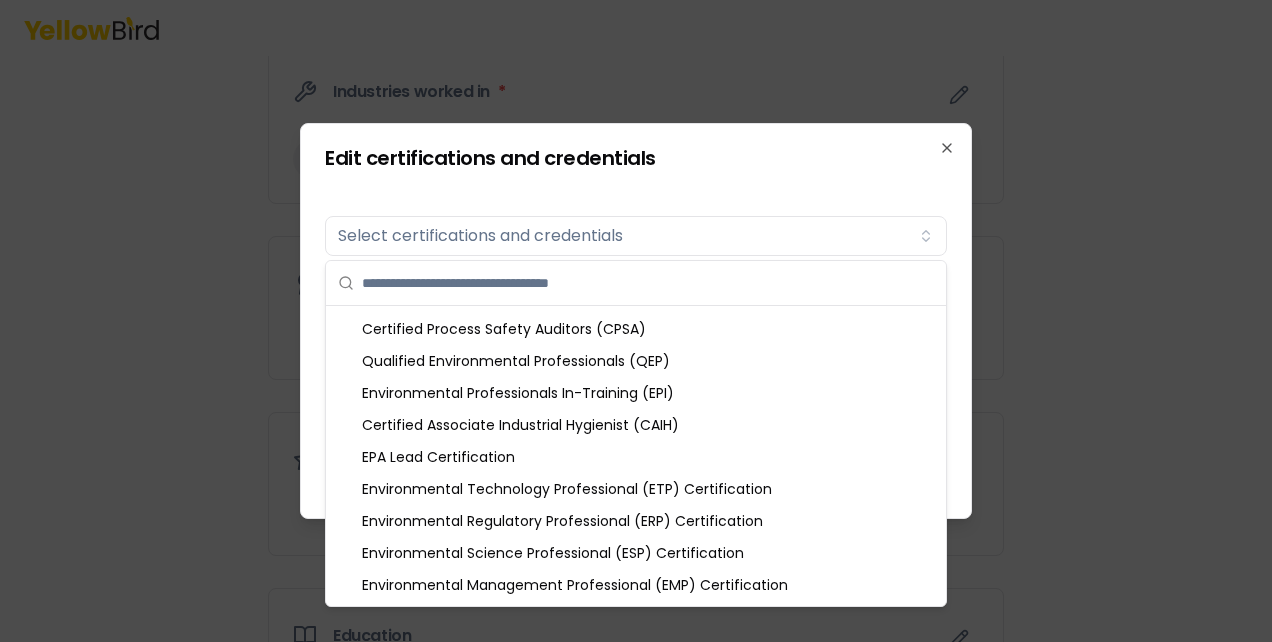 scroll, scrollTop: 2173, scrollLeft: 0, axis: vertical 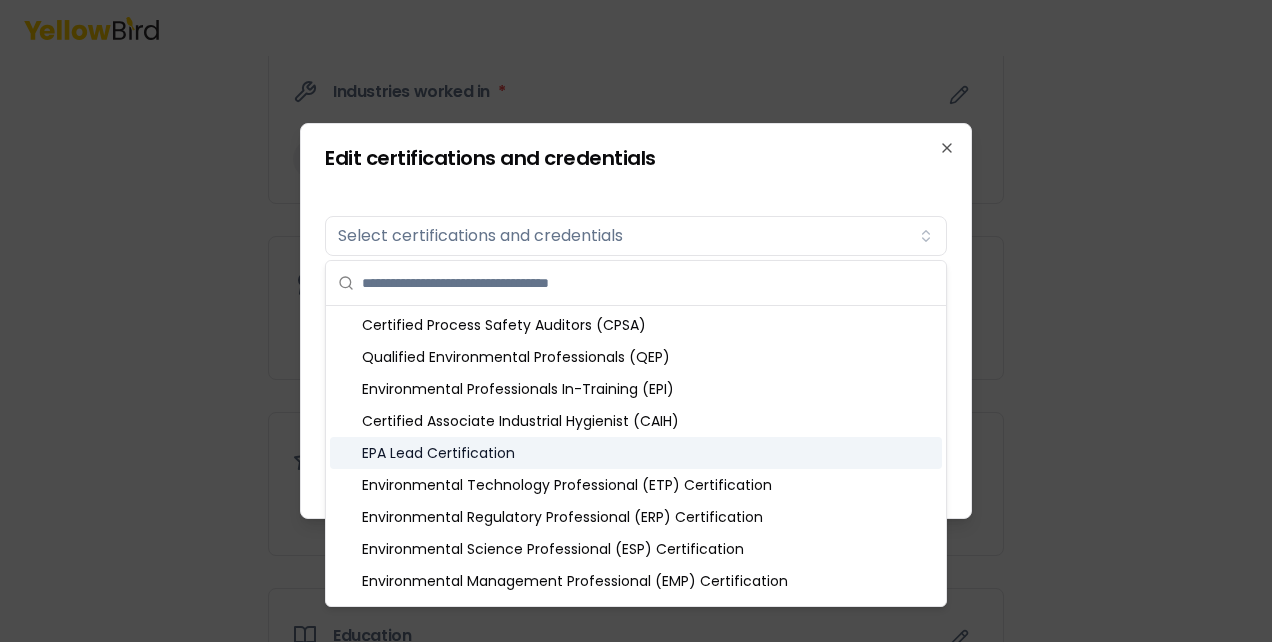 click on "EPA Lead Certification" at bounding box center (636, 453) 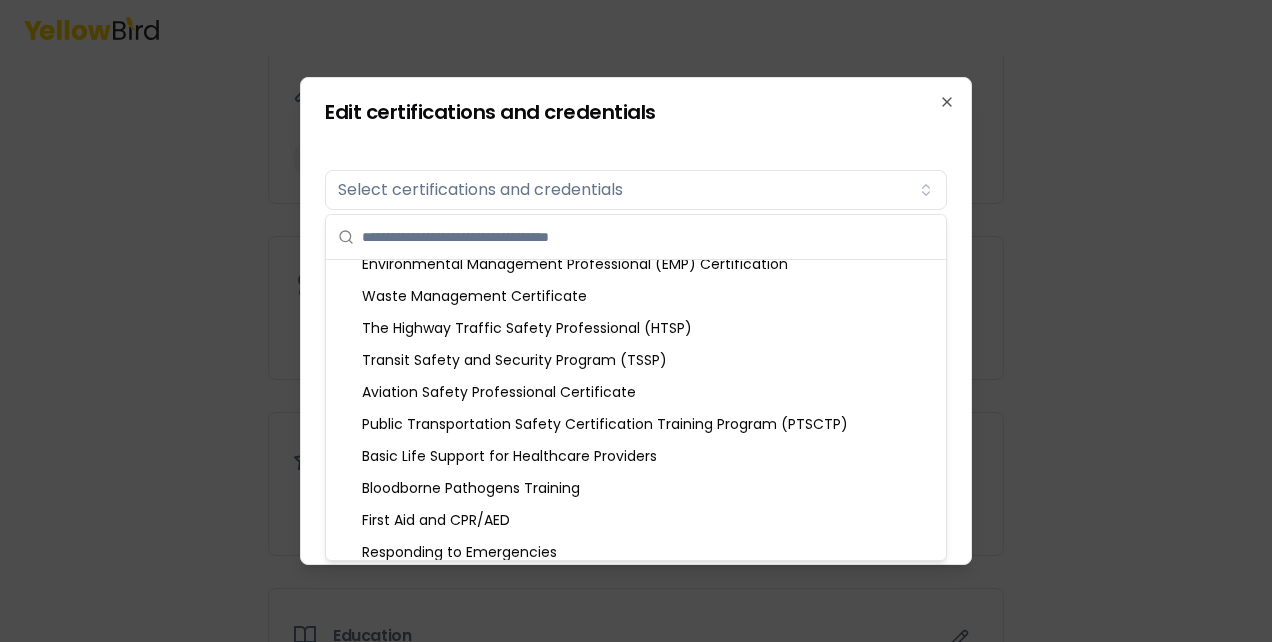 scroll, scrollTop: 2455, scrollLeft: 0, axis: vertical 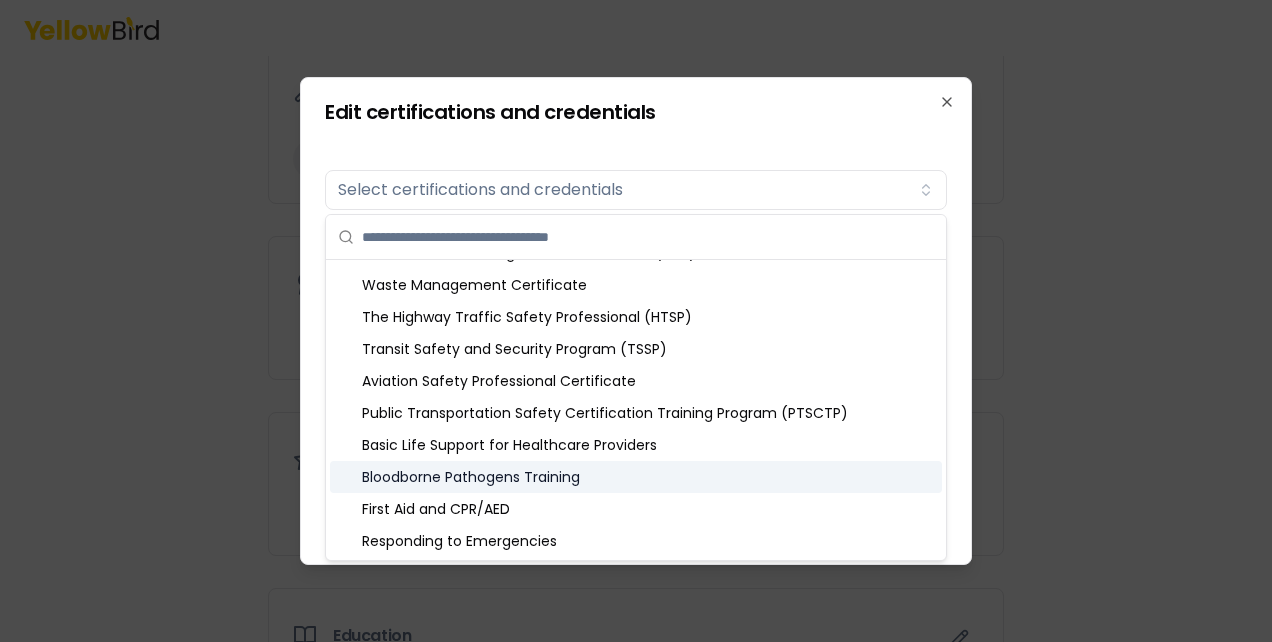 click on "Bloodborne Pathogens Training" at bounding box center [636, 477] 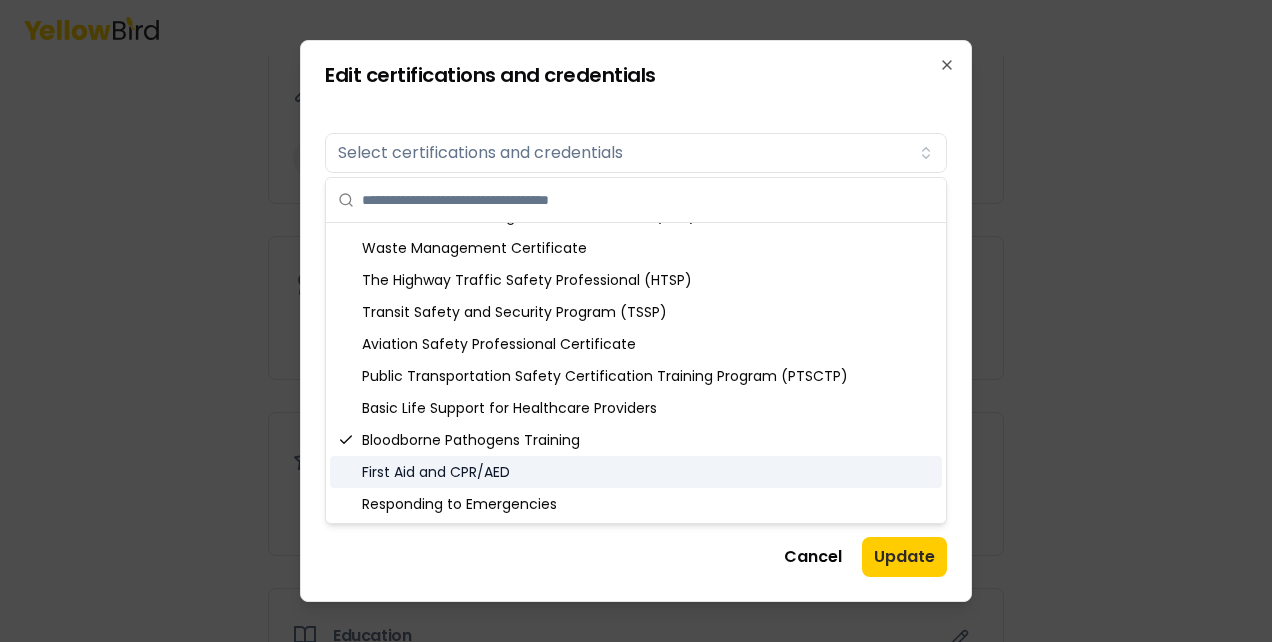 click on "First Aid and CPR/AED" at bounding box center (636, 472) 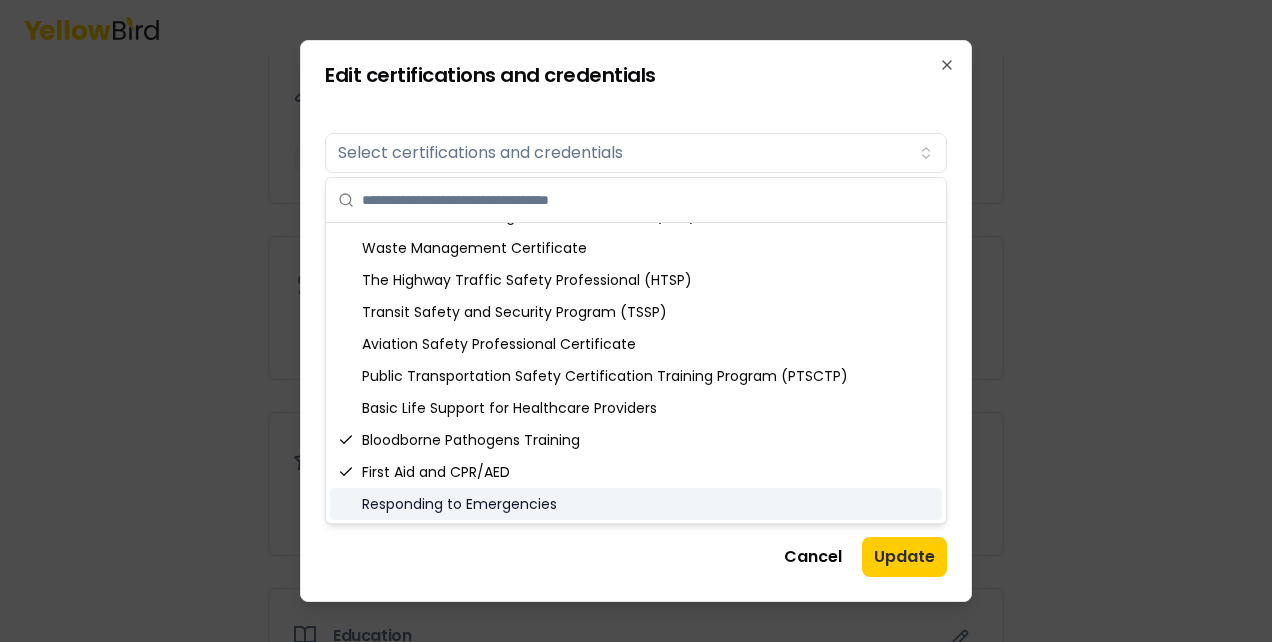 click on "Responding to Emergencies" at bounding box center (636, 504) 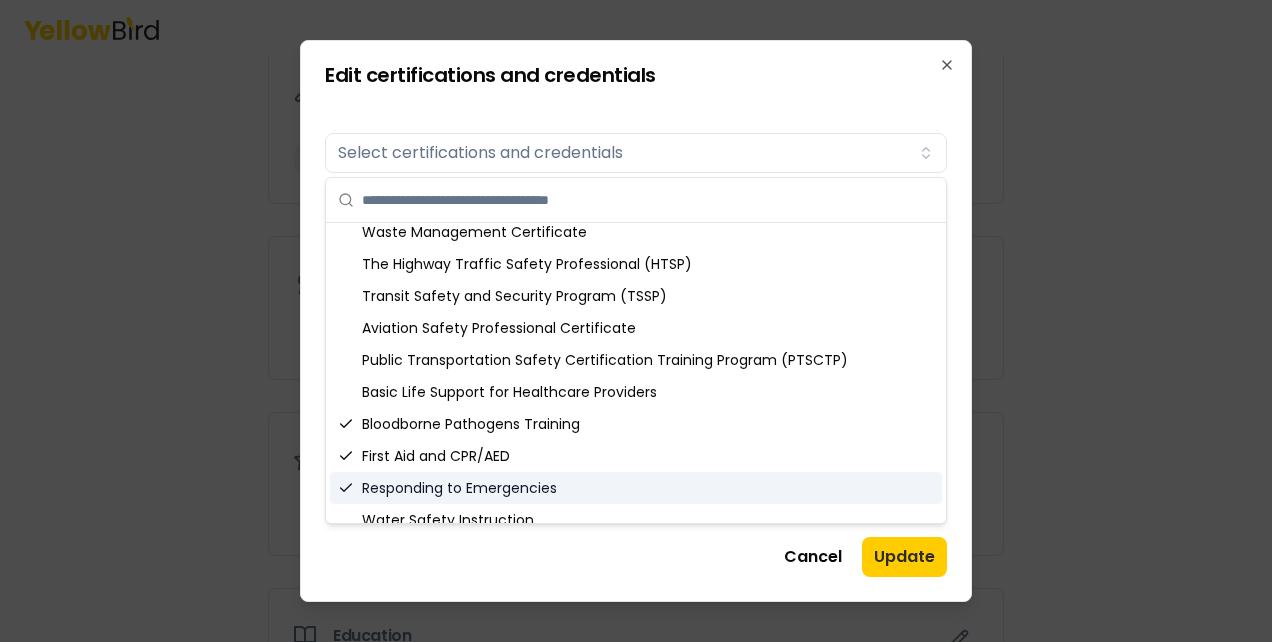 scroll, scrollTop: 2488, scrollLeft: 0, axis: vertical 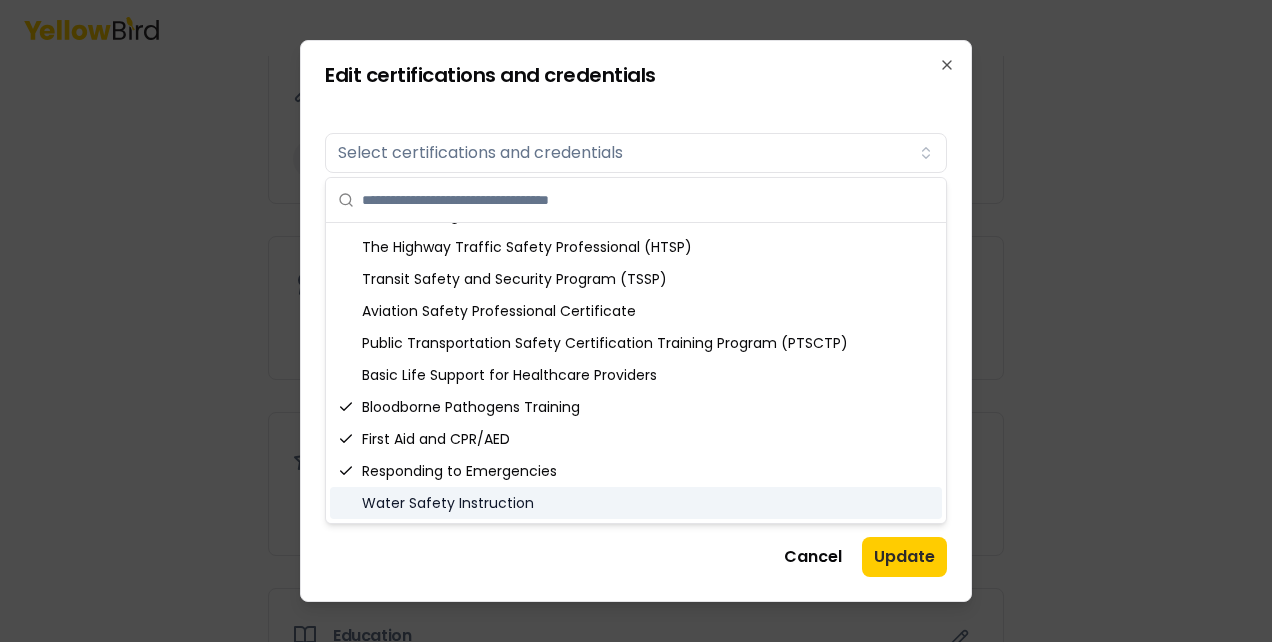 click on "Water Safety Instruction" at bounding box center [636, 503] 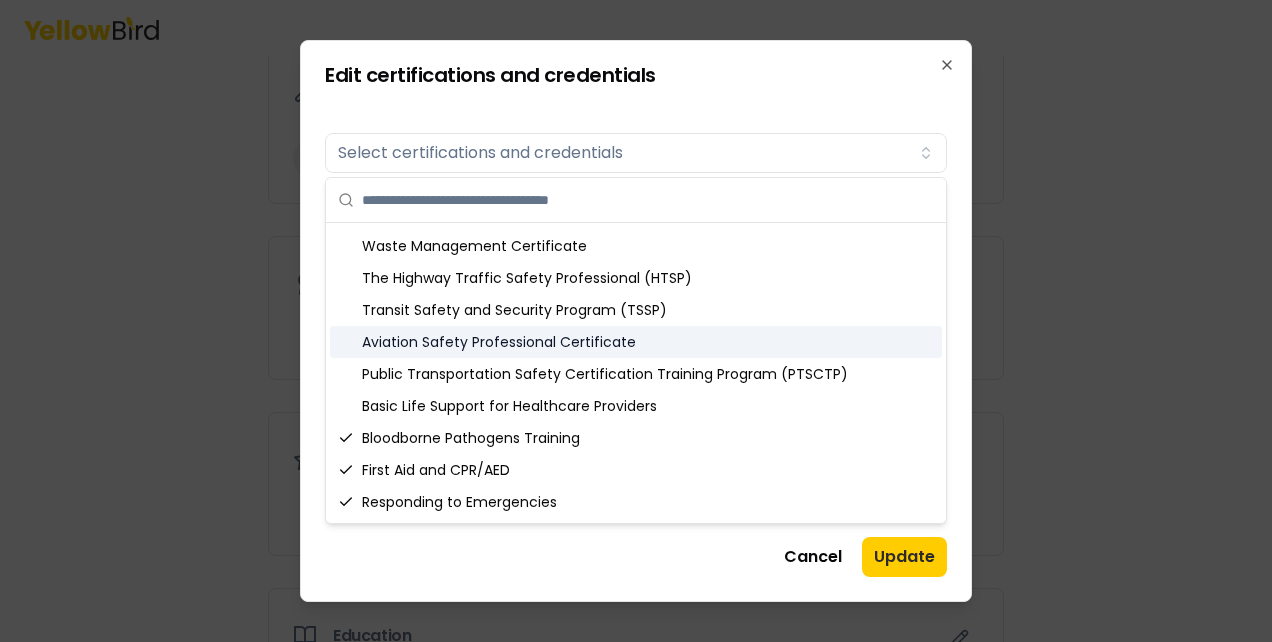scroll, scrollTop: 2448, scrollLeft: 0, axis: vertical 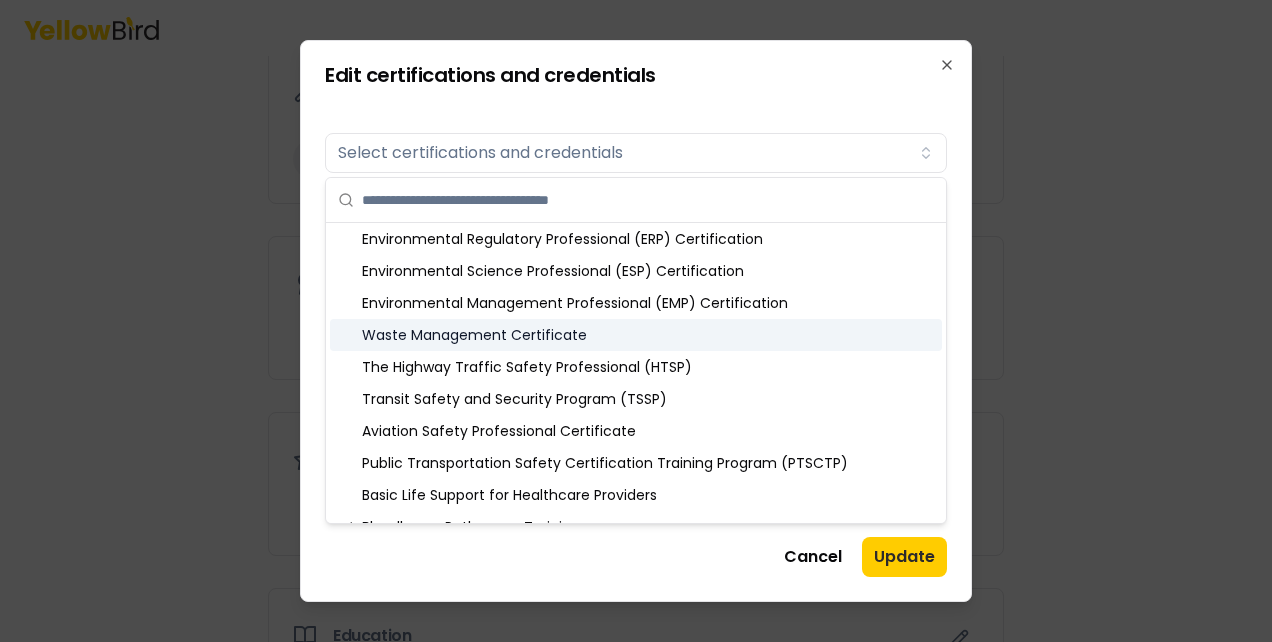 click on "Waste Management Certificate" at bounding box center [636, 335] 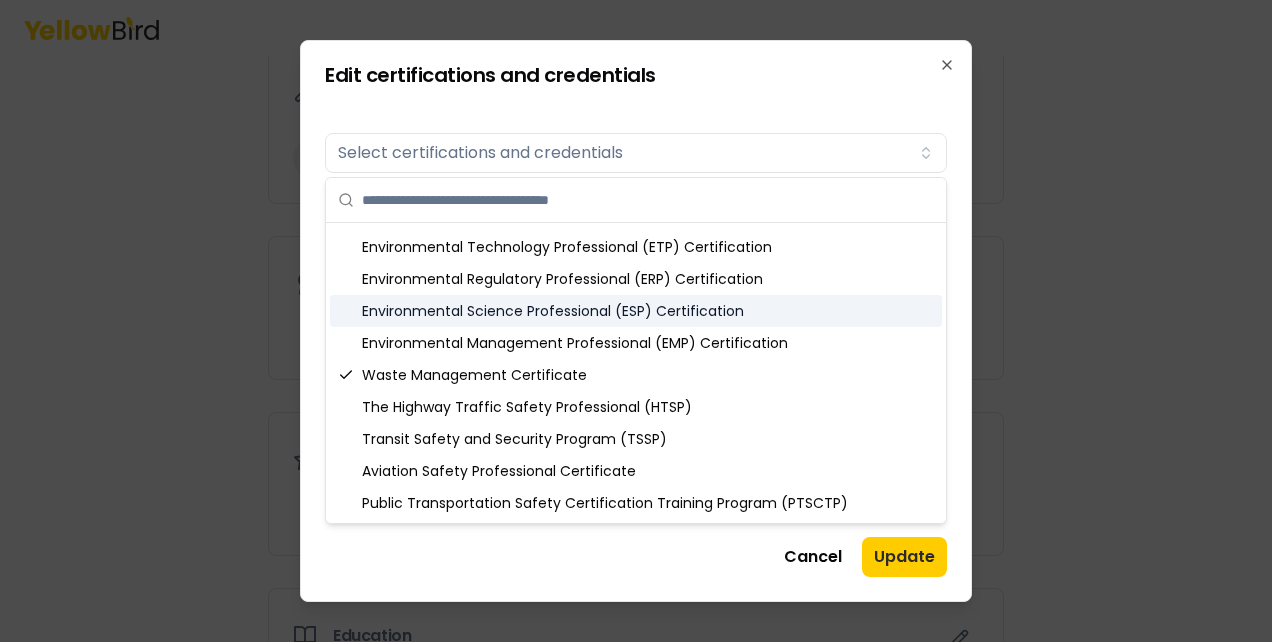 scroll, scrollTop: 2328, scrollLeft: 0, axis: vertical 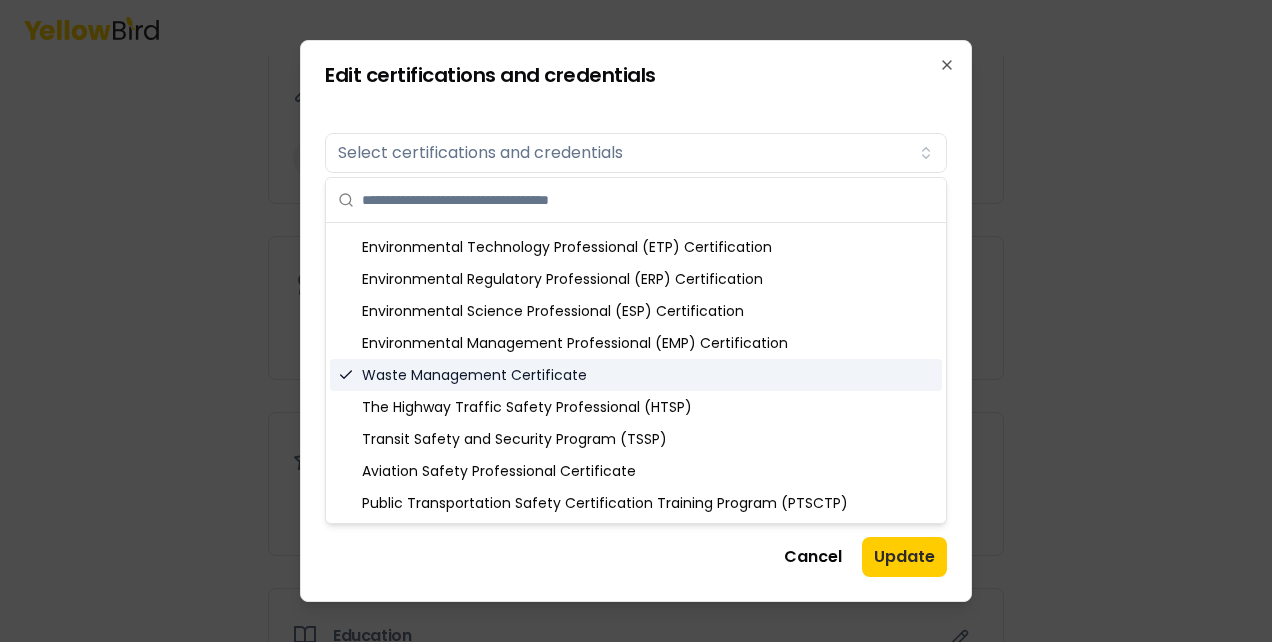 click 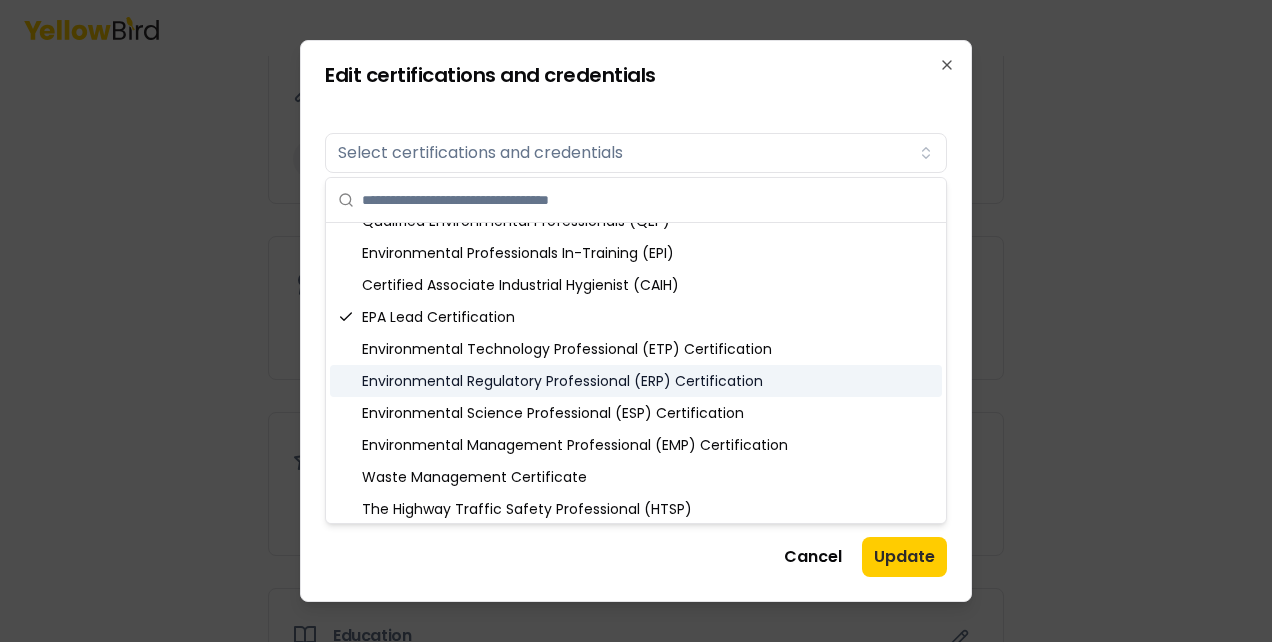 scroll, scrollTop: 2208, scrollLeft: 0, axis: vertical 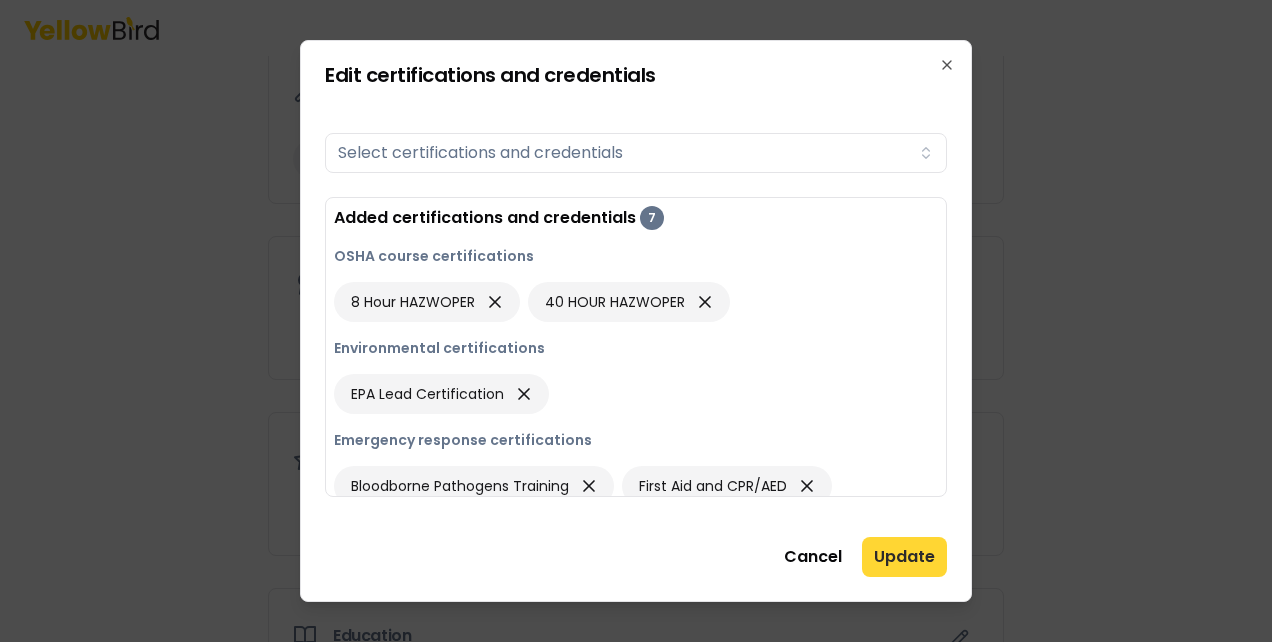 click on "Update" at bounding box center (904, 557) 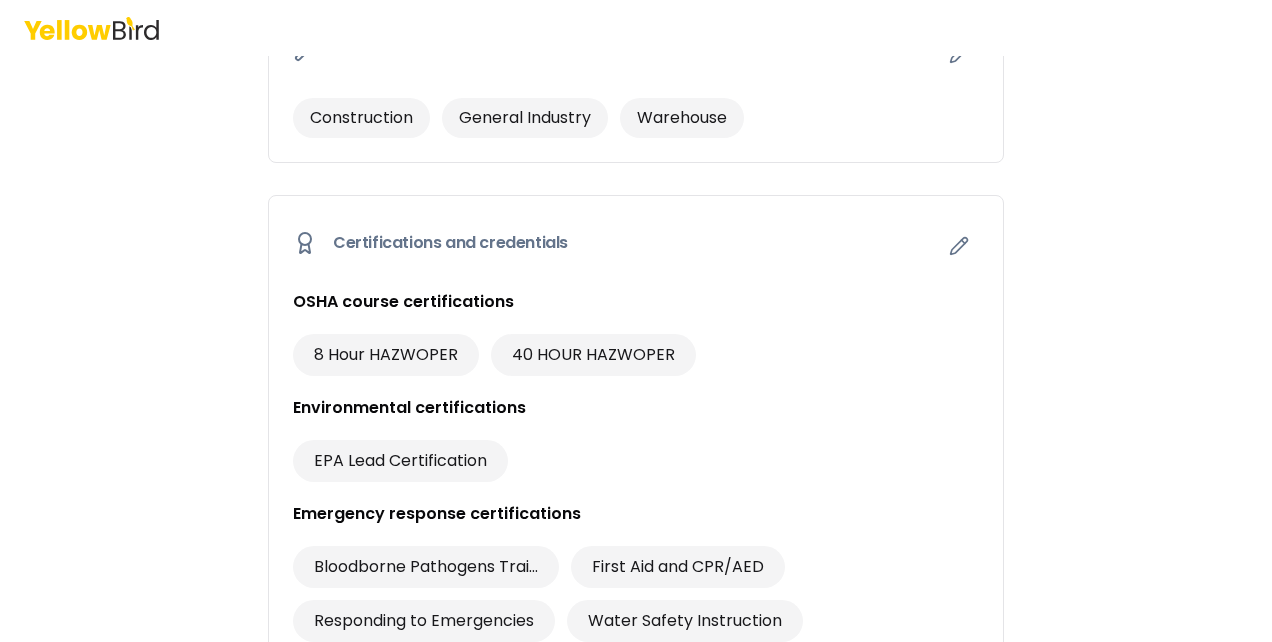 scroll, scrollTop: 953, scrollLeft: 0, axis: vertical 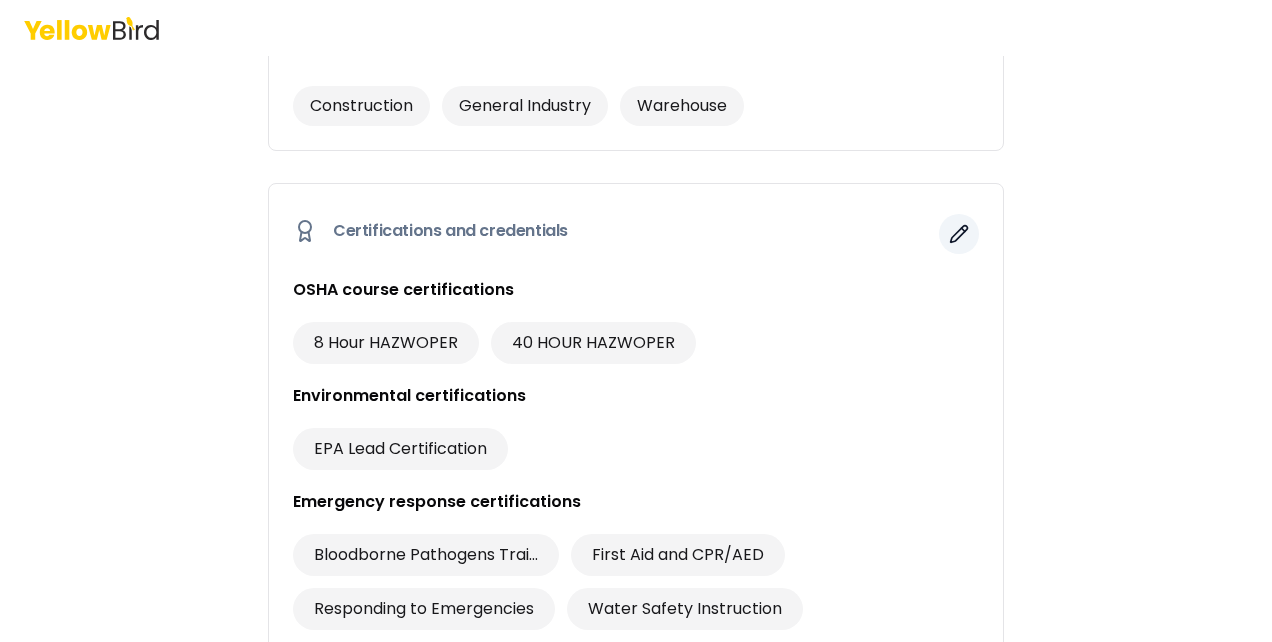 click 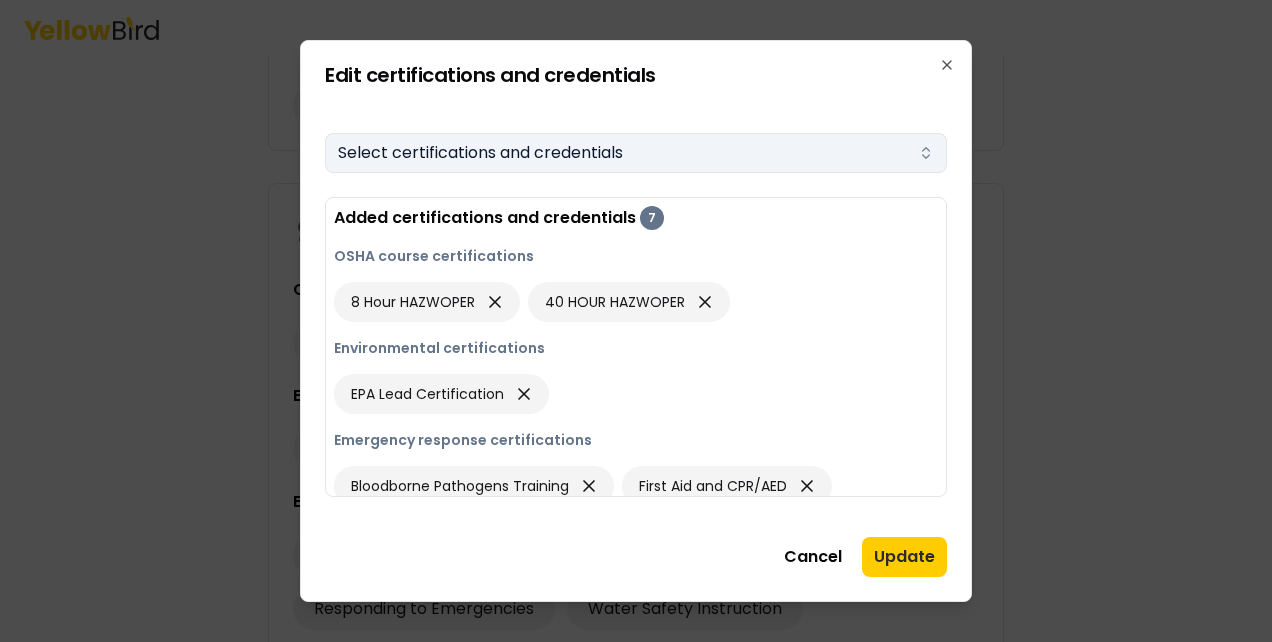 click on "Select certifications and credentials" at bounding box center [636, 153] 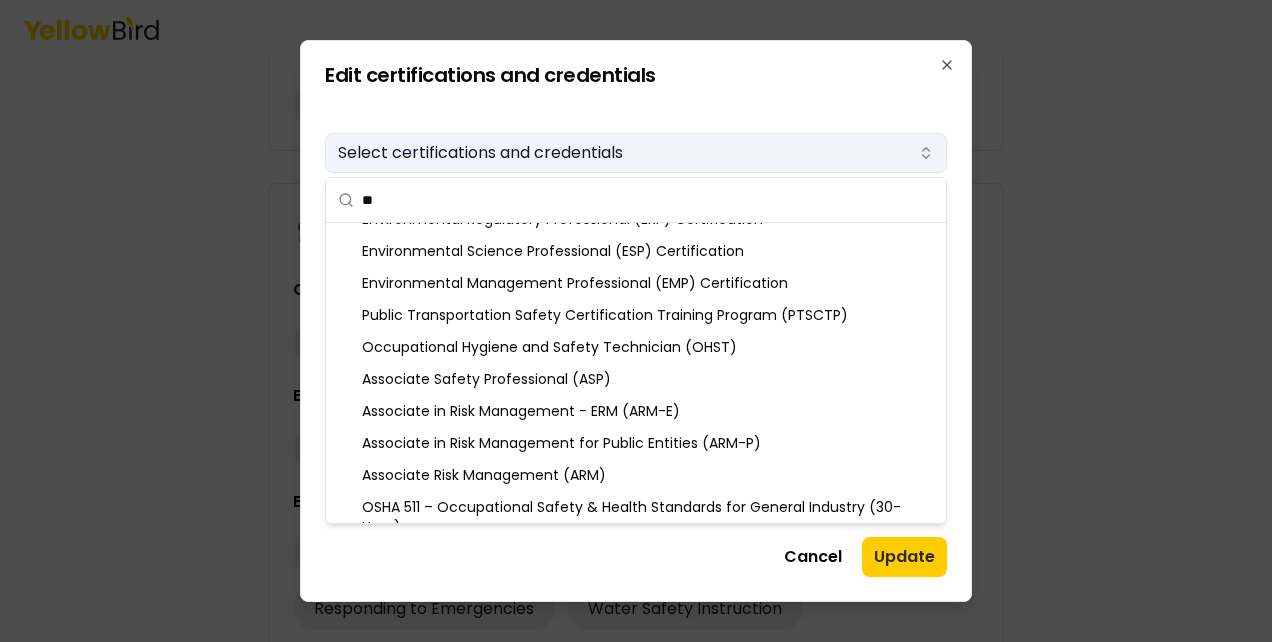 scroll, scrollTop: 908, scrollLeft: 0, axis: vertical 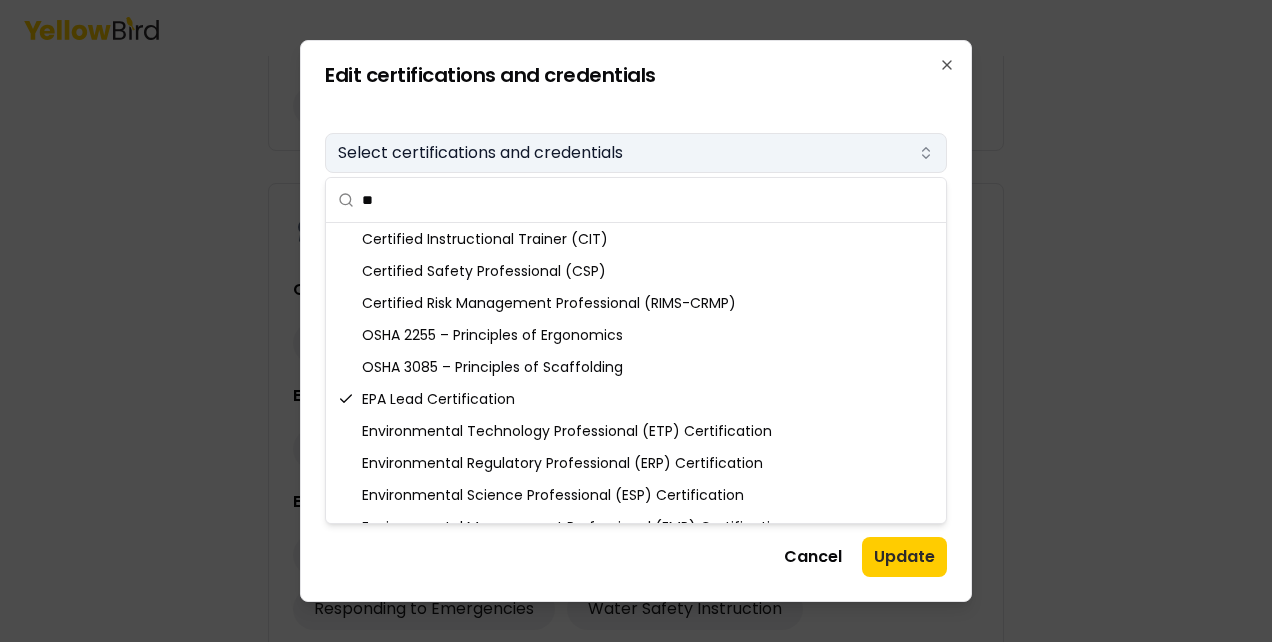 type on "*" 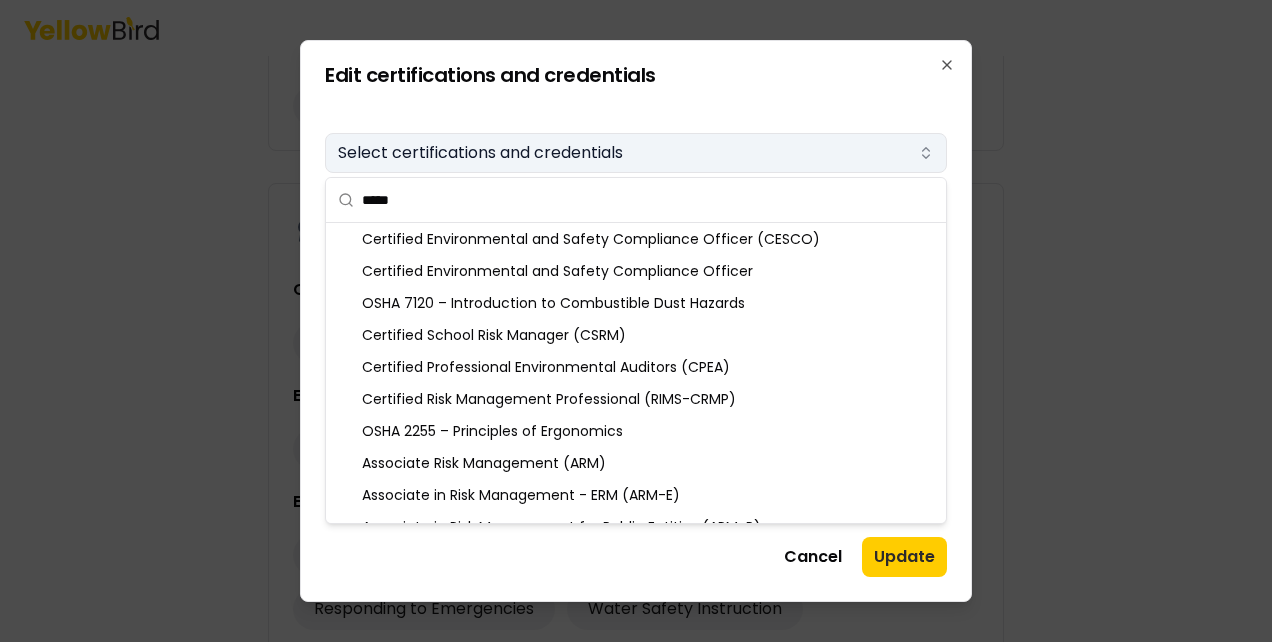 scroll, scrollTop: 0, scrollLeft: 0, axis: both 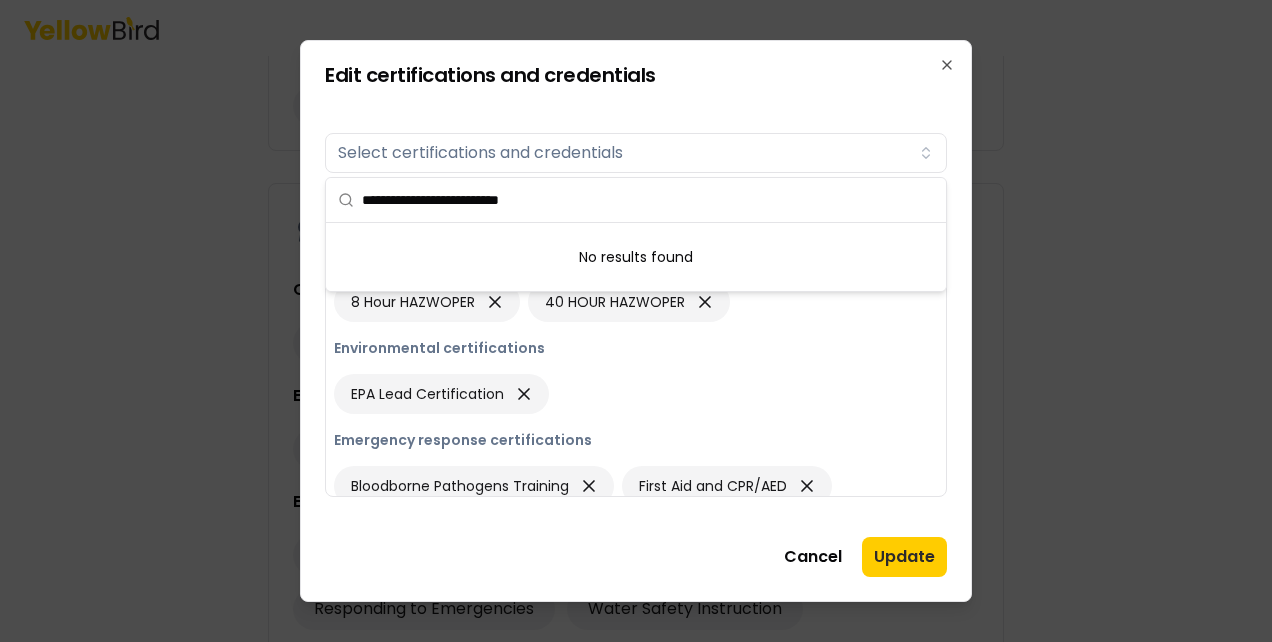 click on "**********" at bounding box center [648, 200] 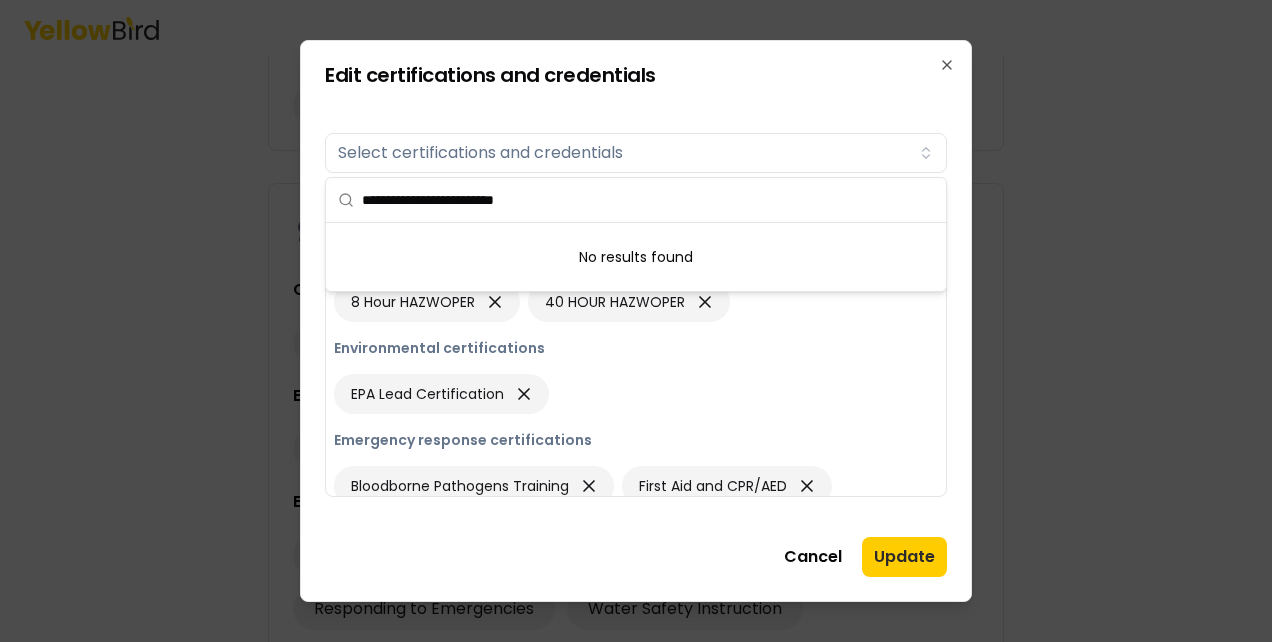 type on "**********" 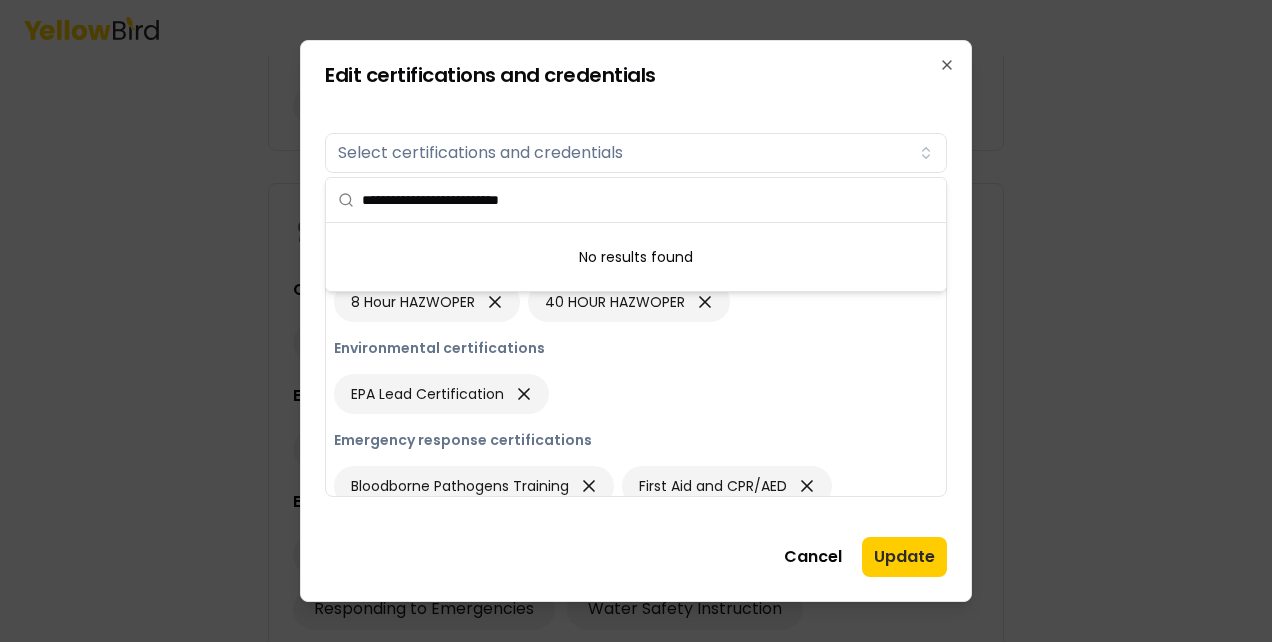 click on "**********" at bounding box center [648, 200] 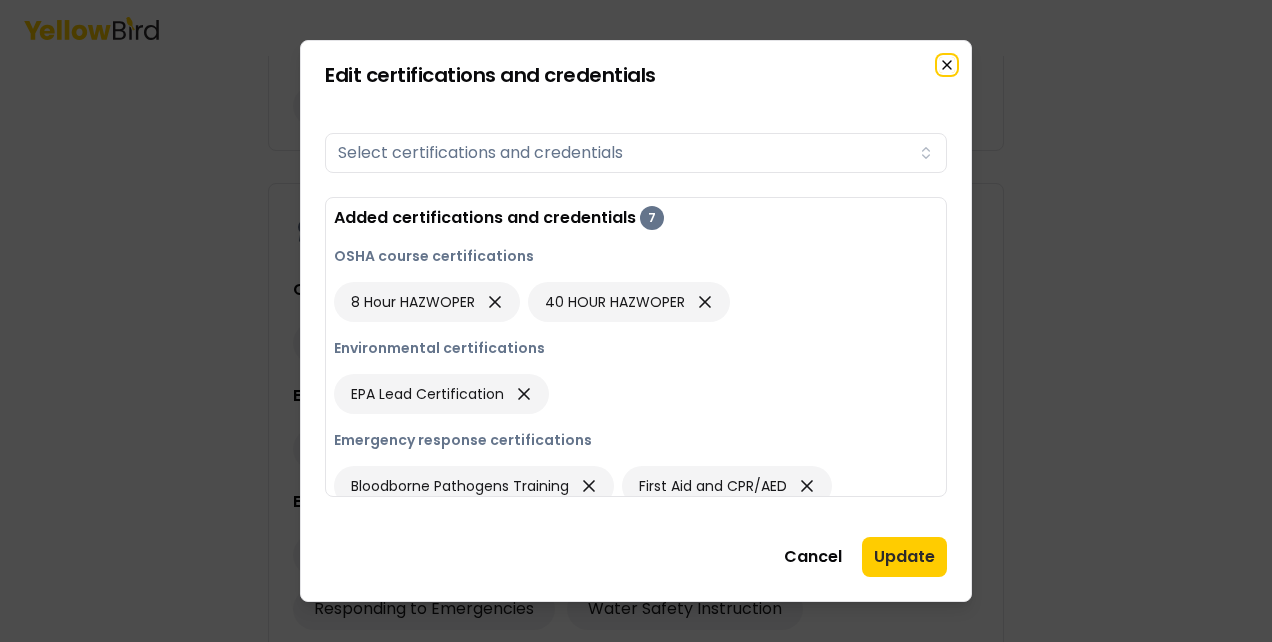 click 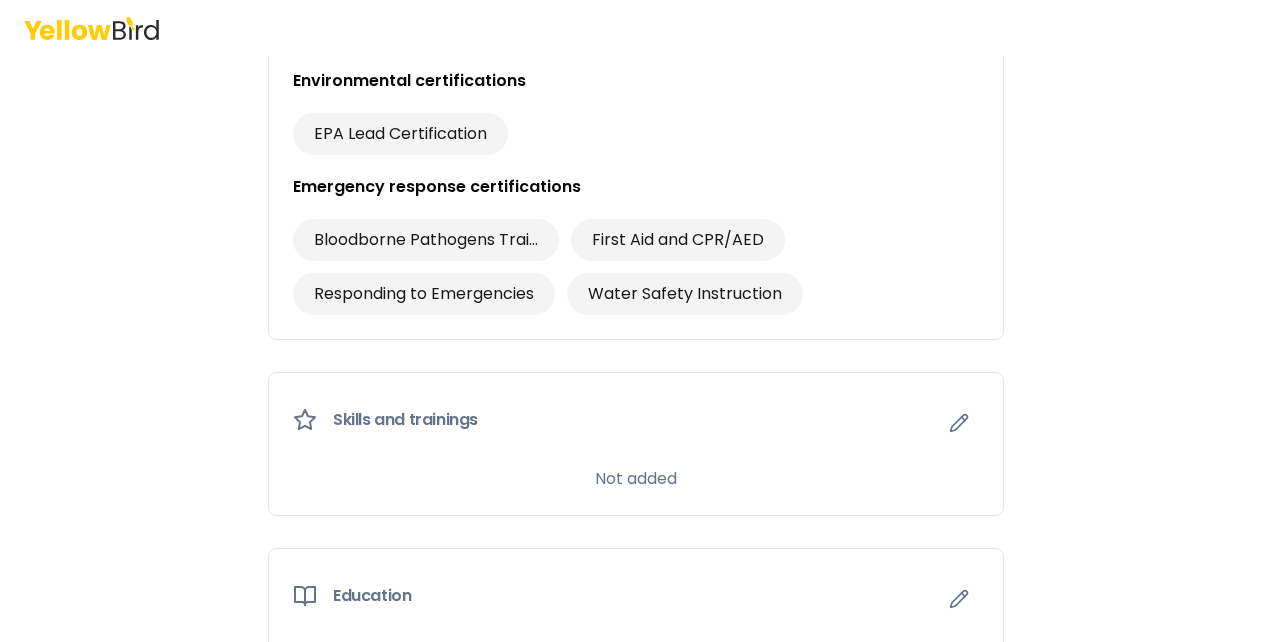 scroll, scrollTop: 1272, scrollLeft: 0, axis: vertical 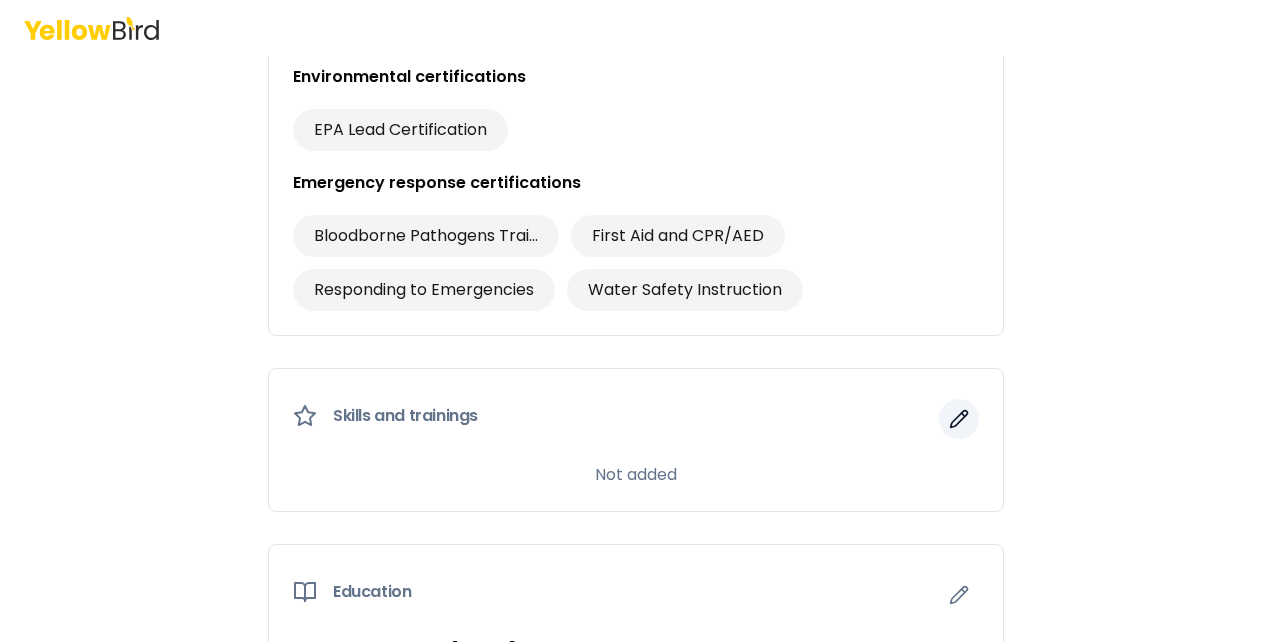 click 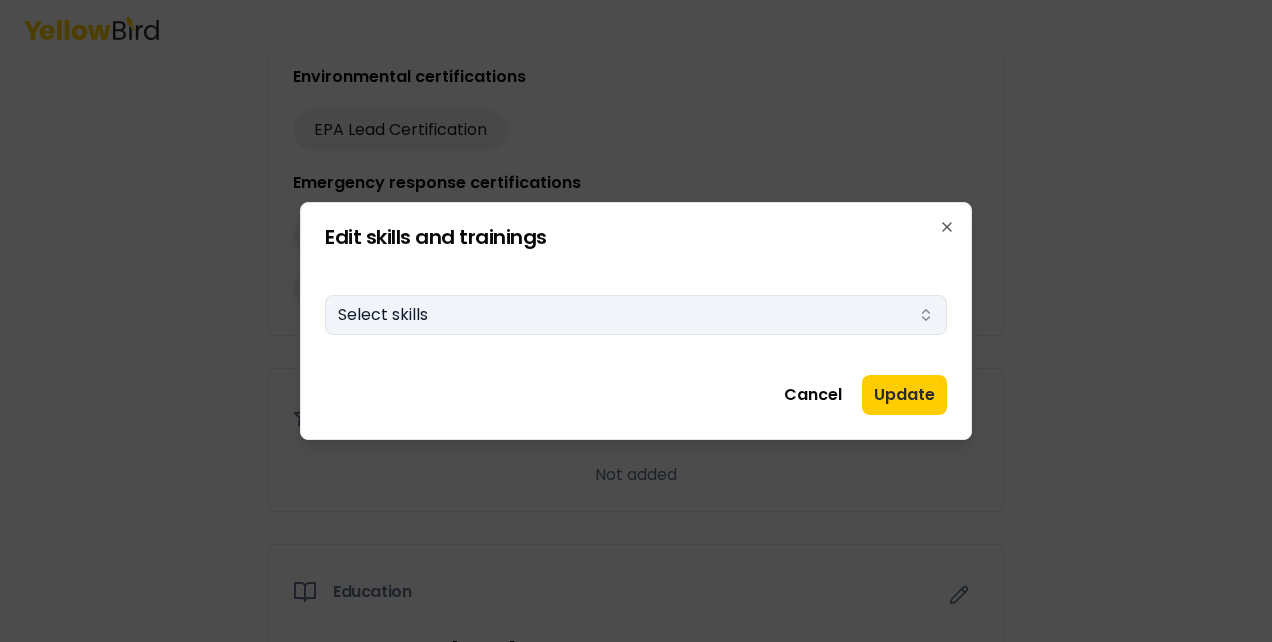 click 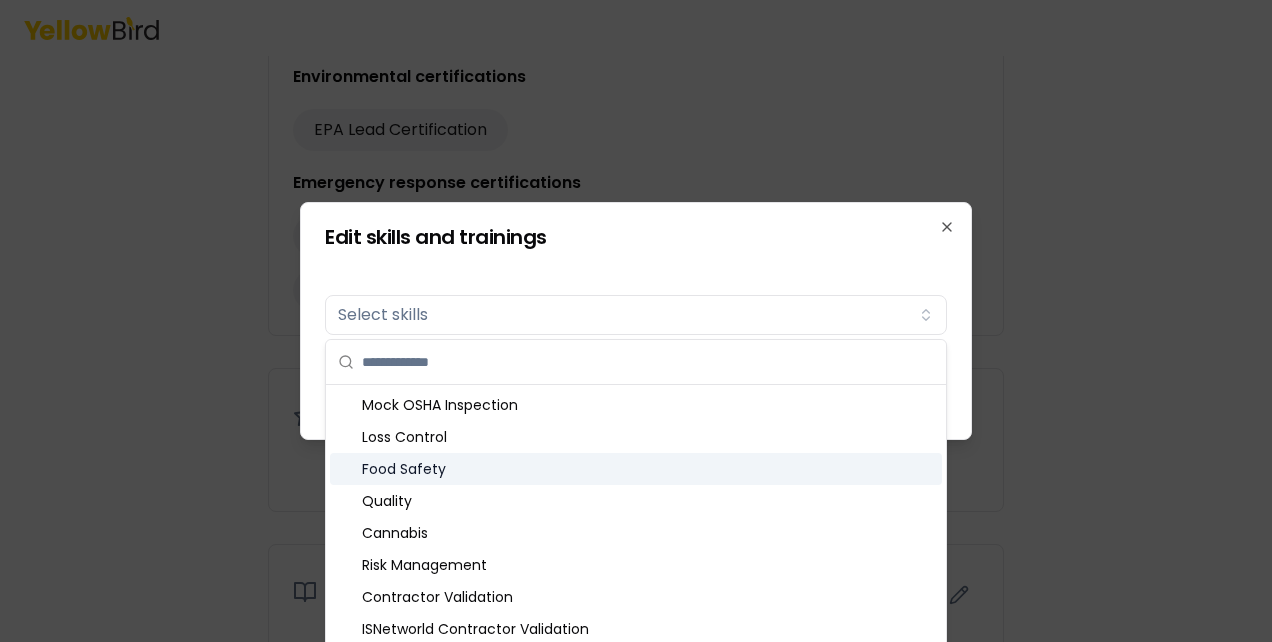 click on "Food Safety" at bounding box center (636, 469) 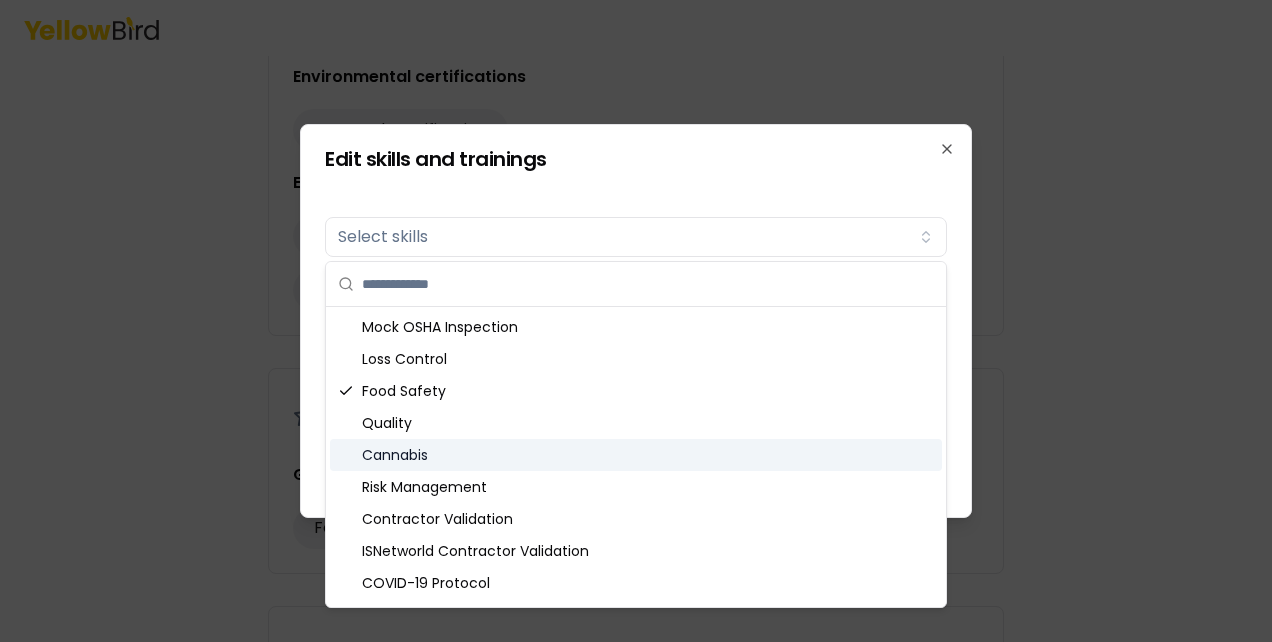 click on "Cannabis" at bounding box center (636, 455) 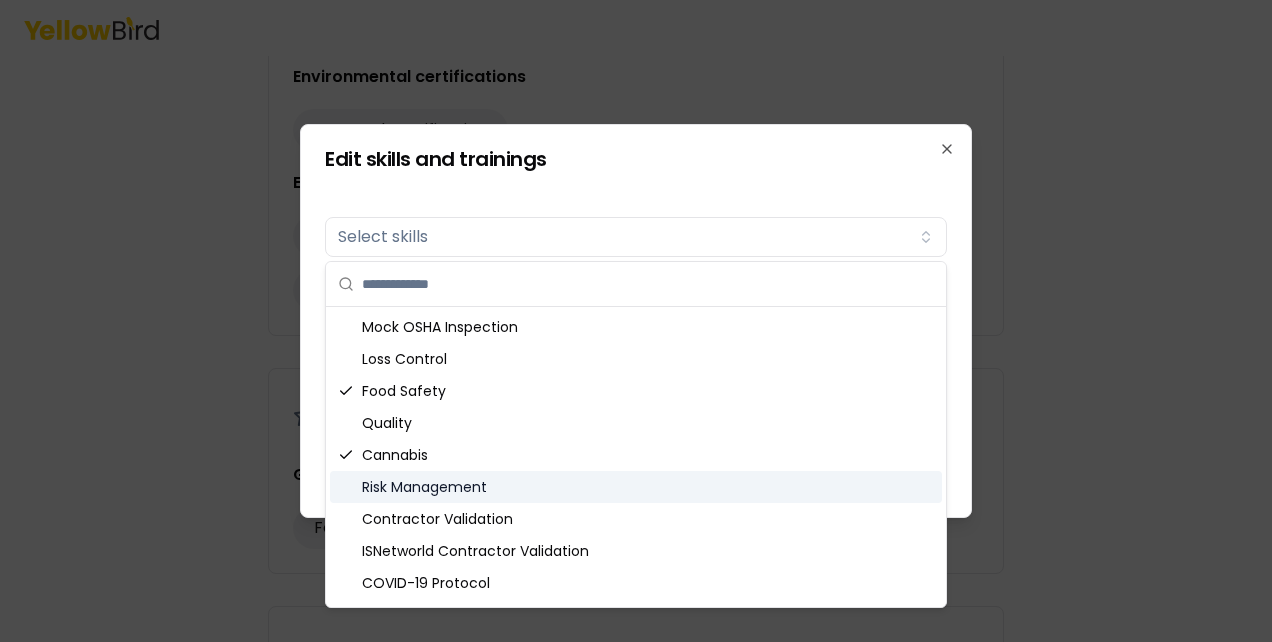 click on "Risk Management" at bounding box center (636, 487) 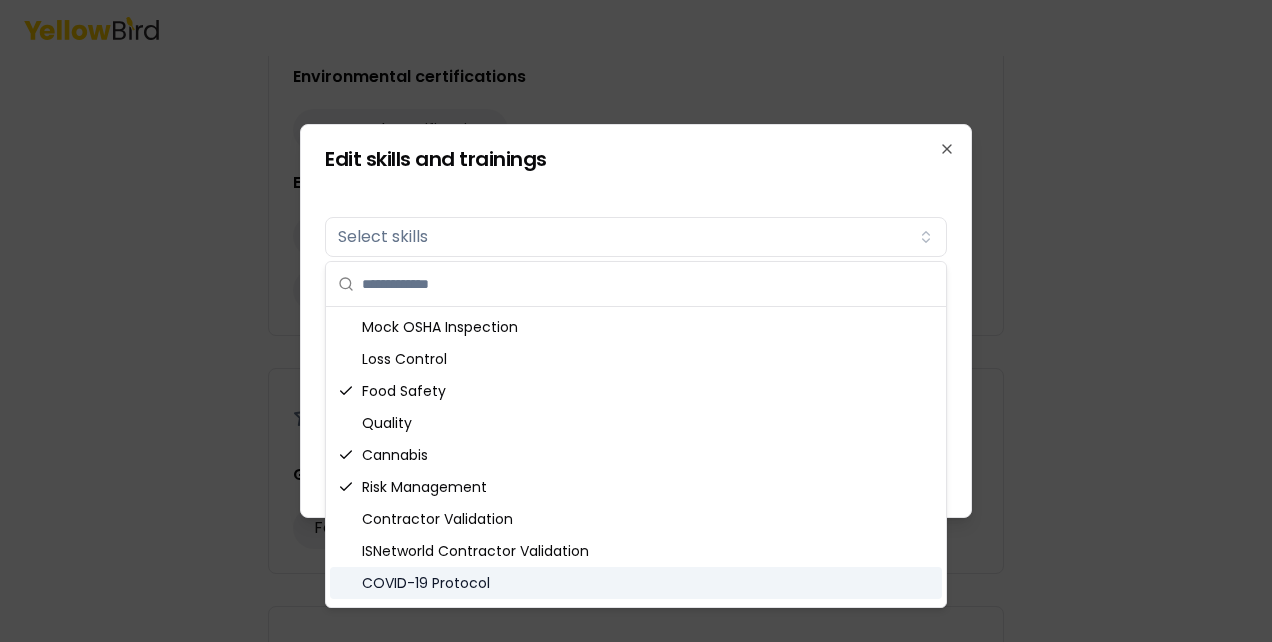 click on "COVID-19 Protocol" at bounding box center (636, 583) 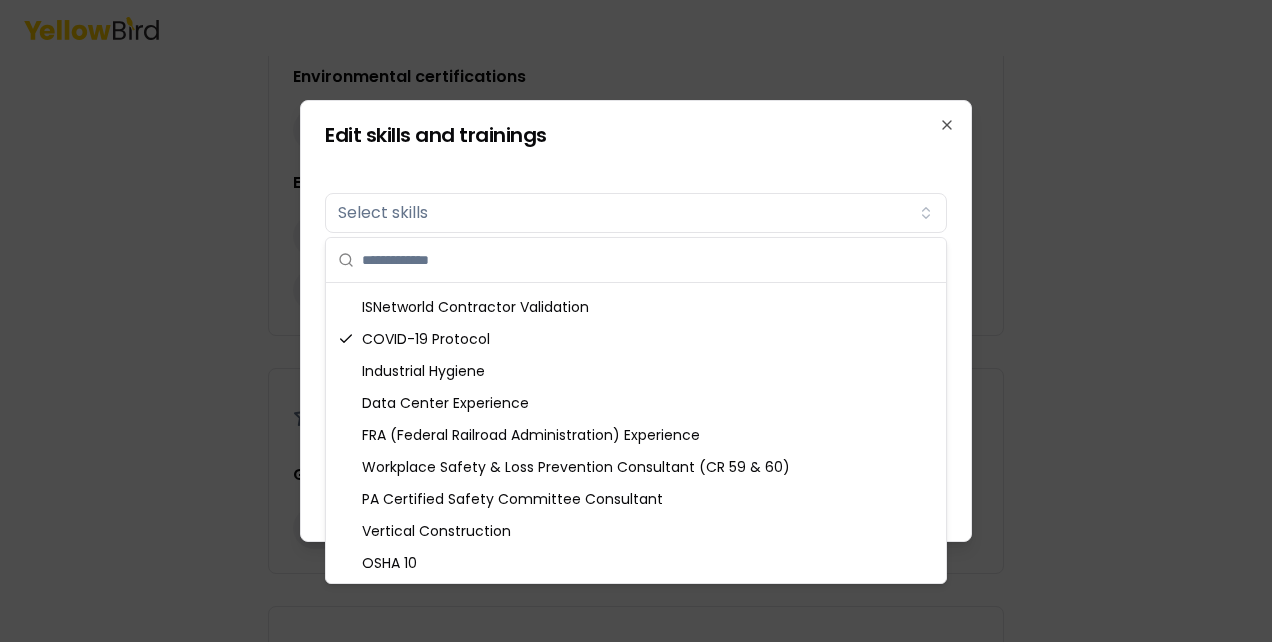 scroll, scrollTop: 222, scrollLeft: 0, axis: vertical 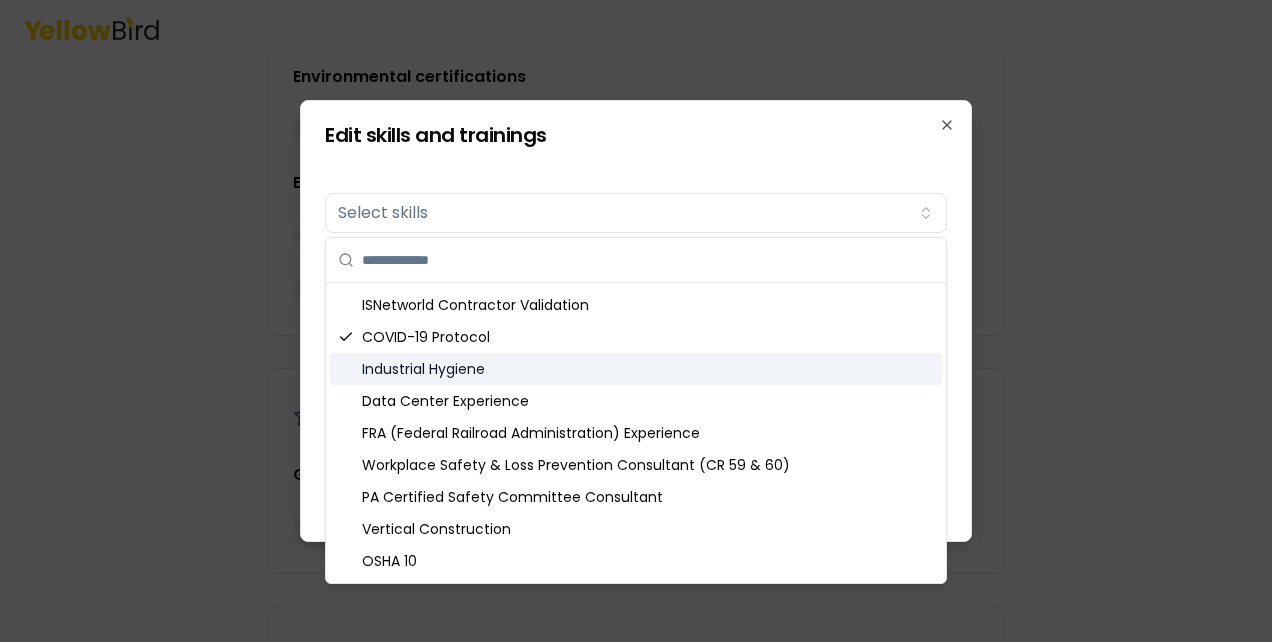 click on "Industrial Hygiene" at bounding box center [636, 369] 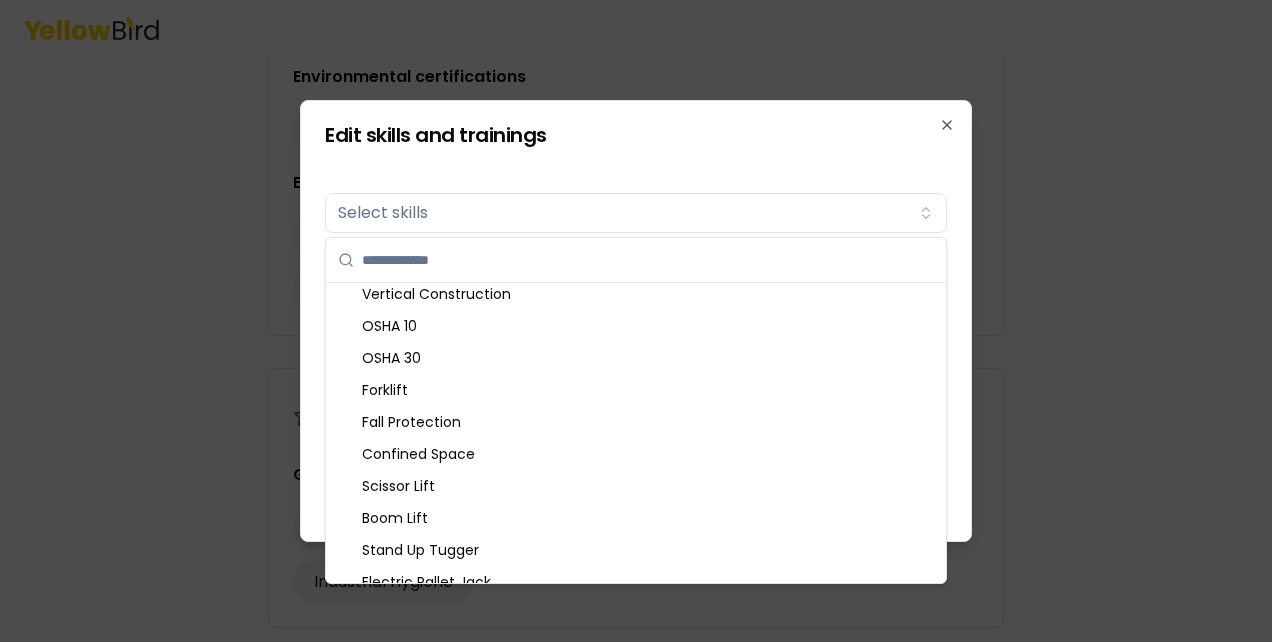 scroll, scrollTop: 482, scrollLeft: 0, axis: vertical 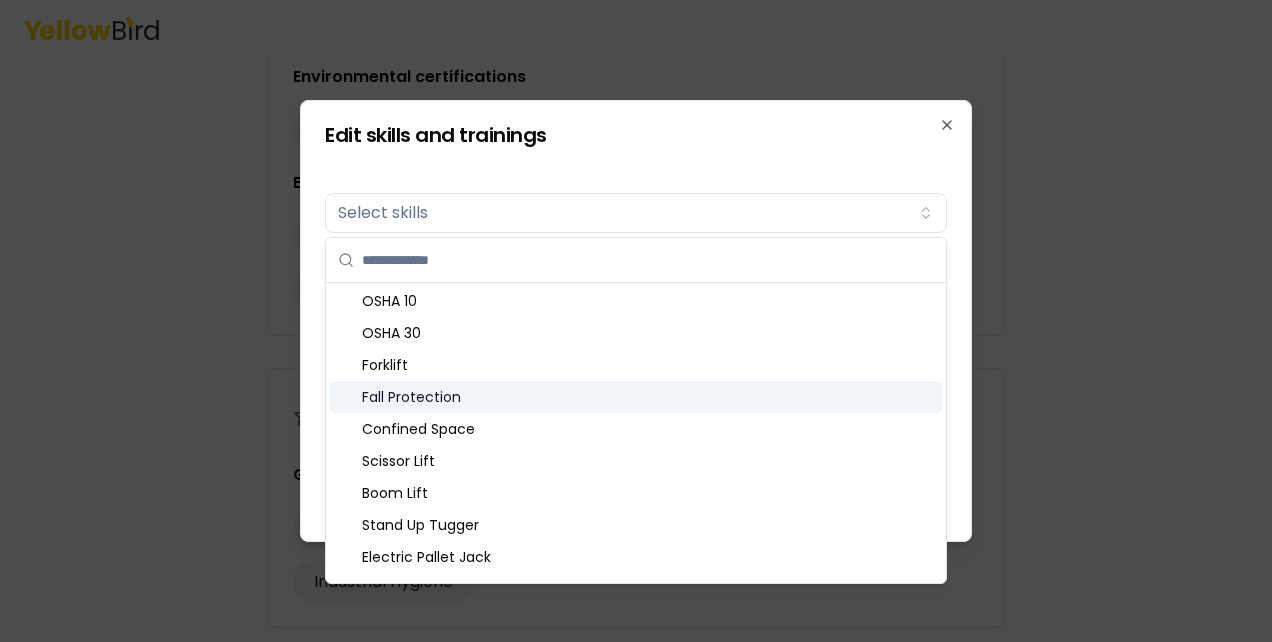 click 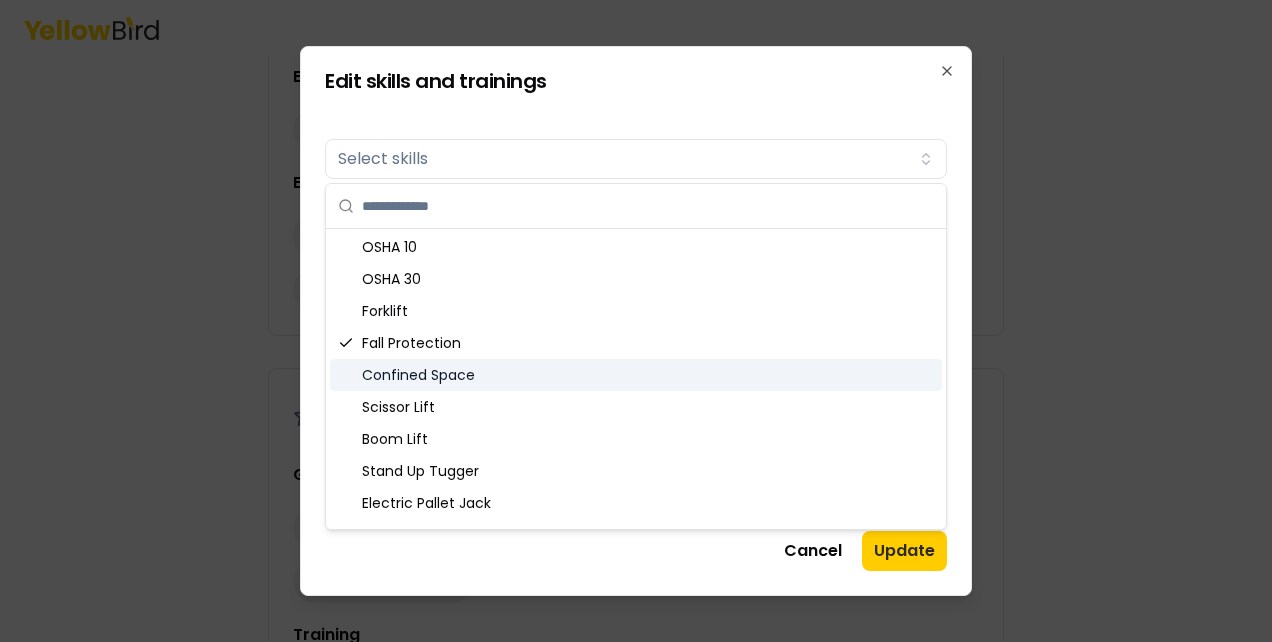 click 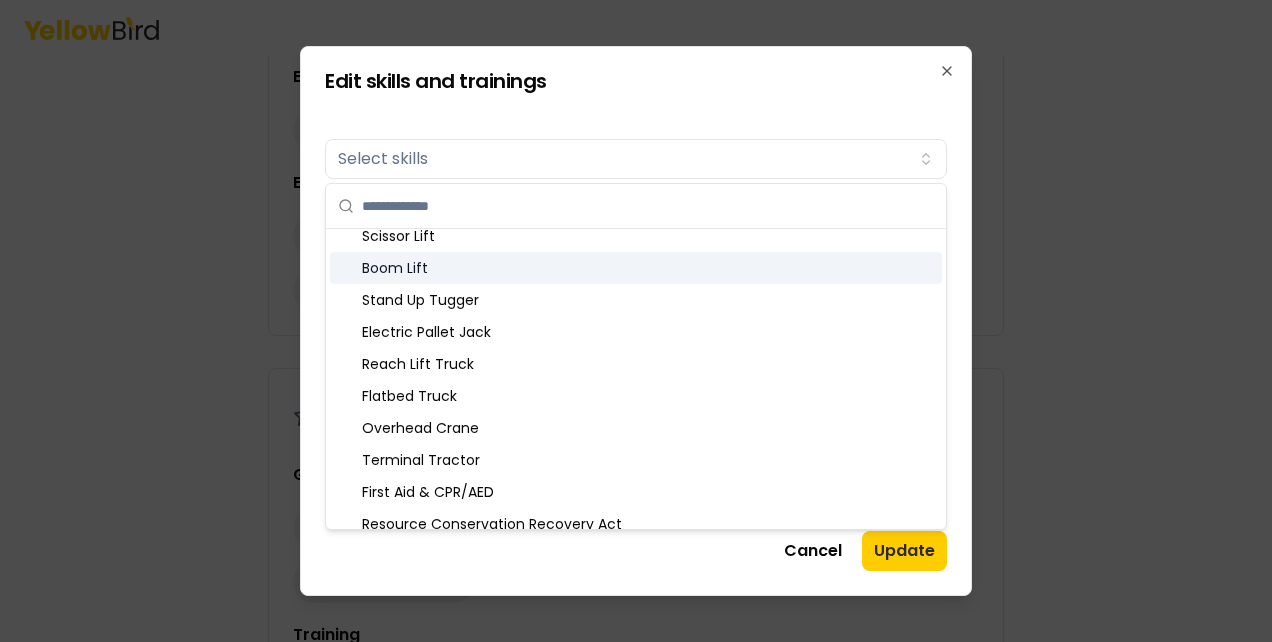 scroll, scrollTop: 656, scrollLeft: 0, axis: vertical 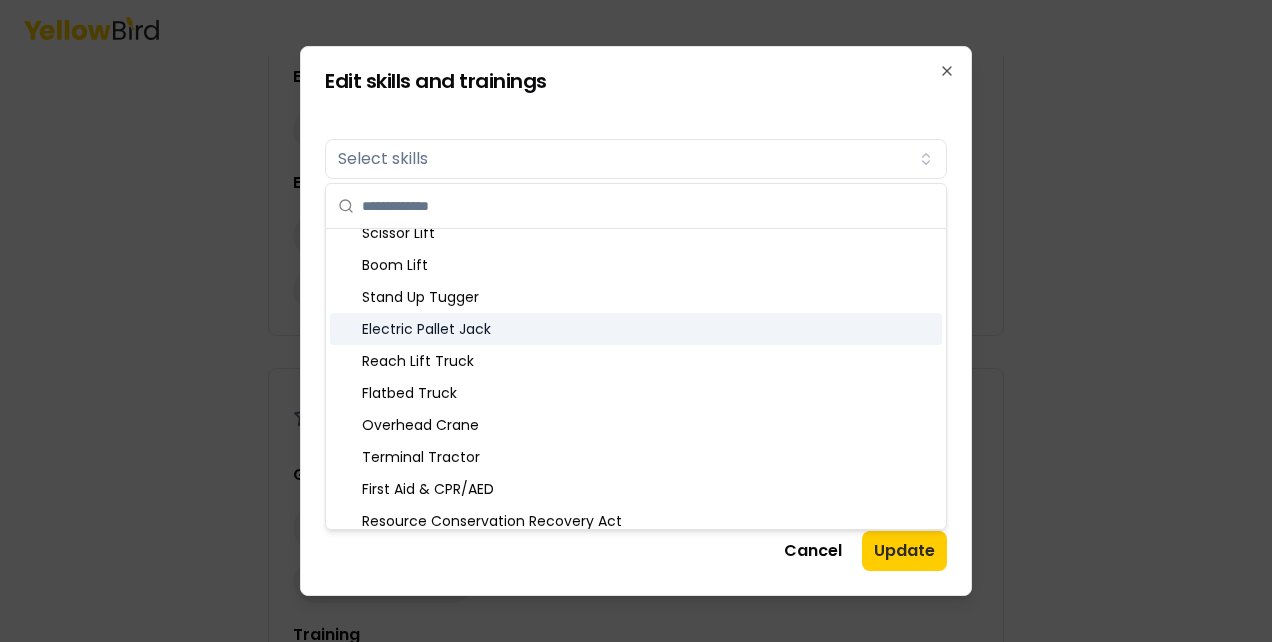 click 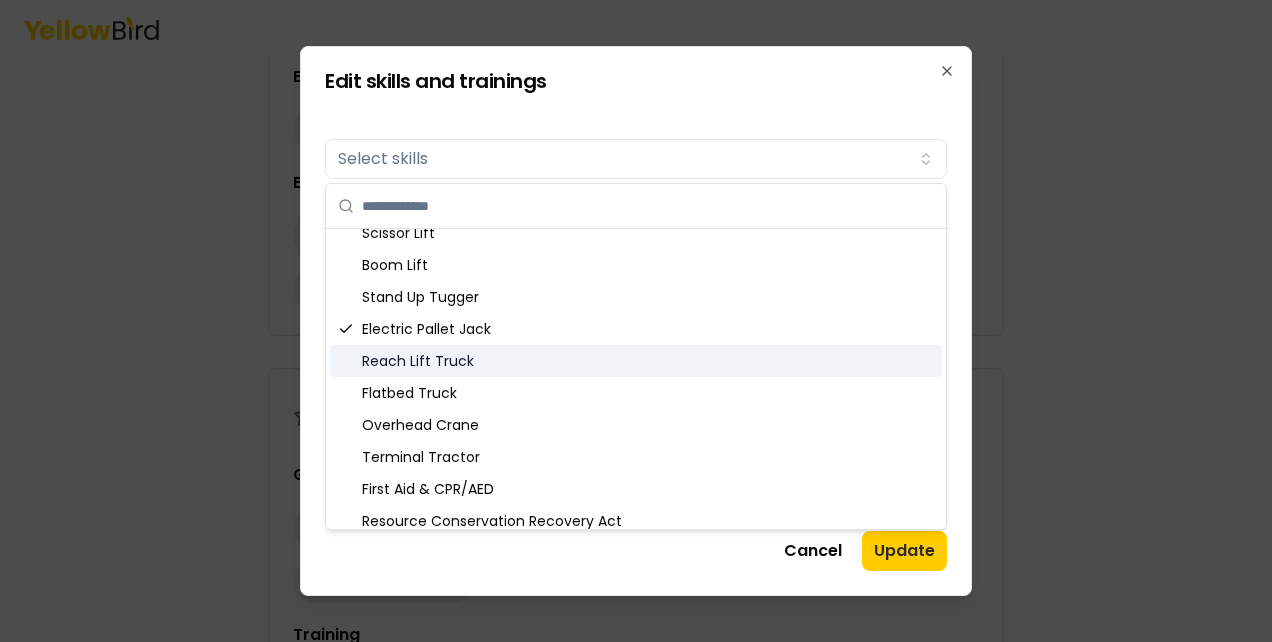 click on "Reach Lift Truck" at bounding box center [636, 361] 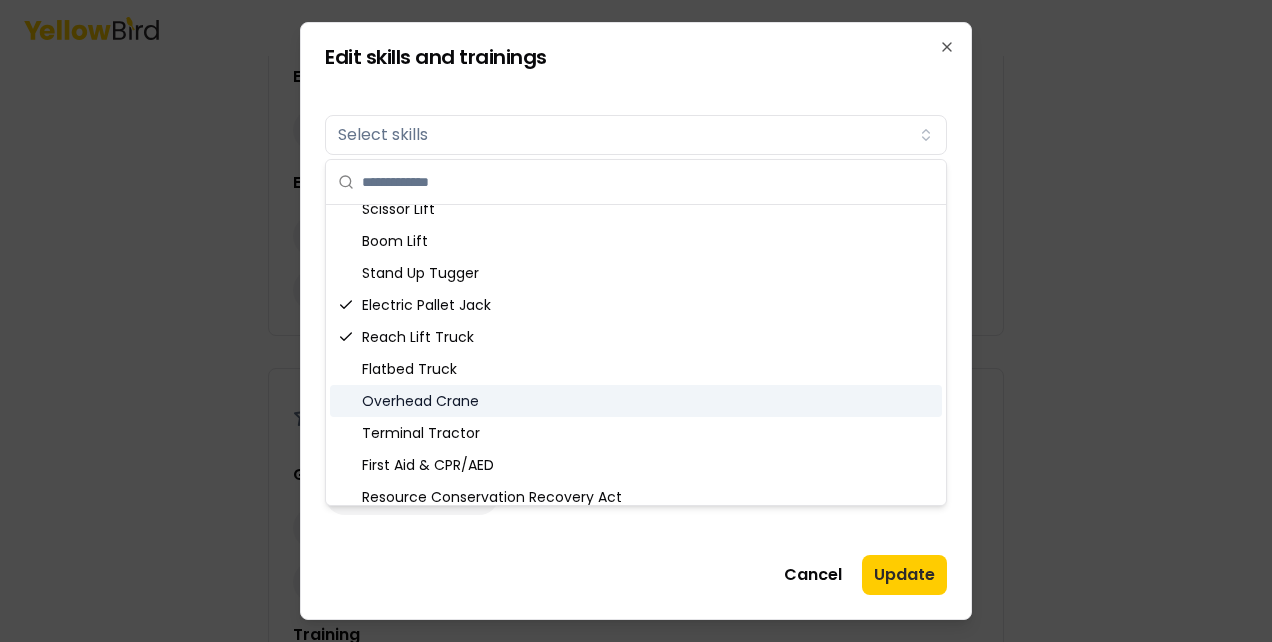 click on "Overhead Crane" at bounding box center (636, 401) 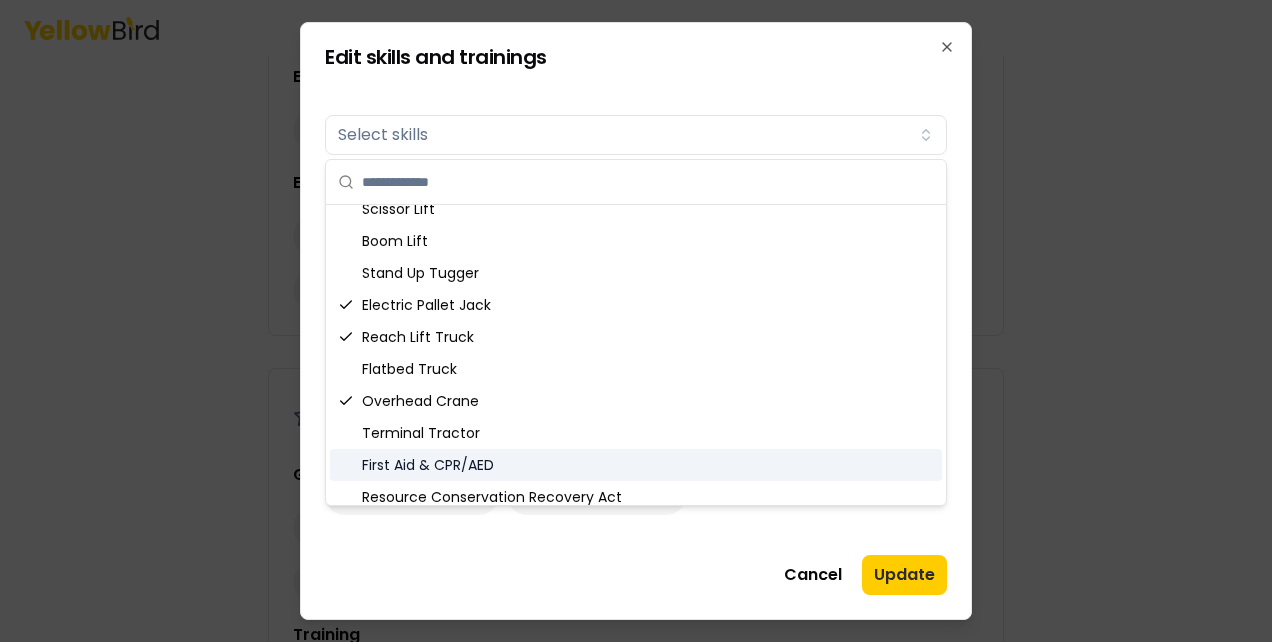 click 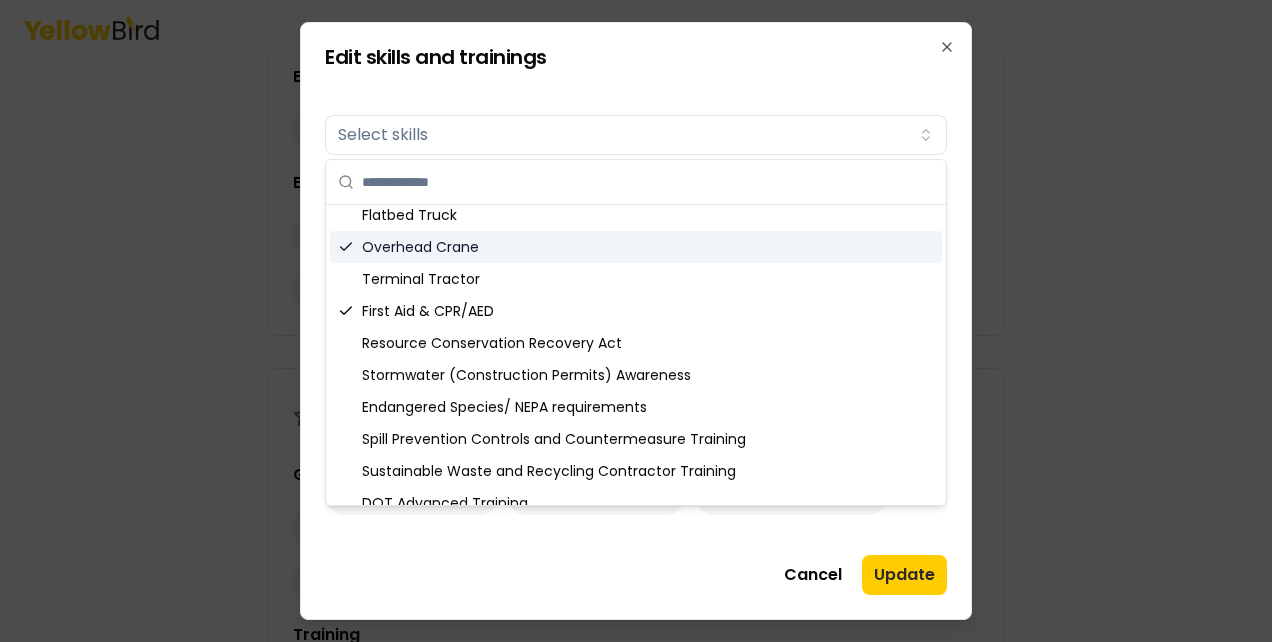 scroll, scrollTop: 814, scrollLeft: 0, axis: vertical 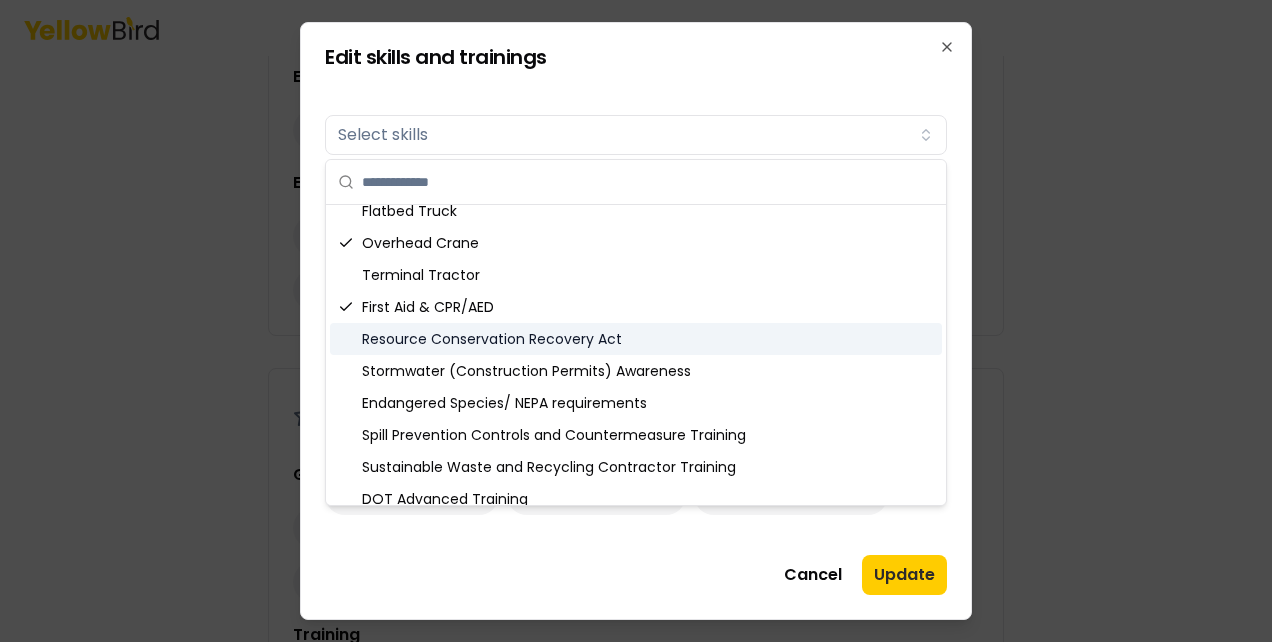 click 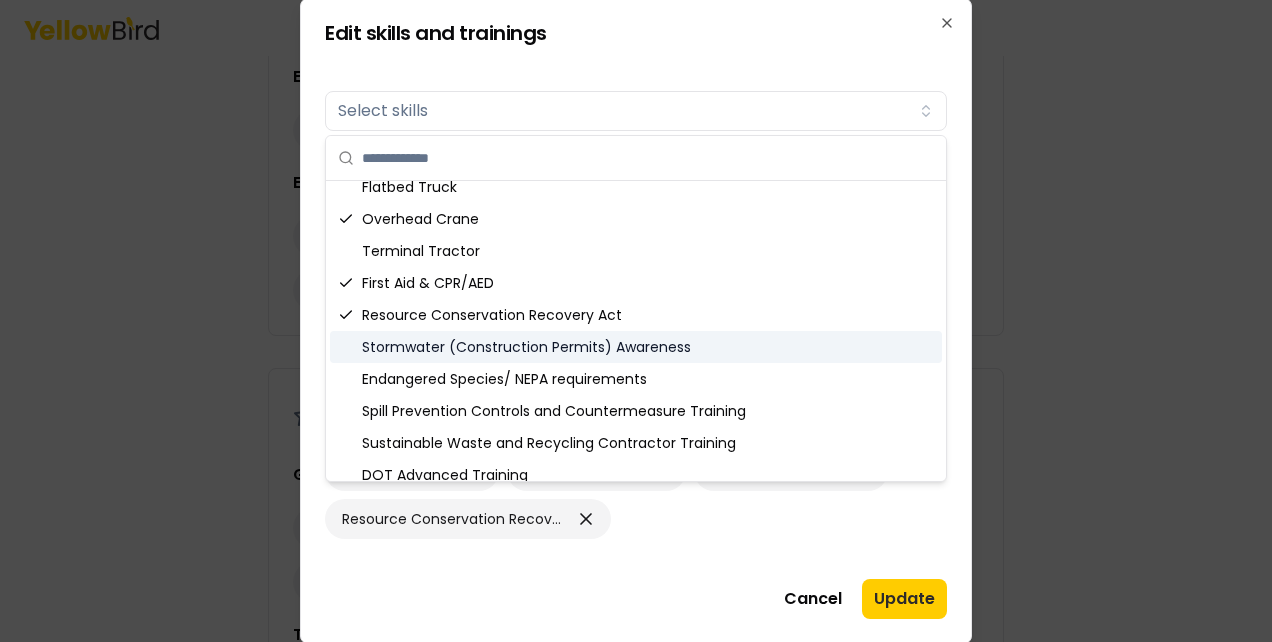 click 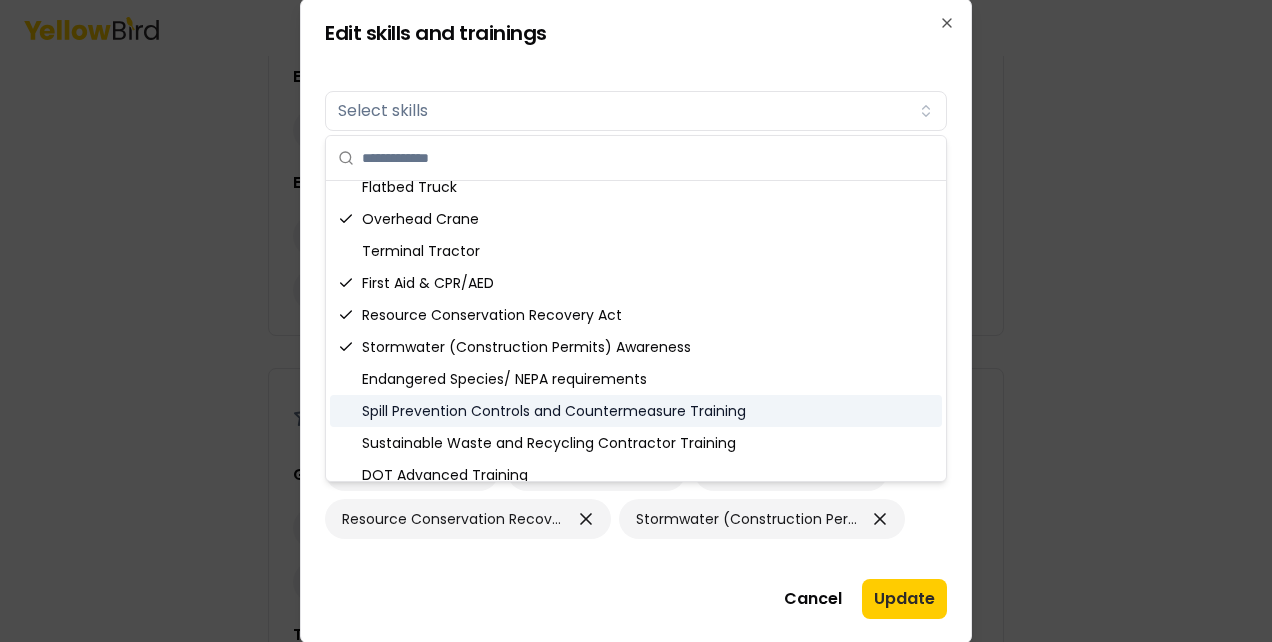 click on "Spill Prevention Controls and Countermeasure Training" at bounding box center [636, 411] 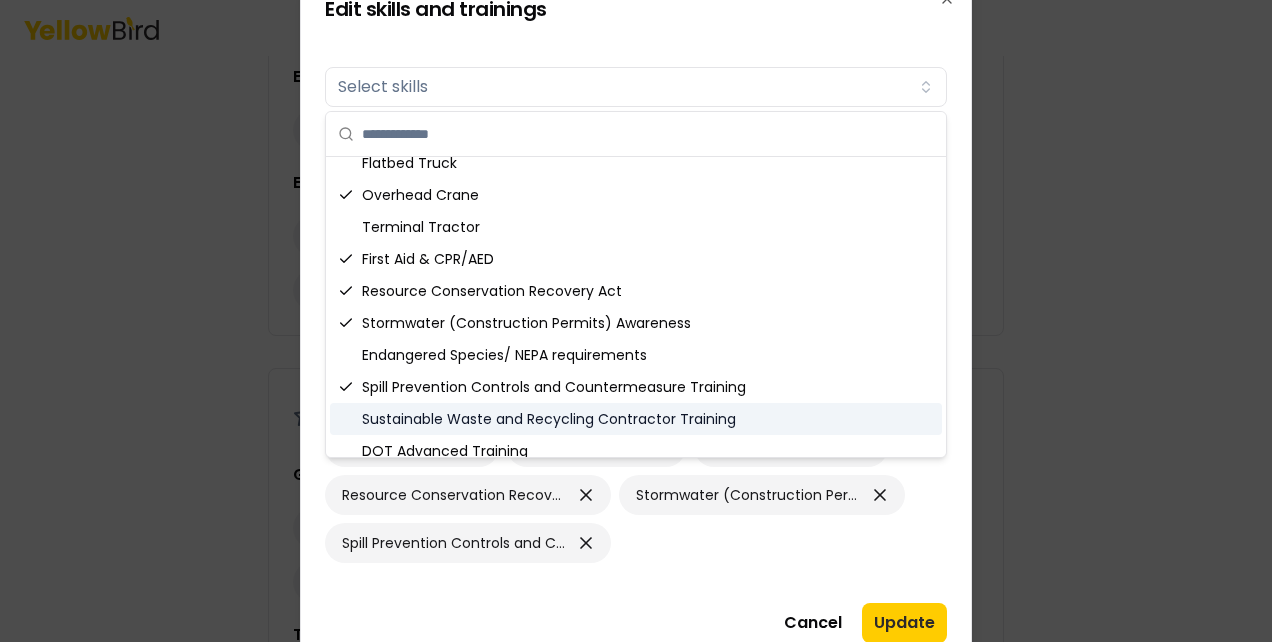 click 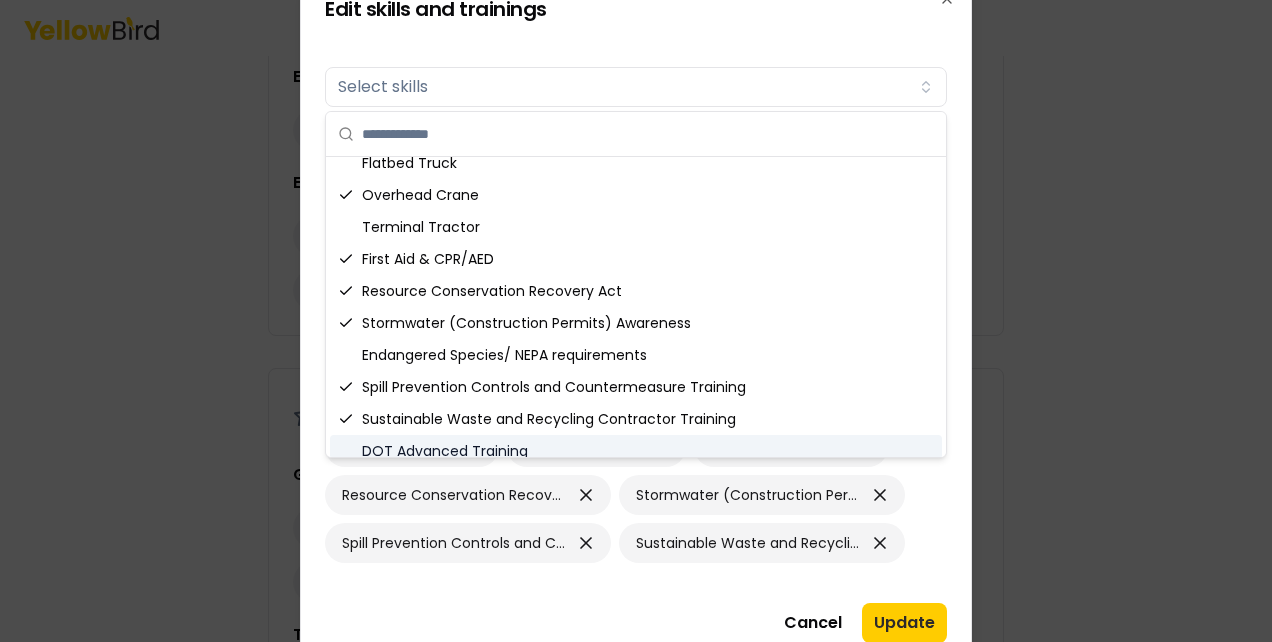 scroll, scrollTop: 828, scrollLeft: 0, axis: vertical 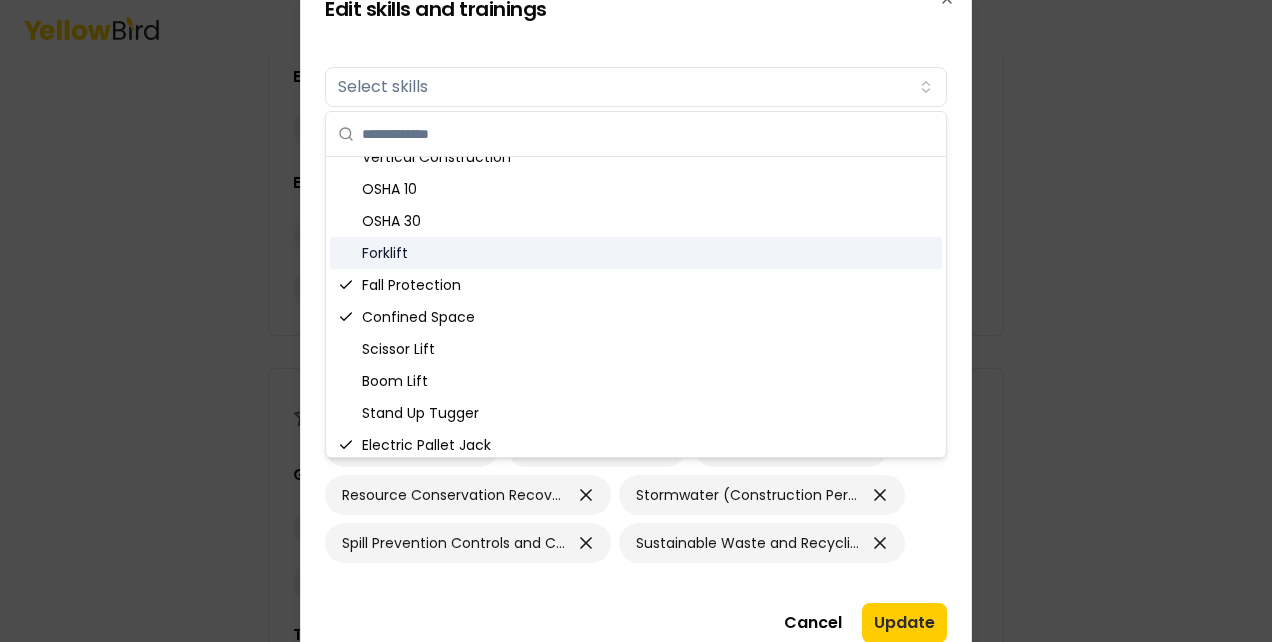 click on "Forklift" at bounding box center [636, 253] 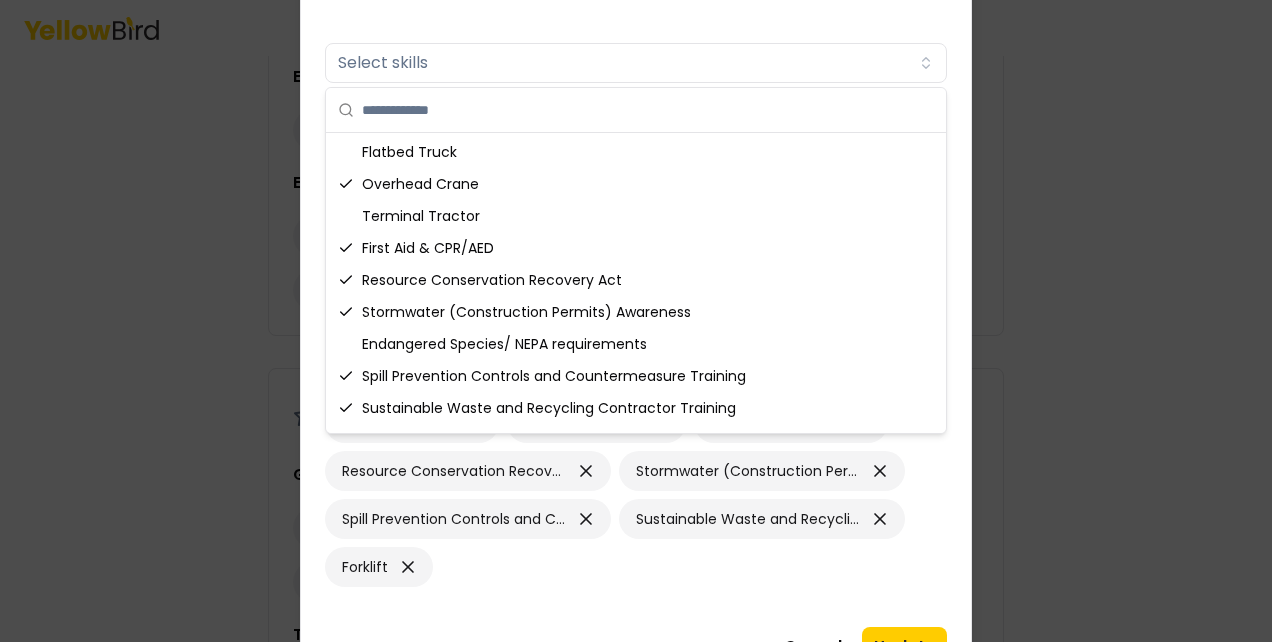 scroll, scrollTop: 828, scrollLeft: 0, axis: vertical 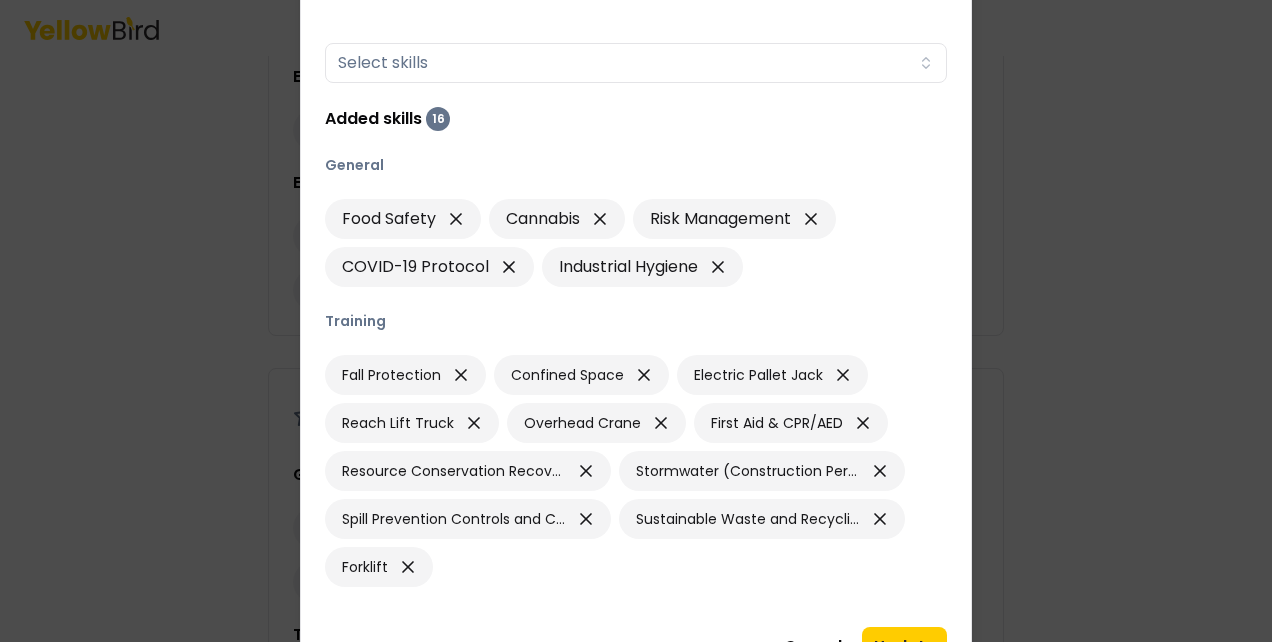 click on "Fall Protection Confined Space Electric Pallet Jack Reach Lift Truck Overhead Crane First Aid & CPR/AED Resource Conservation Recovery Act Stormwater (Construction Permits) Awareness Spill Prevention Controls and Countermeasure Training Sustainable Waste and Recycling Contractor Training Forklift" at bounding box center [636, 471] 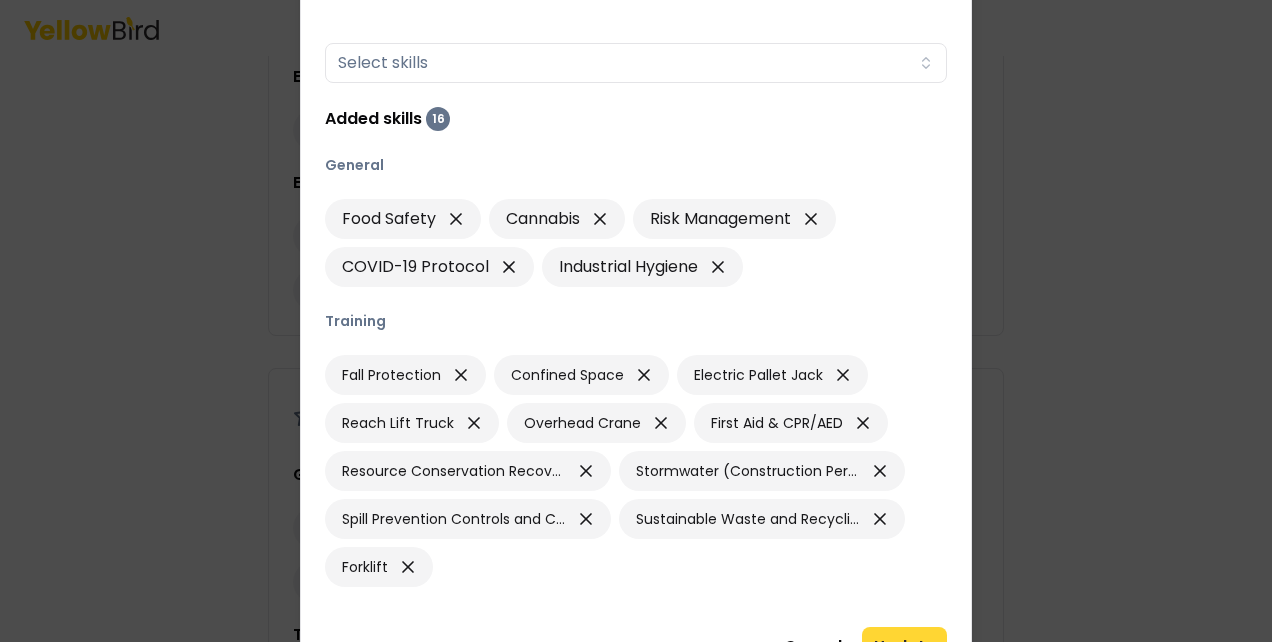 click on "Update" at bounding box center [904, 647] 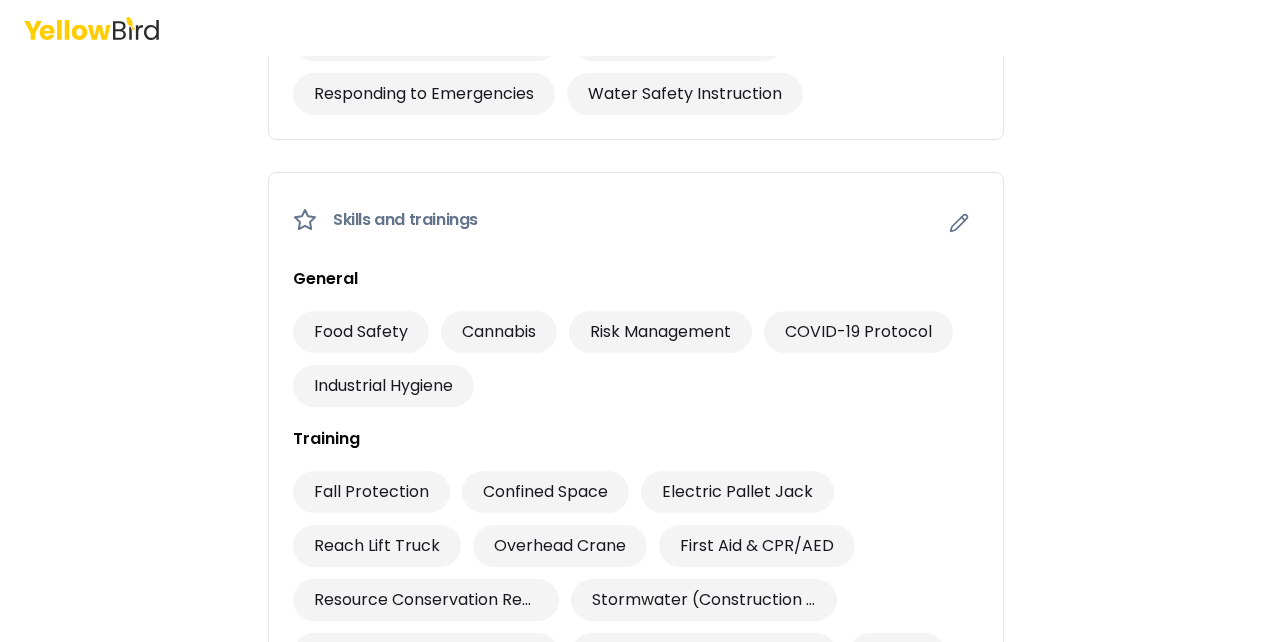 scroll, scrollTop: 1470, scrollLeft: 0, axis: vertical 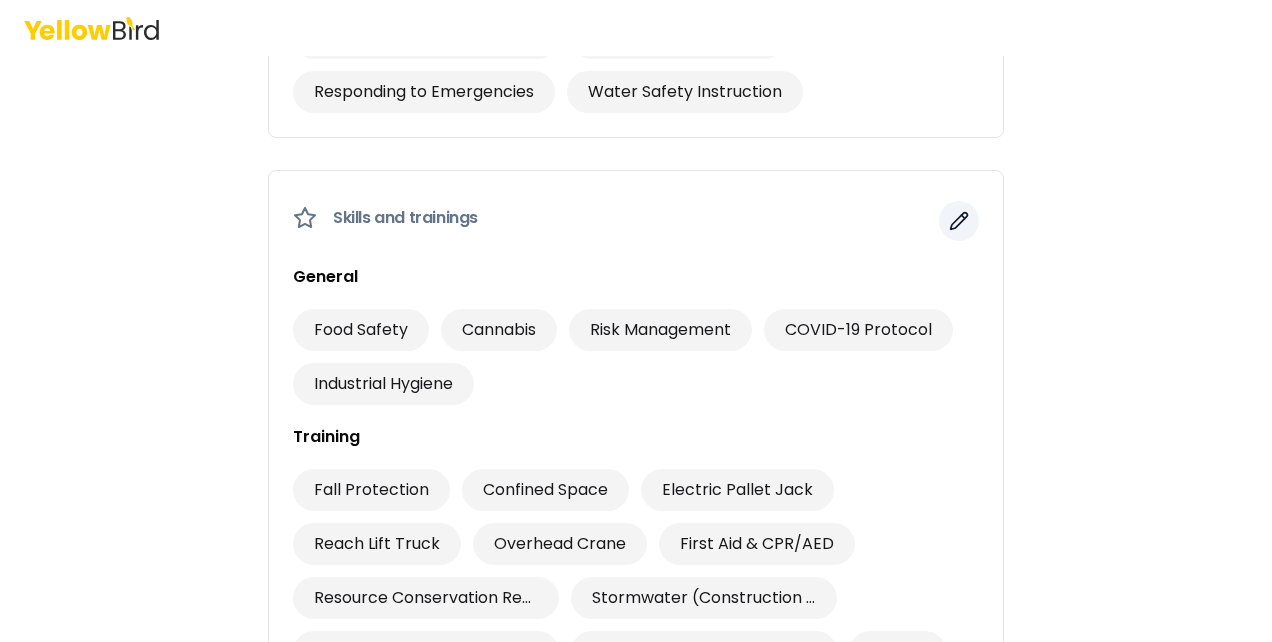 click at bounding box center [959, 221] 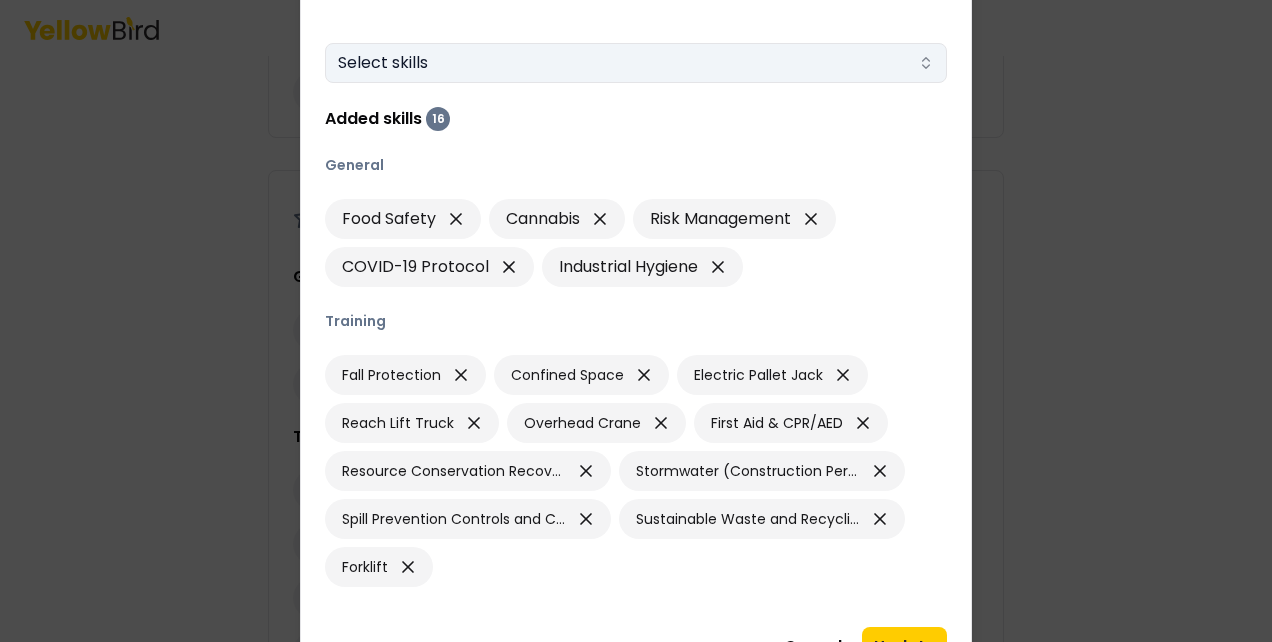 click 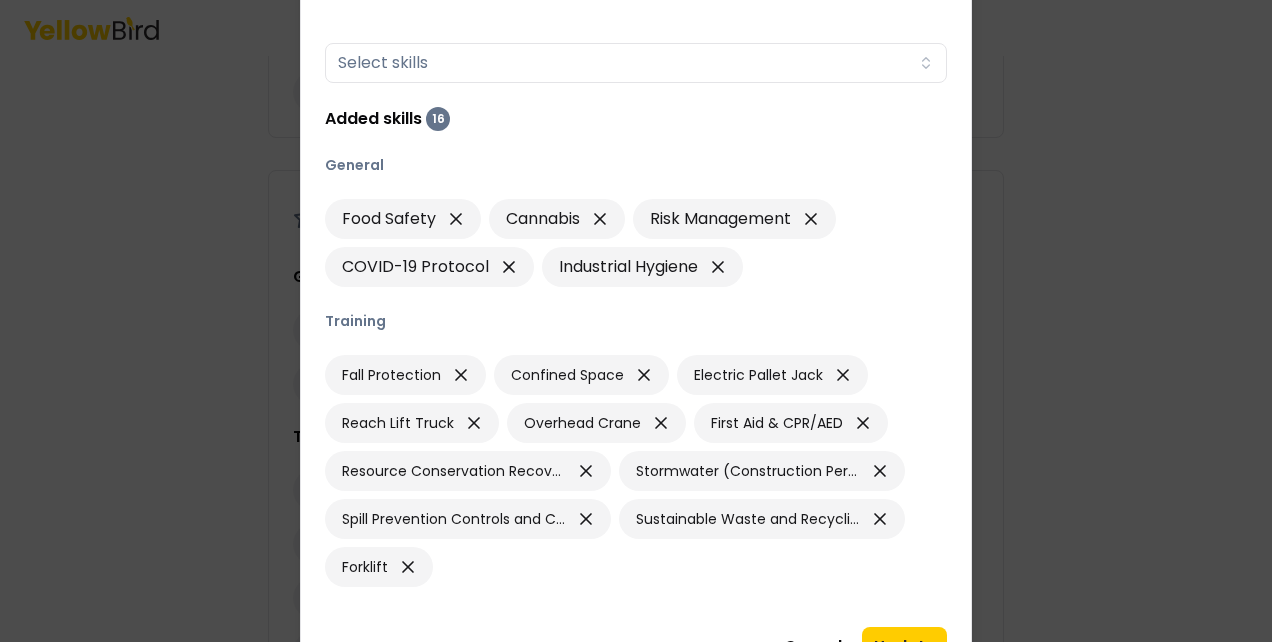 click at bounding box center (636, 321) 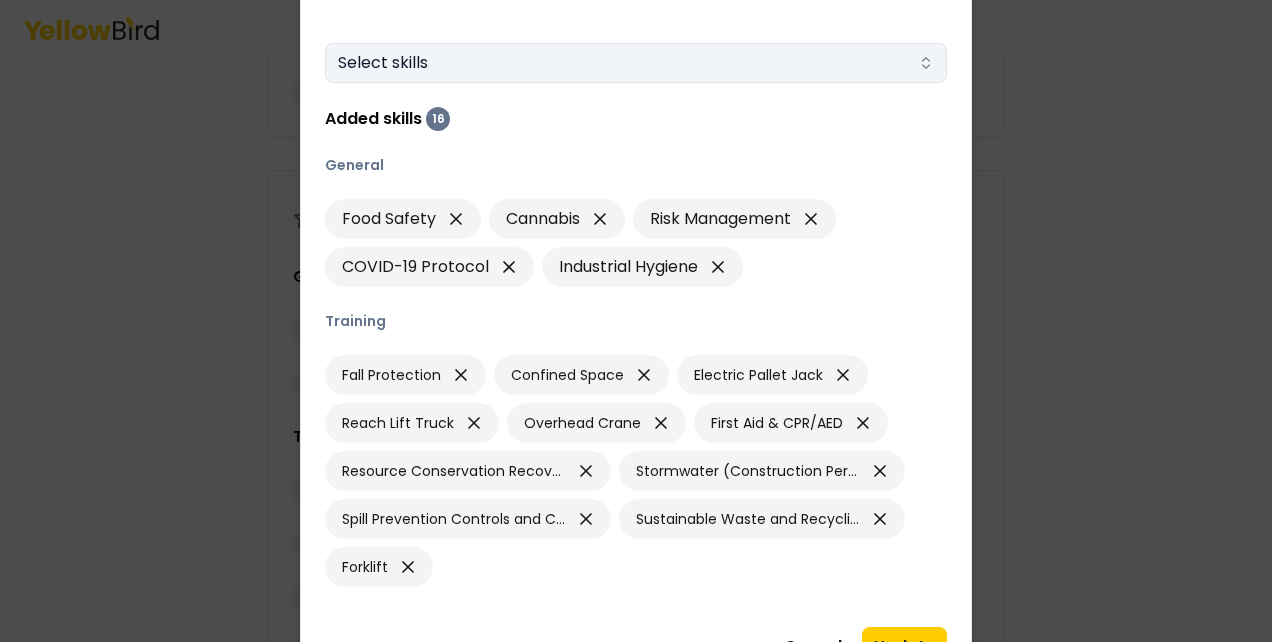 click 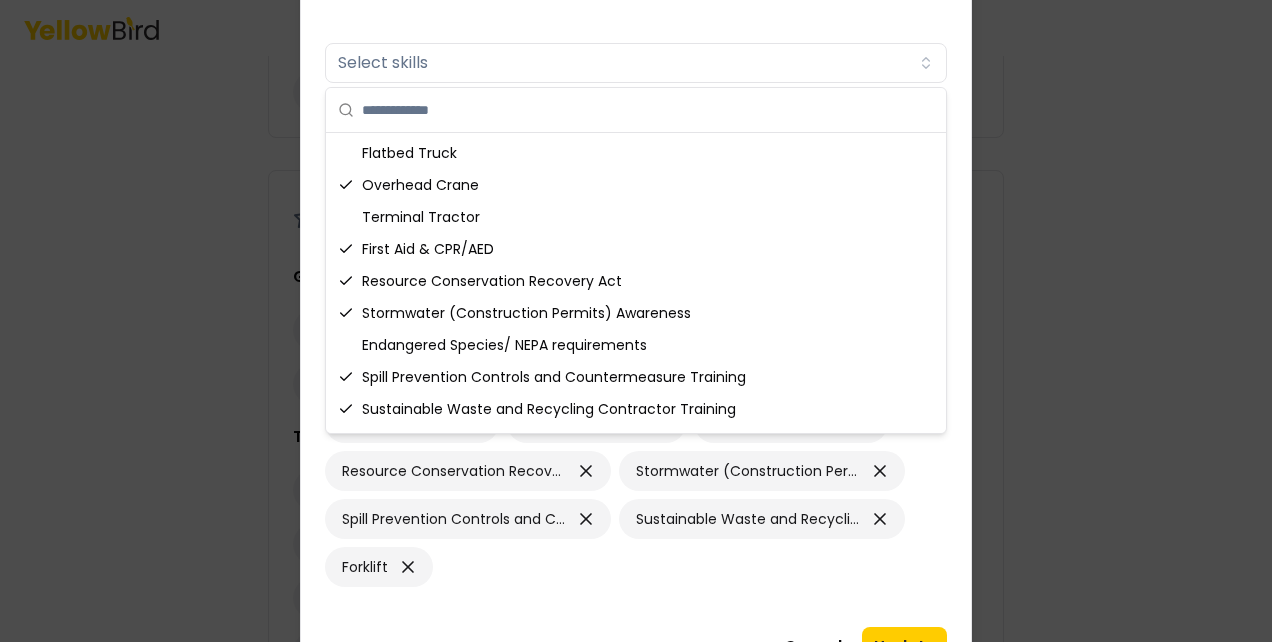 scroll, scrollTop: 828, scrollLeft: 0, axis: vertical 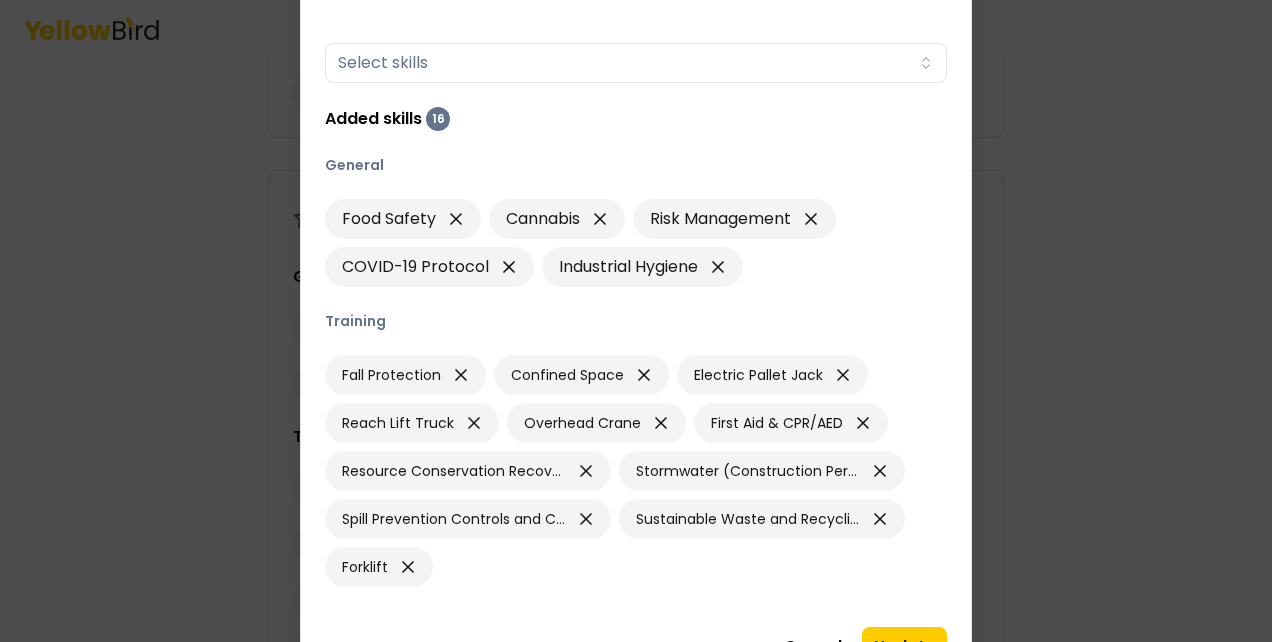 click at bounding box center [636, 321] 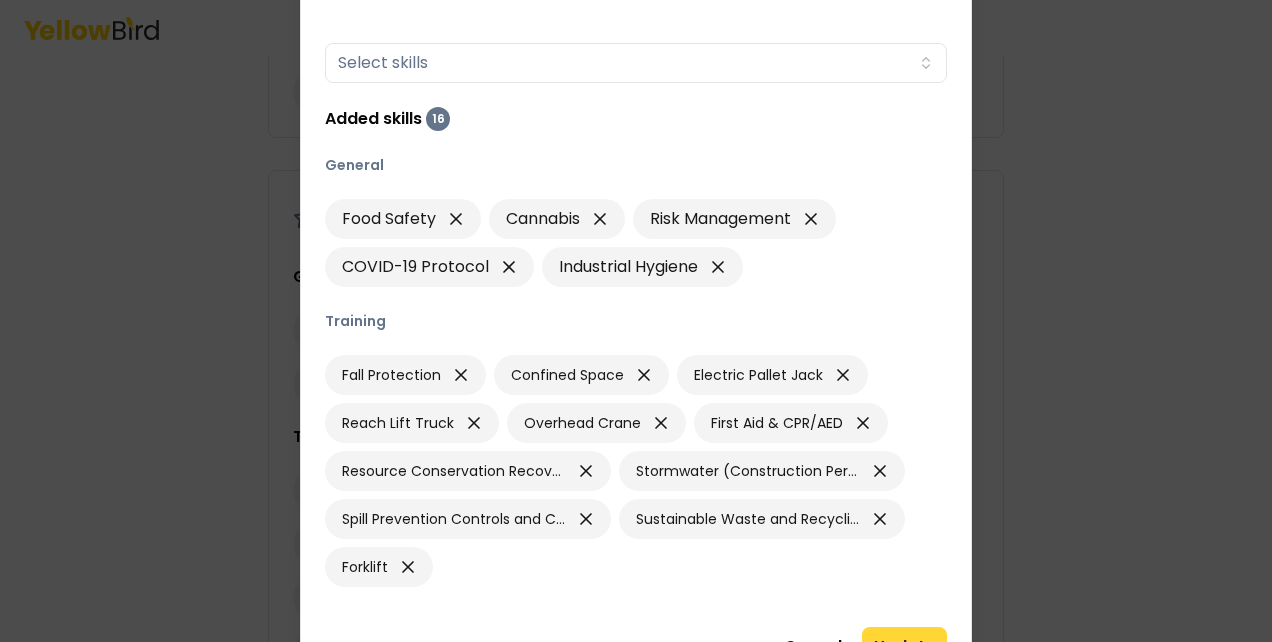 click on "Update" at bounding box center [904, 647] 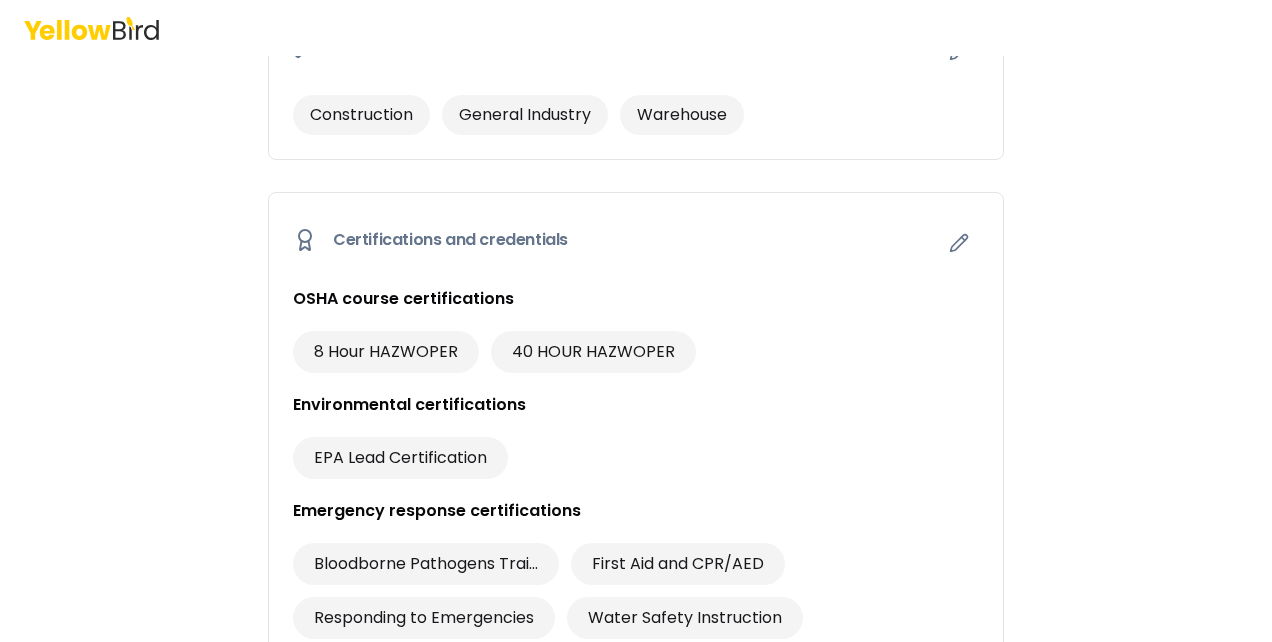 scroll, scrollTop: 943, scrollLeft: 0, axis: vertical 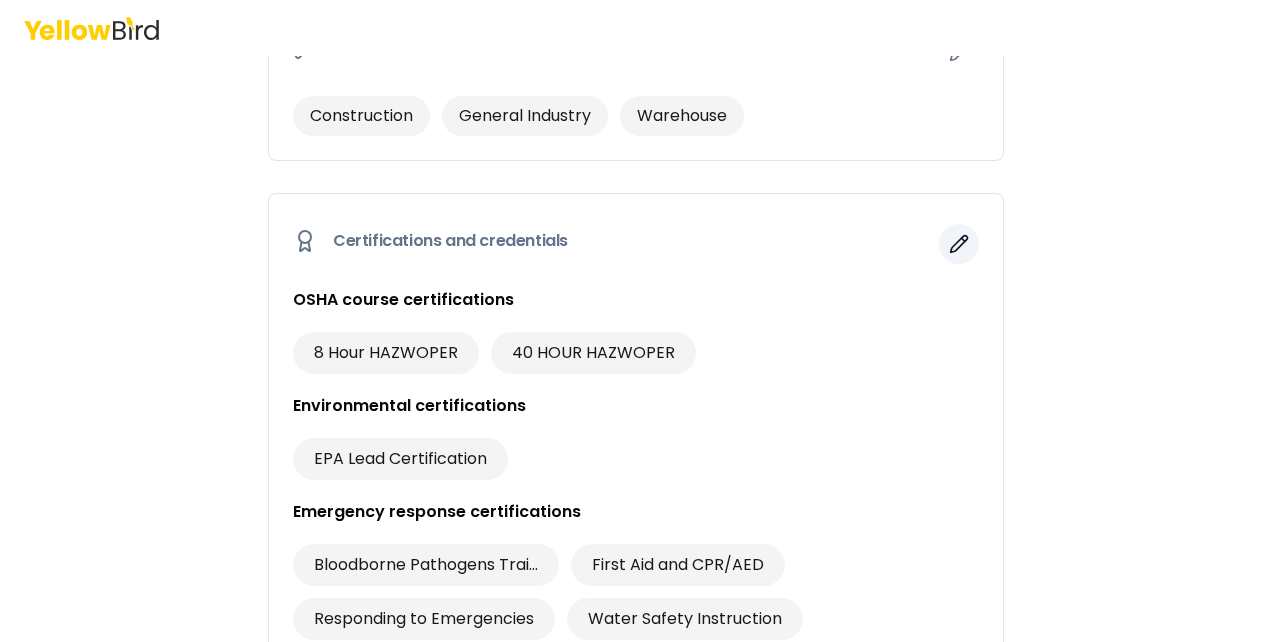 click 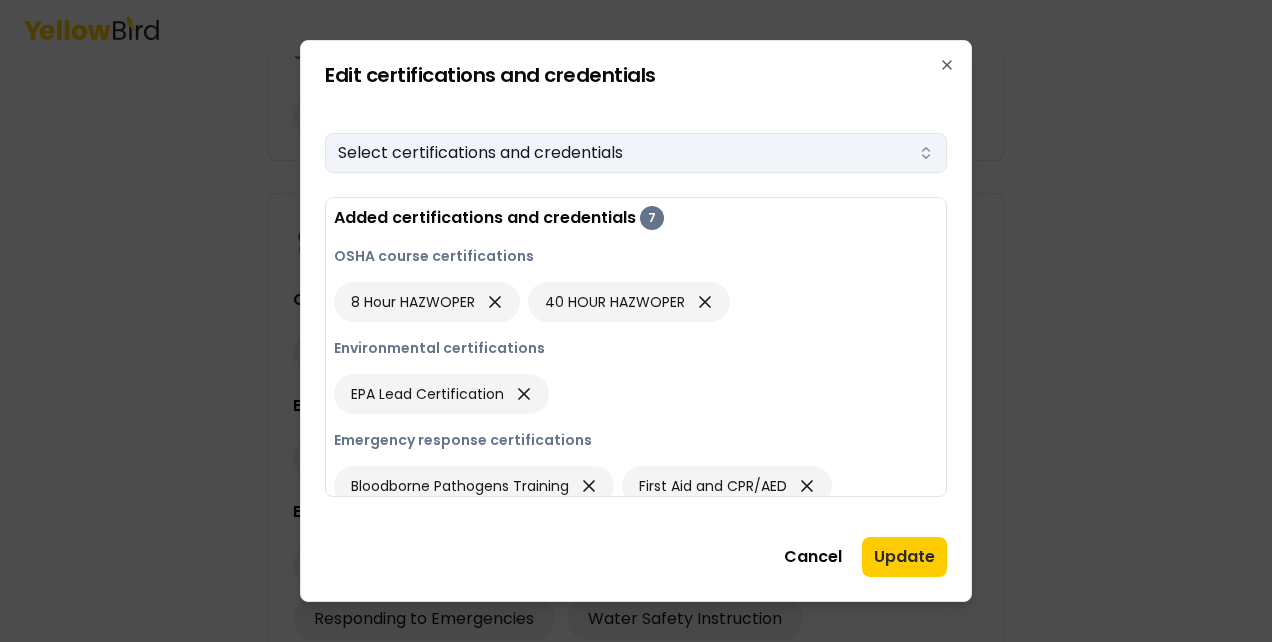 click 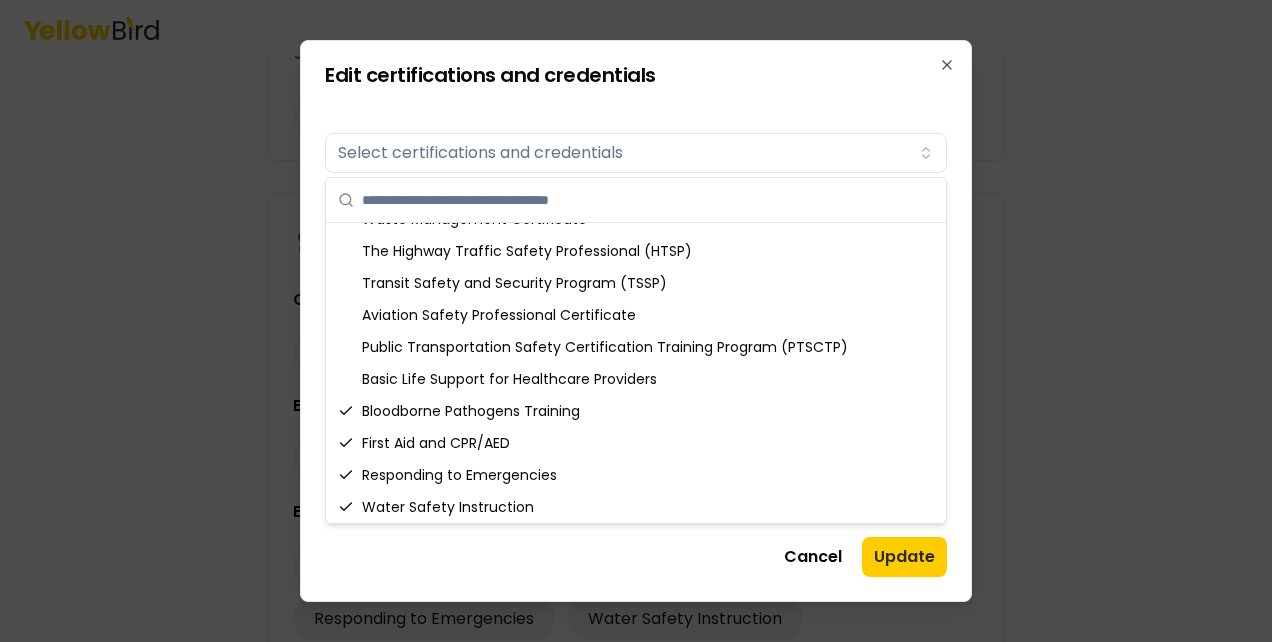 scroll, scrollTop: 2488, scrollLeft: 0, axis: vertical 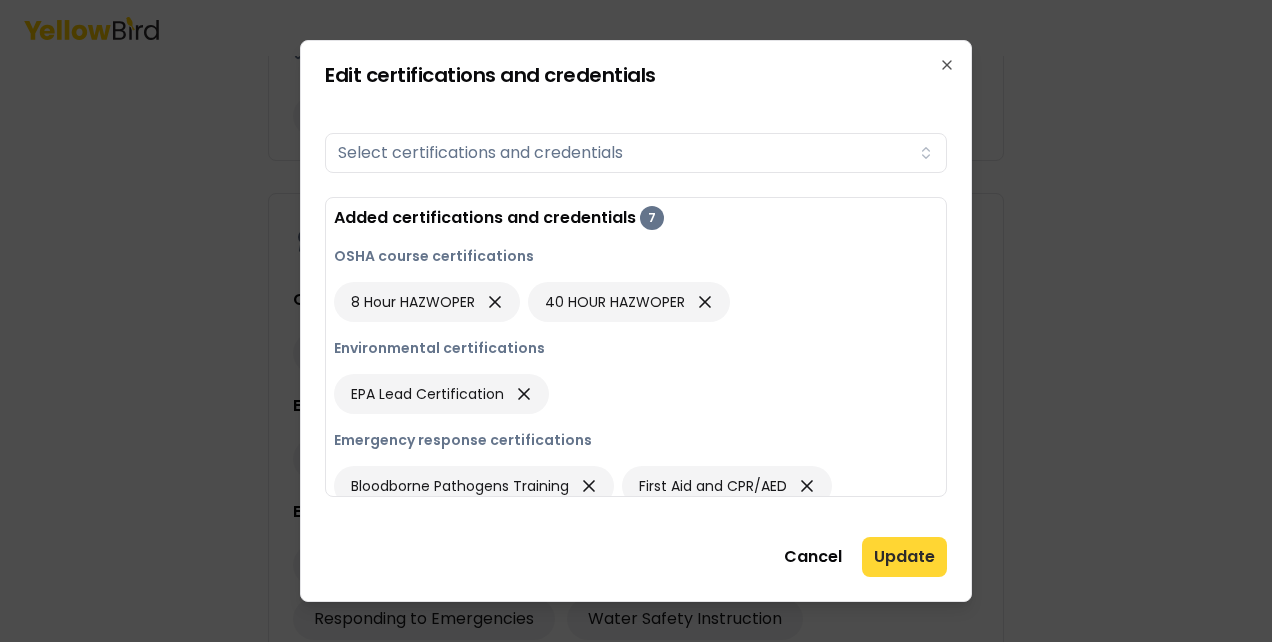 click on "Update" at bounding box center (904, 557) 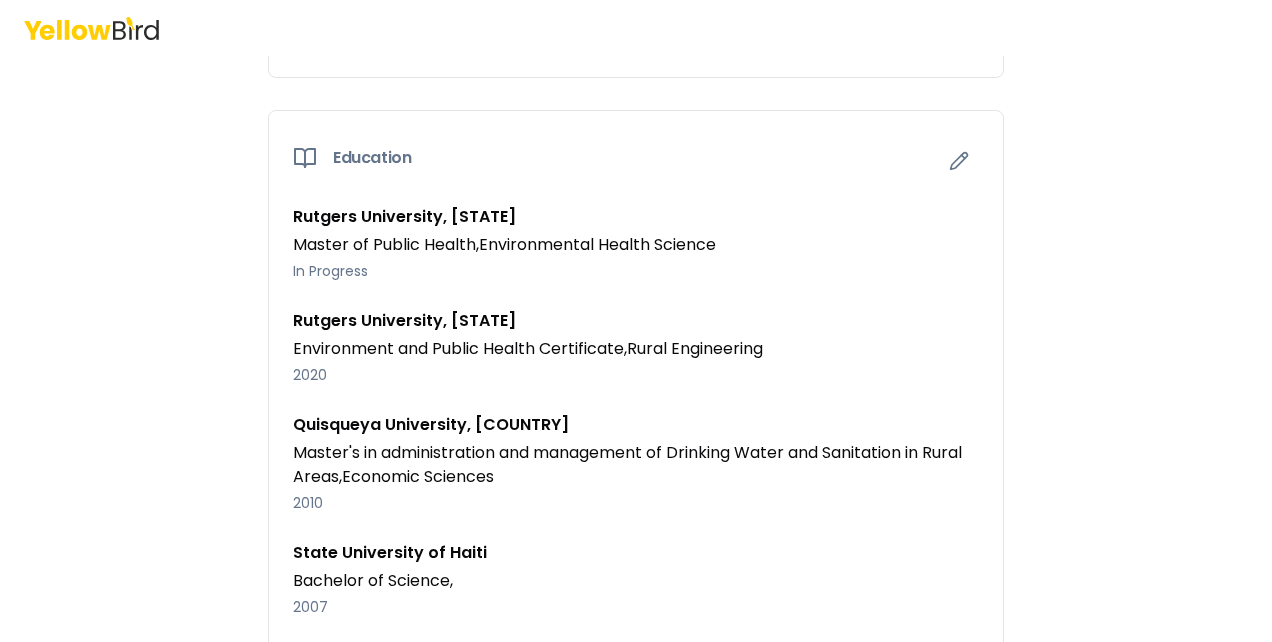 scroll, scrollTop: 2099, scrollLeft: 0, axis: vertical 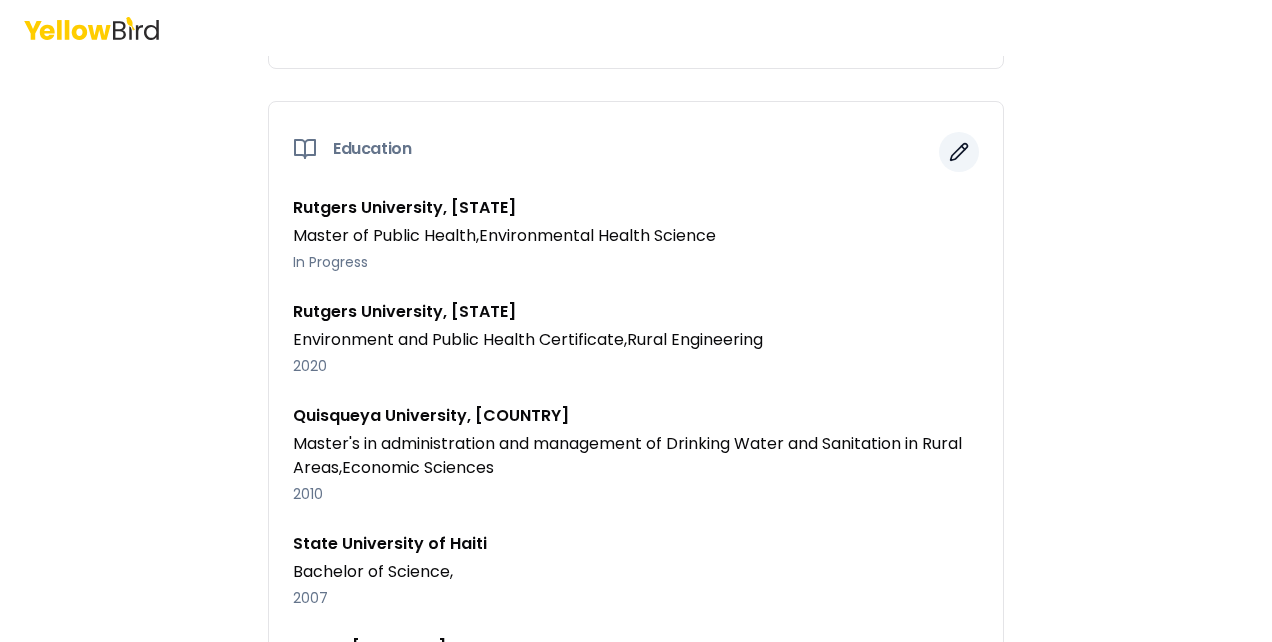 click 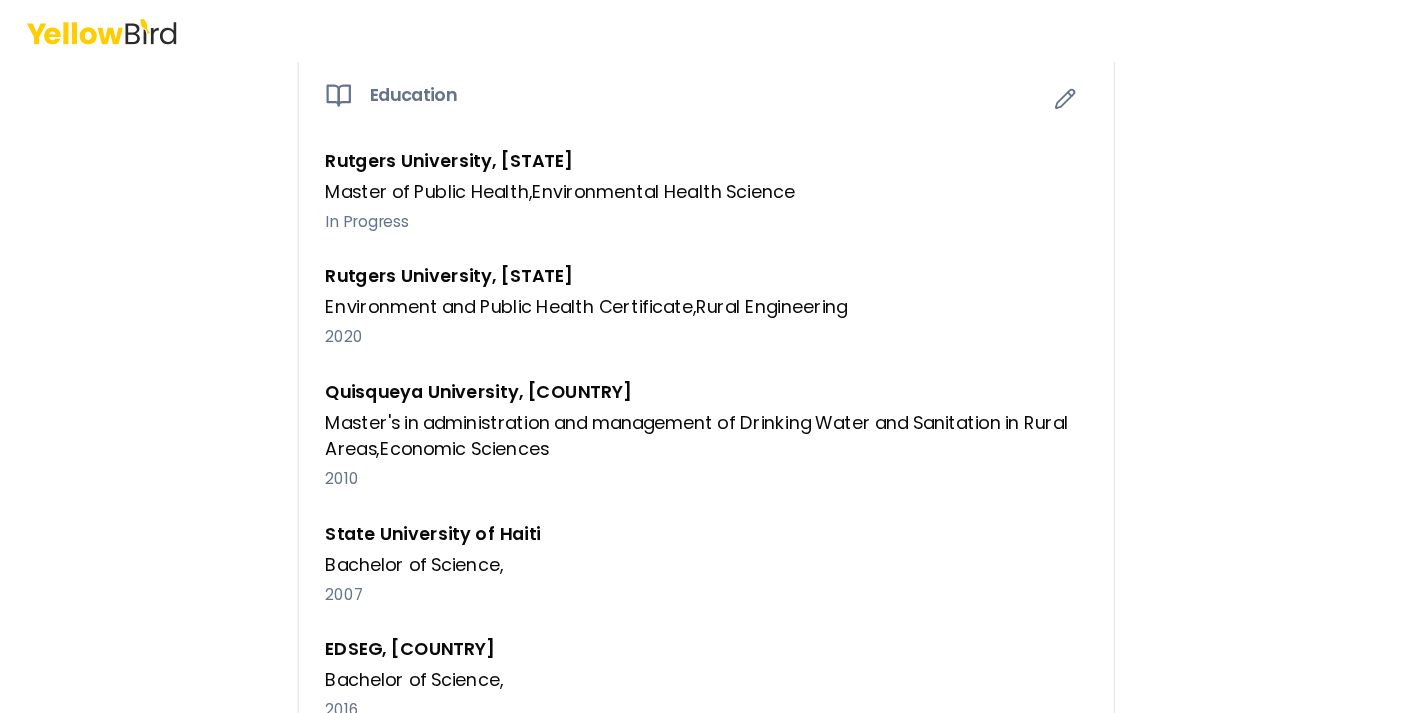 scroll, scrollTop: 2153, scrollLeft: 0, axis: vertical 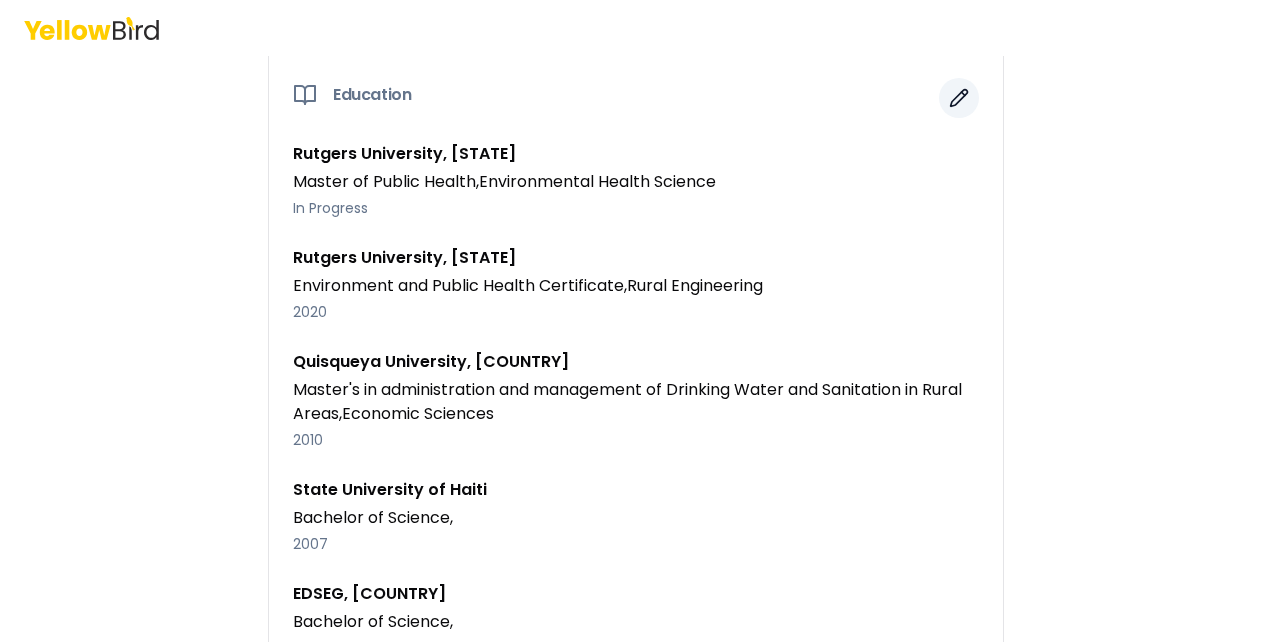 click 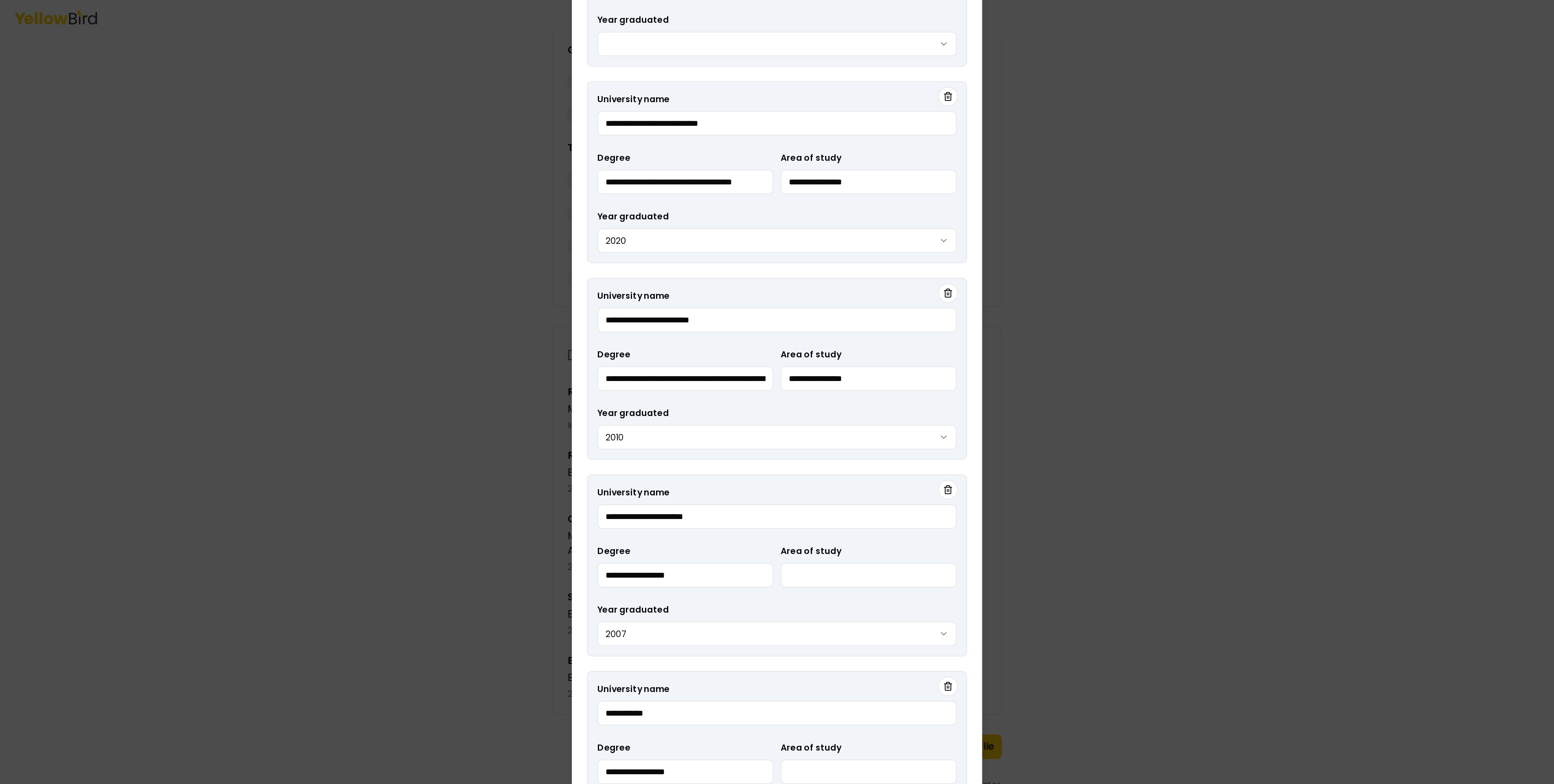 scroll, scrollTop: 421, scrollLeft: 0, axis: vertical 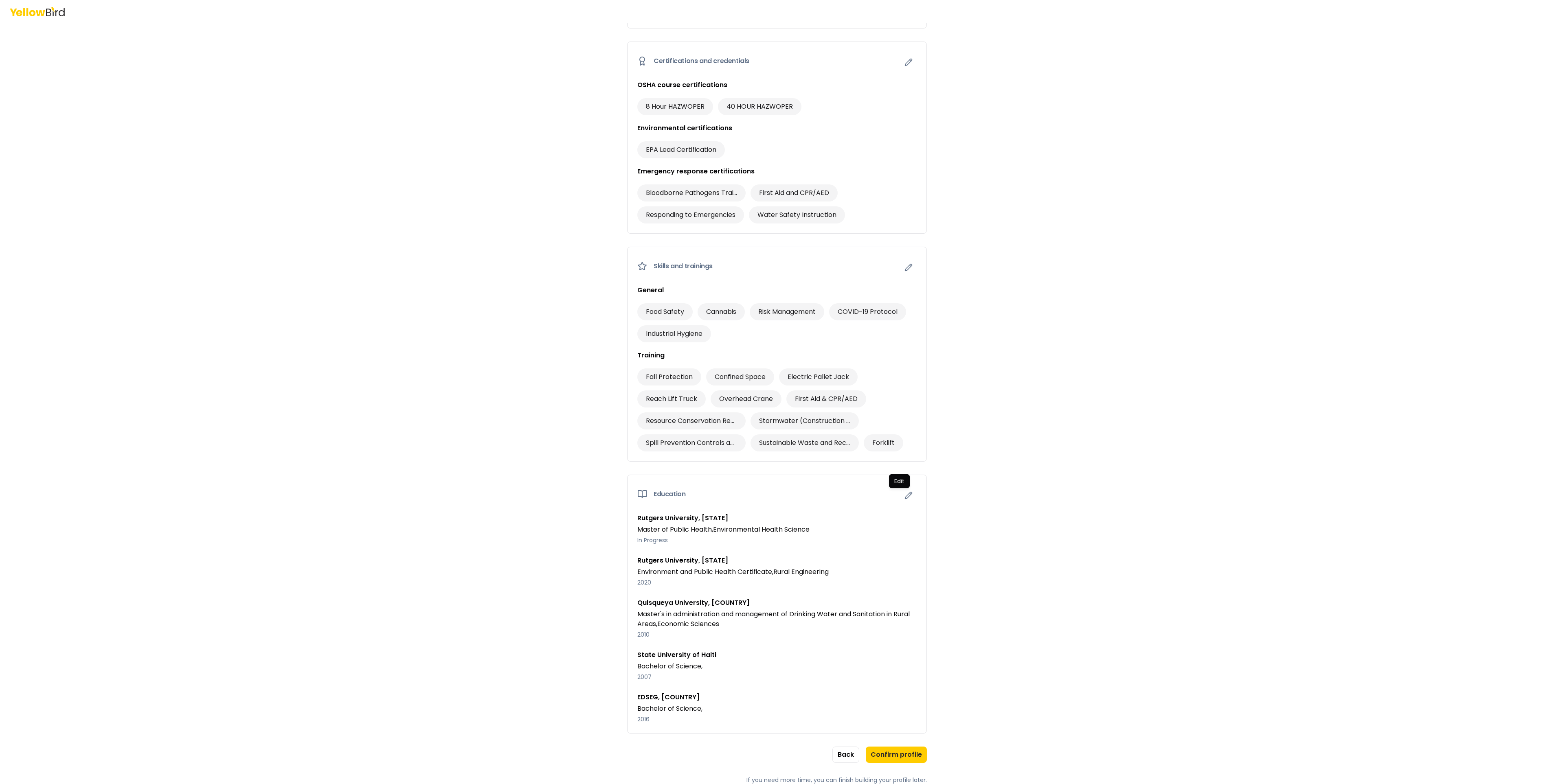 drag, startPoint x: 489, startPoint y: 0, endPoint x: 1022, endPoint y: 194, distance: 567.2081 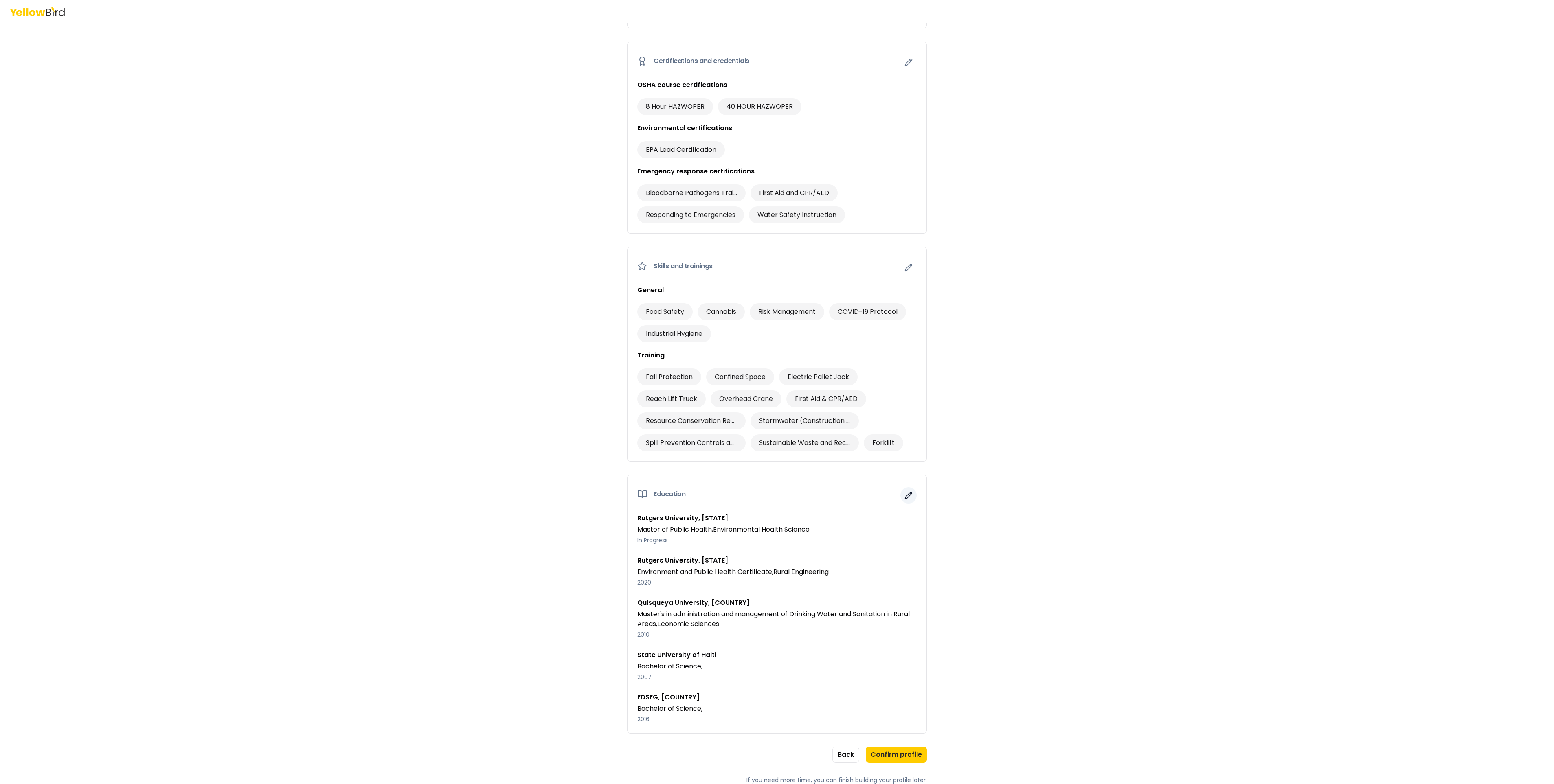 click 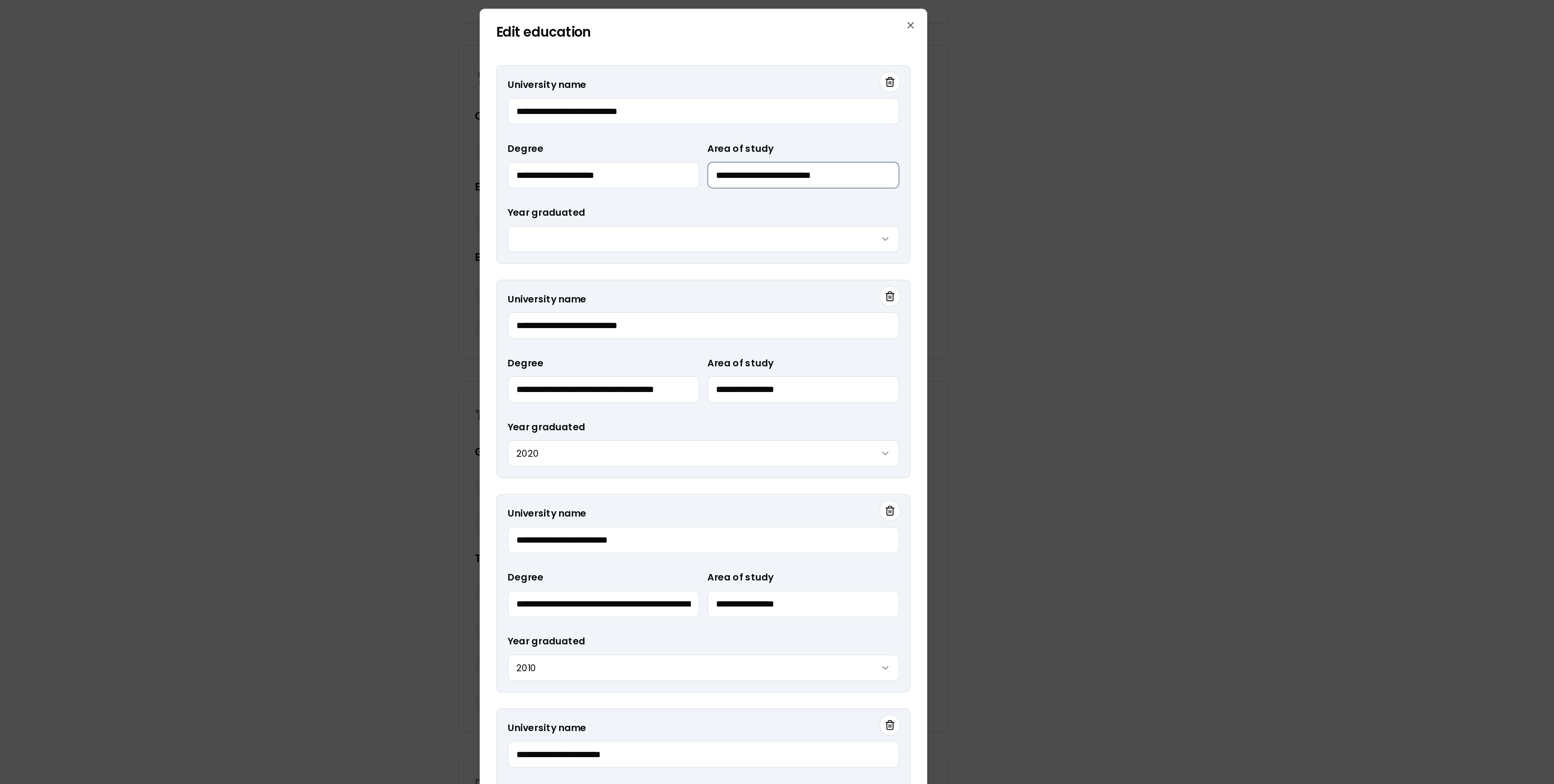 click on "**********" at bounding box center (838, 121) 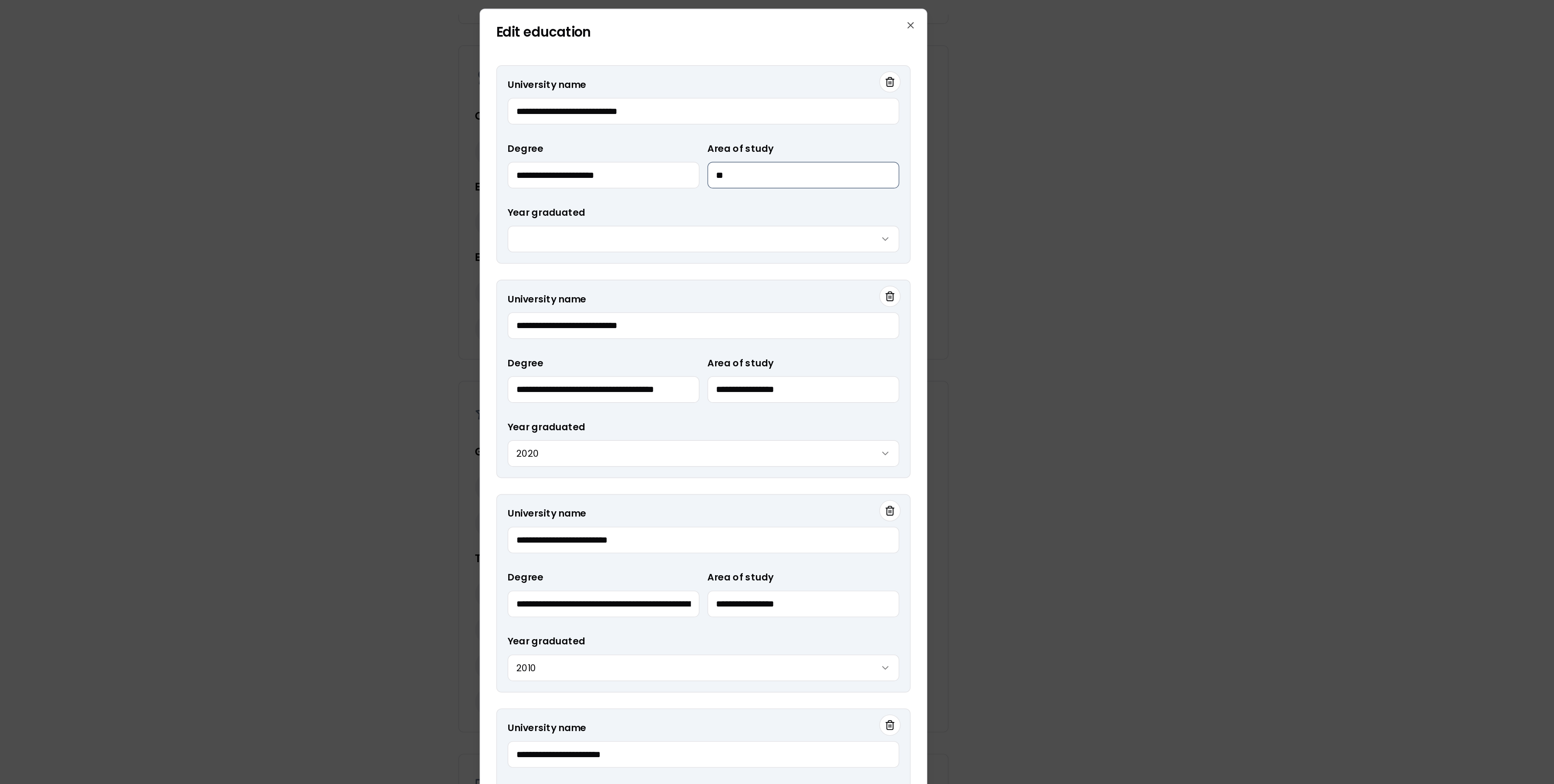 type on "*" 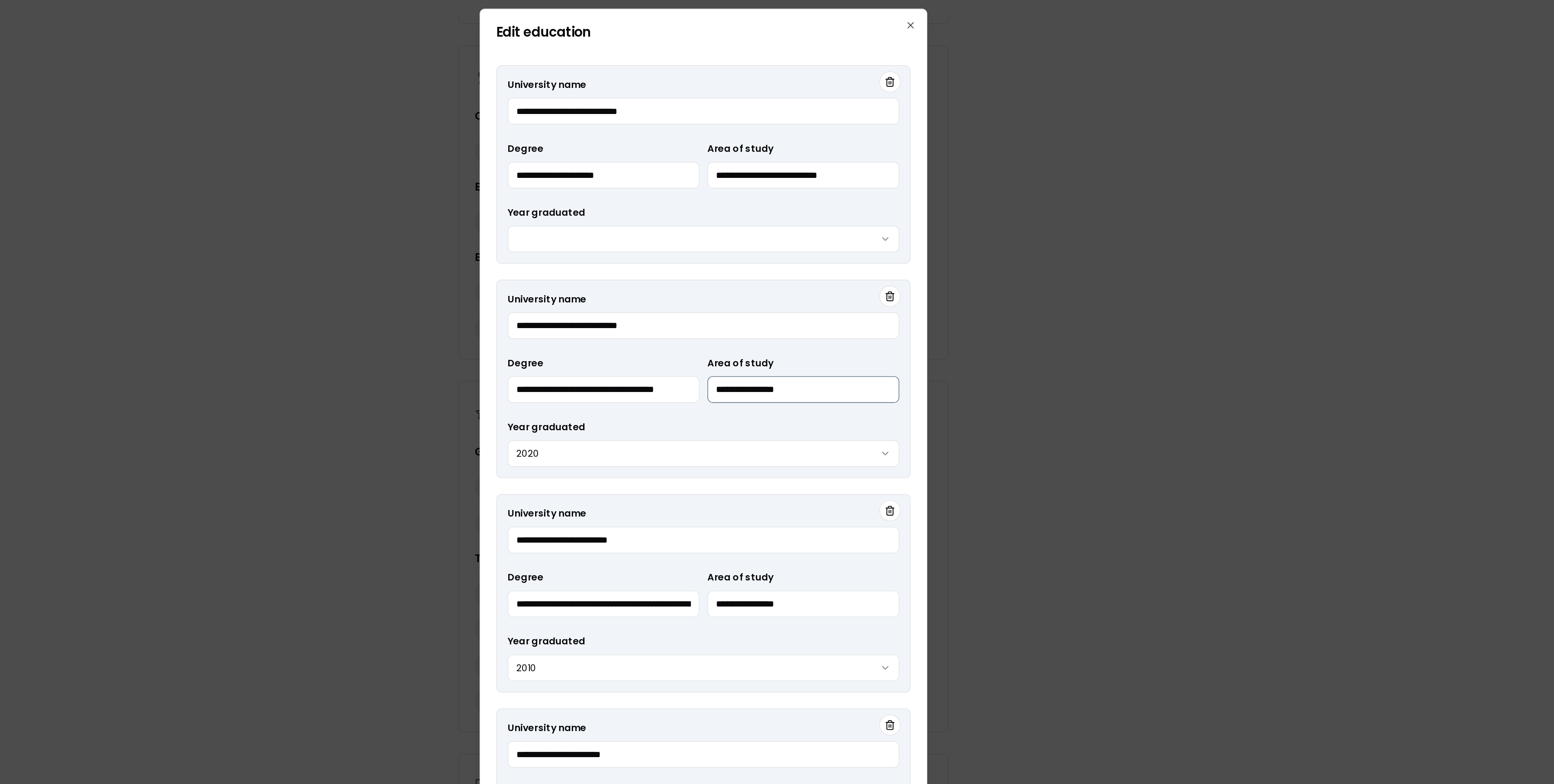 type on "**********" 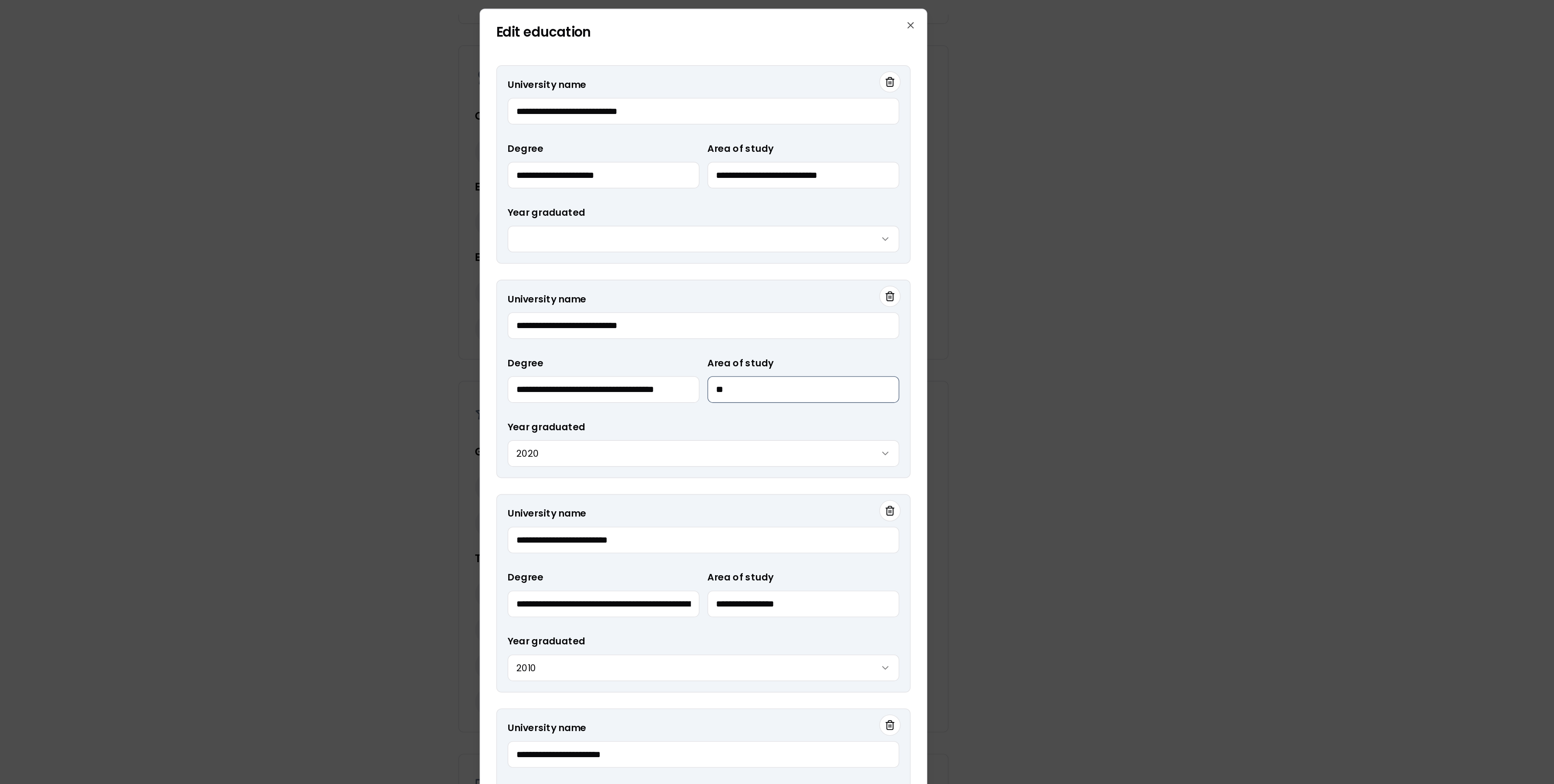 type on "*" 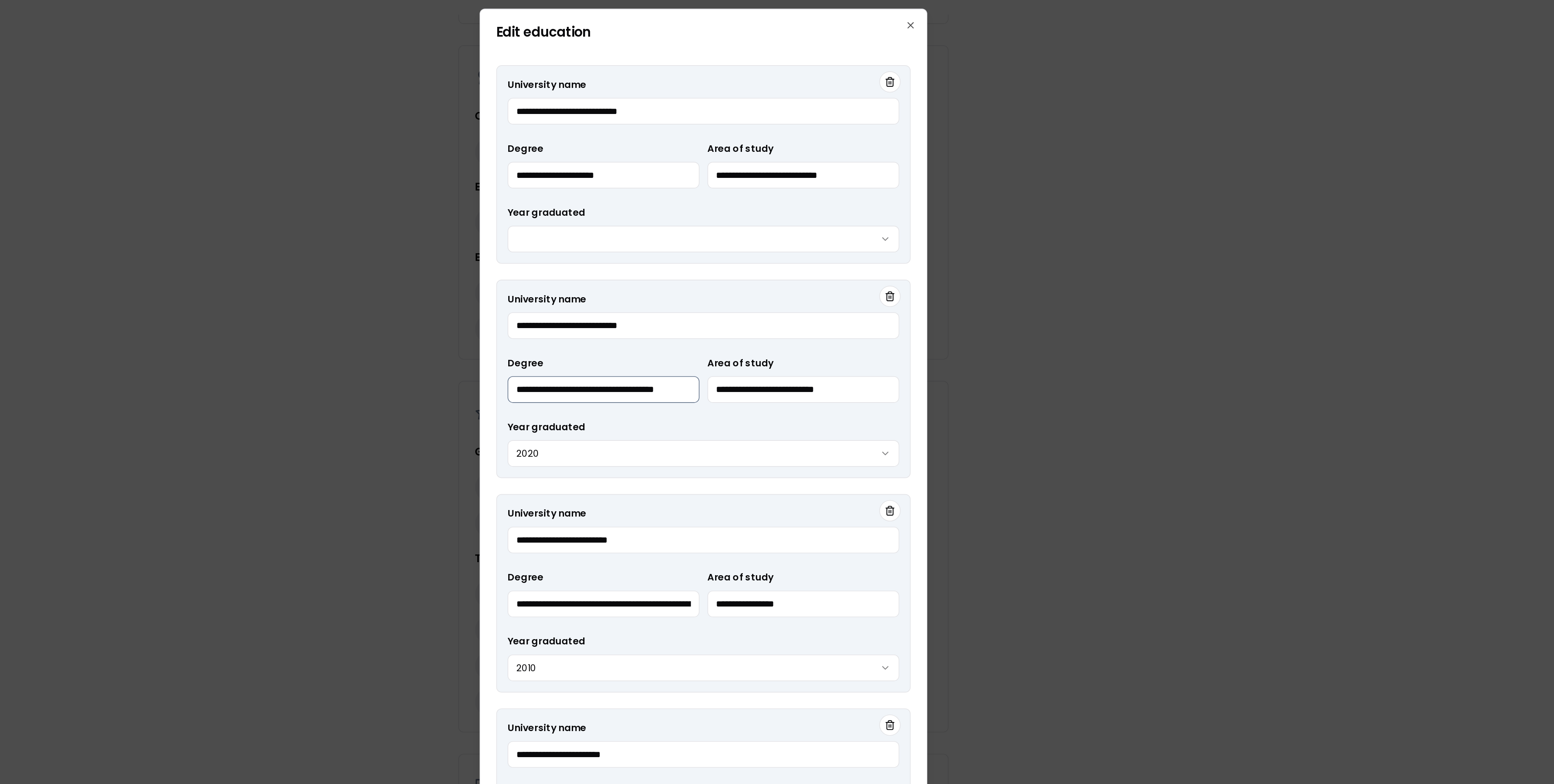 type on "**********" 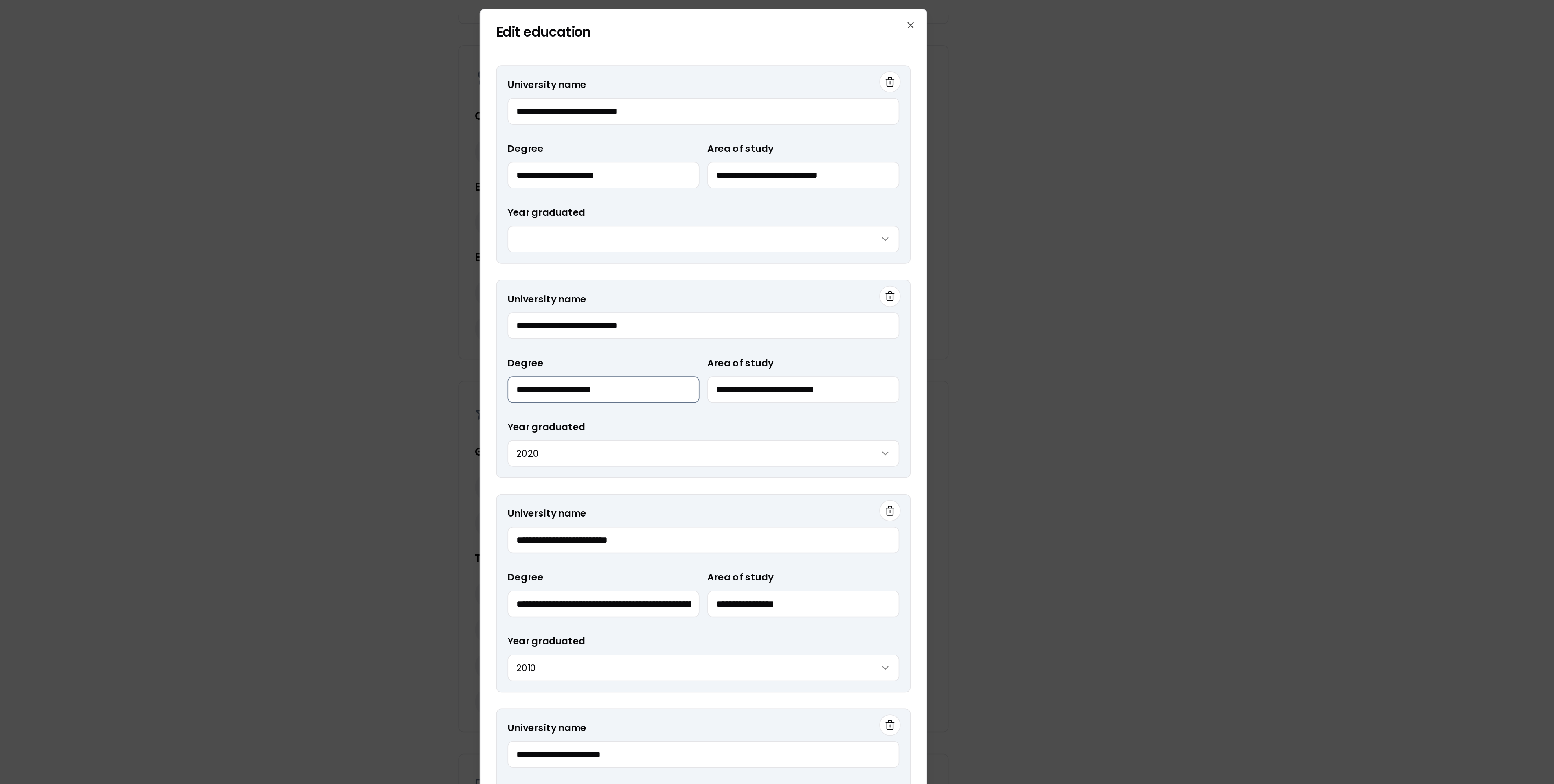 click on "**********" at bounding box center (716, 252) 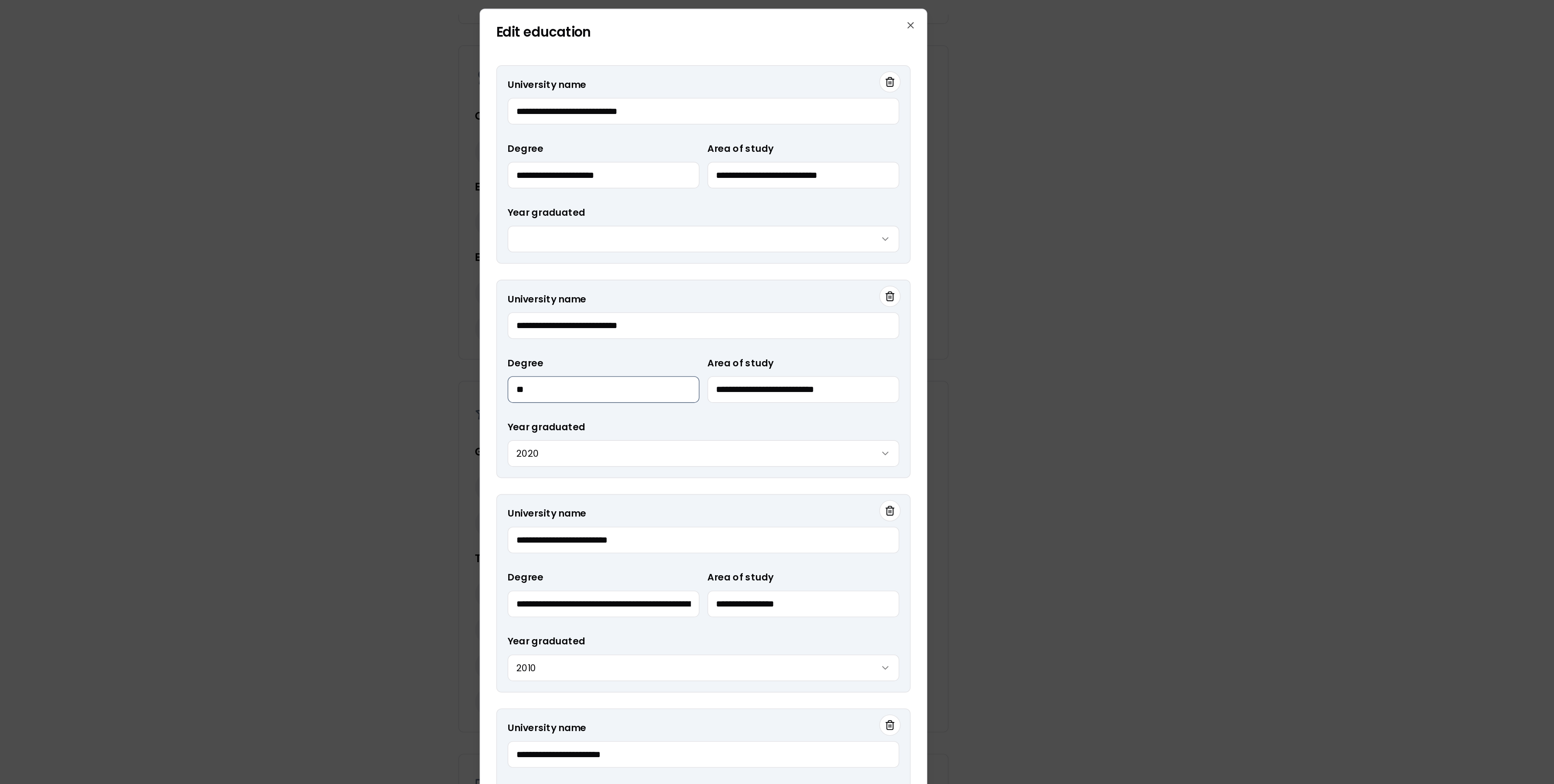 type on "*" 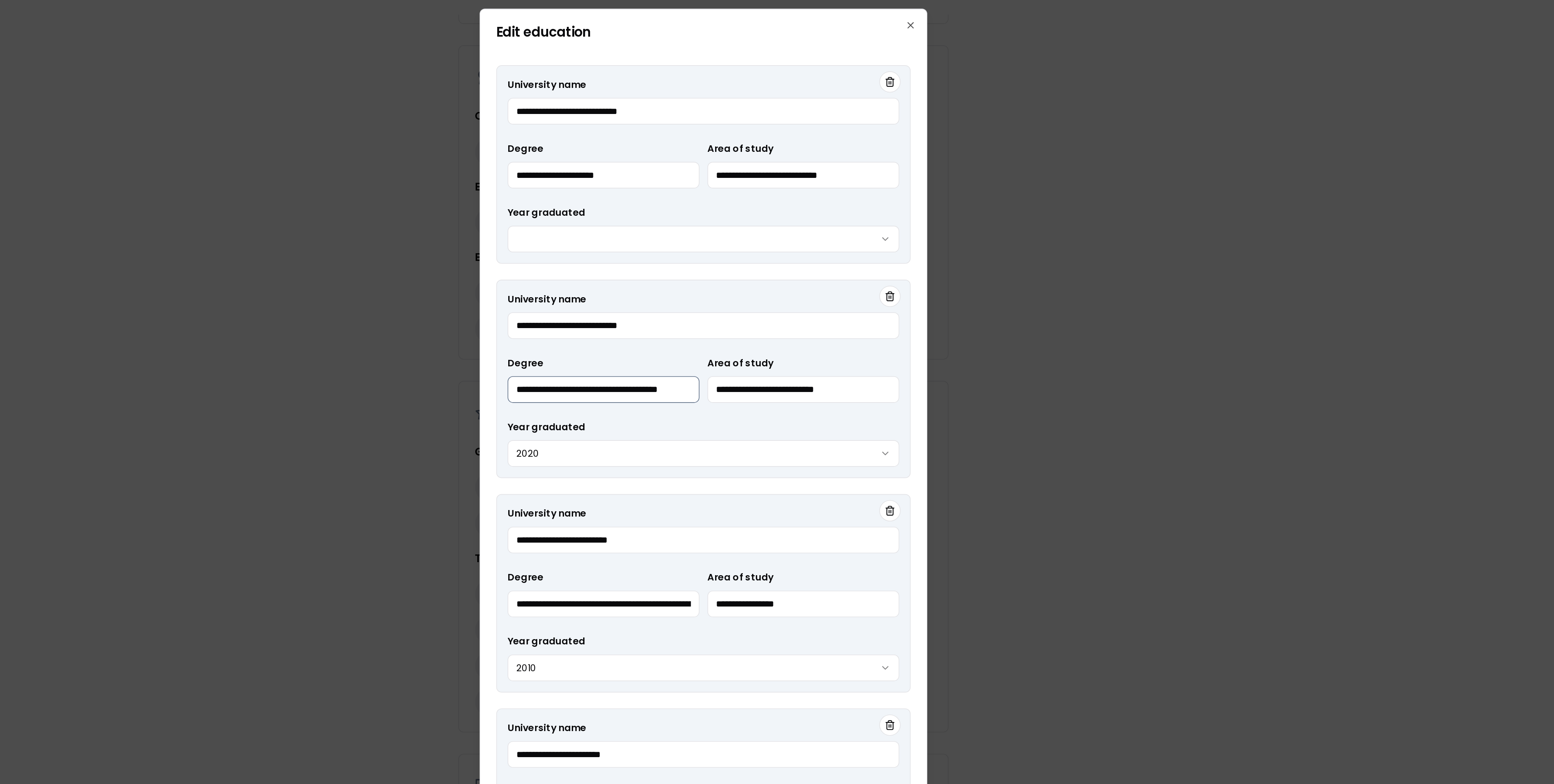 scroll, scrollTop: 0, scrollLeft: 15, axis: horizontal 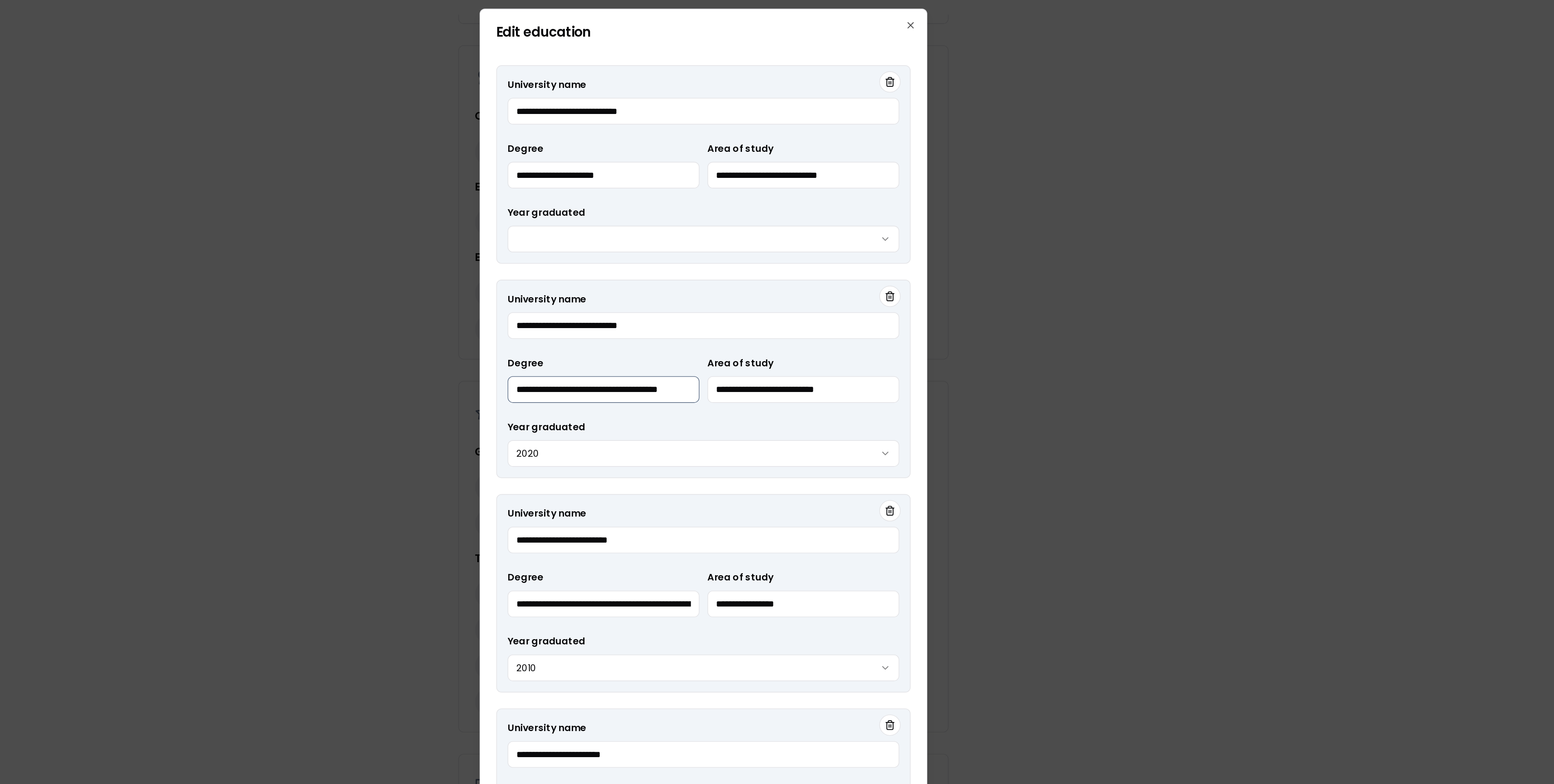 click on "**********" at bounding box center [716, 252] 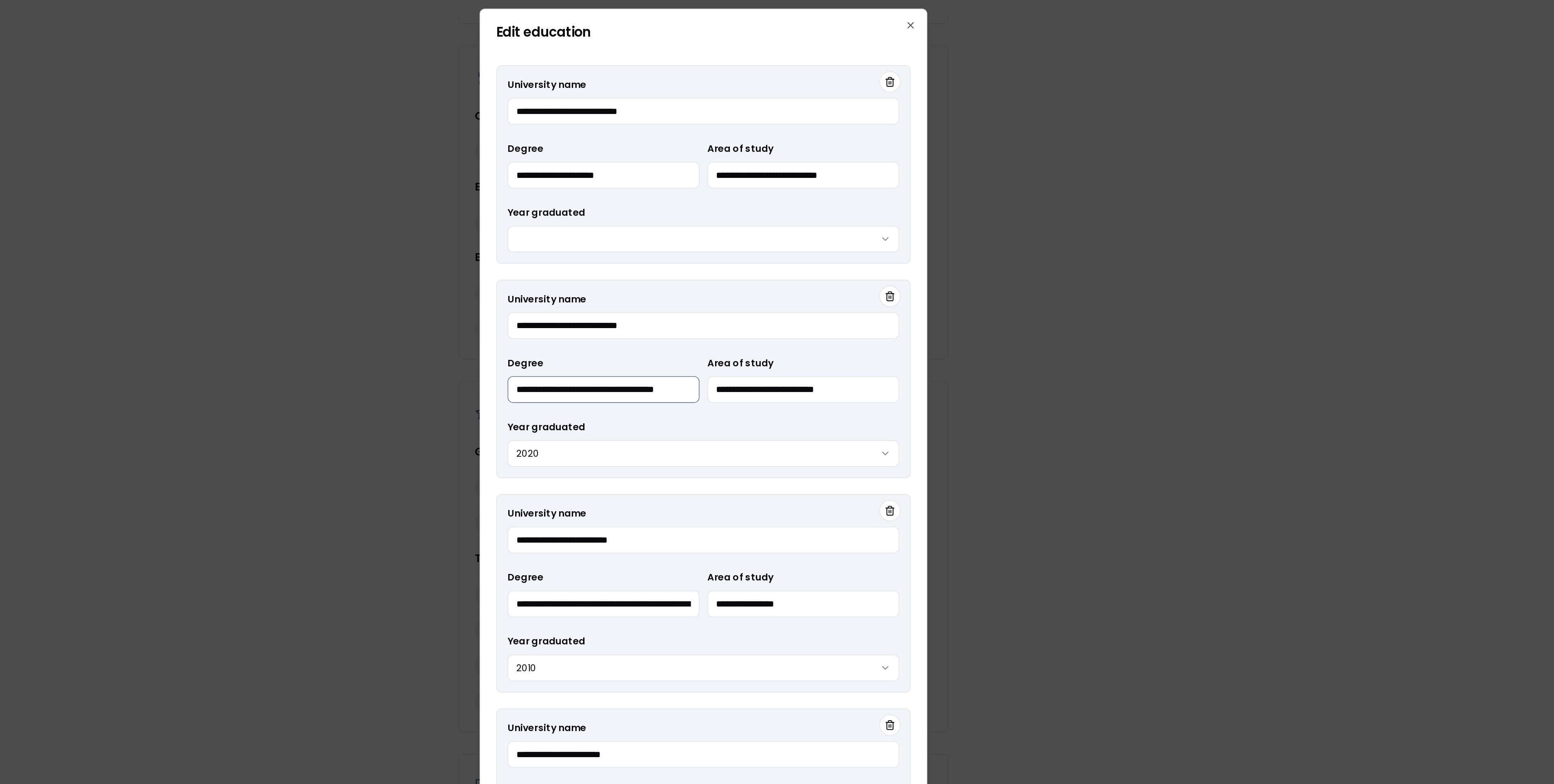 scroll, scrollTop: 0, scrollLeft: 11, axis: horizontal 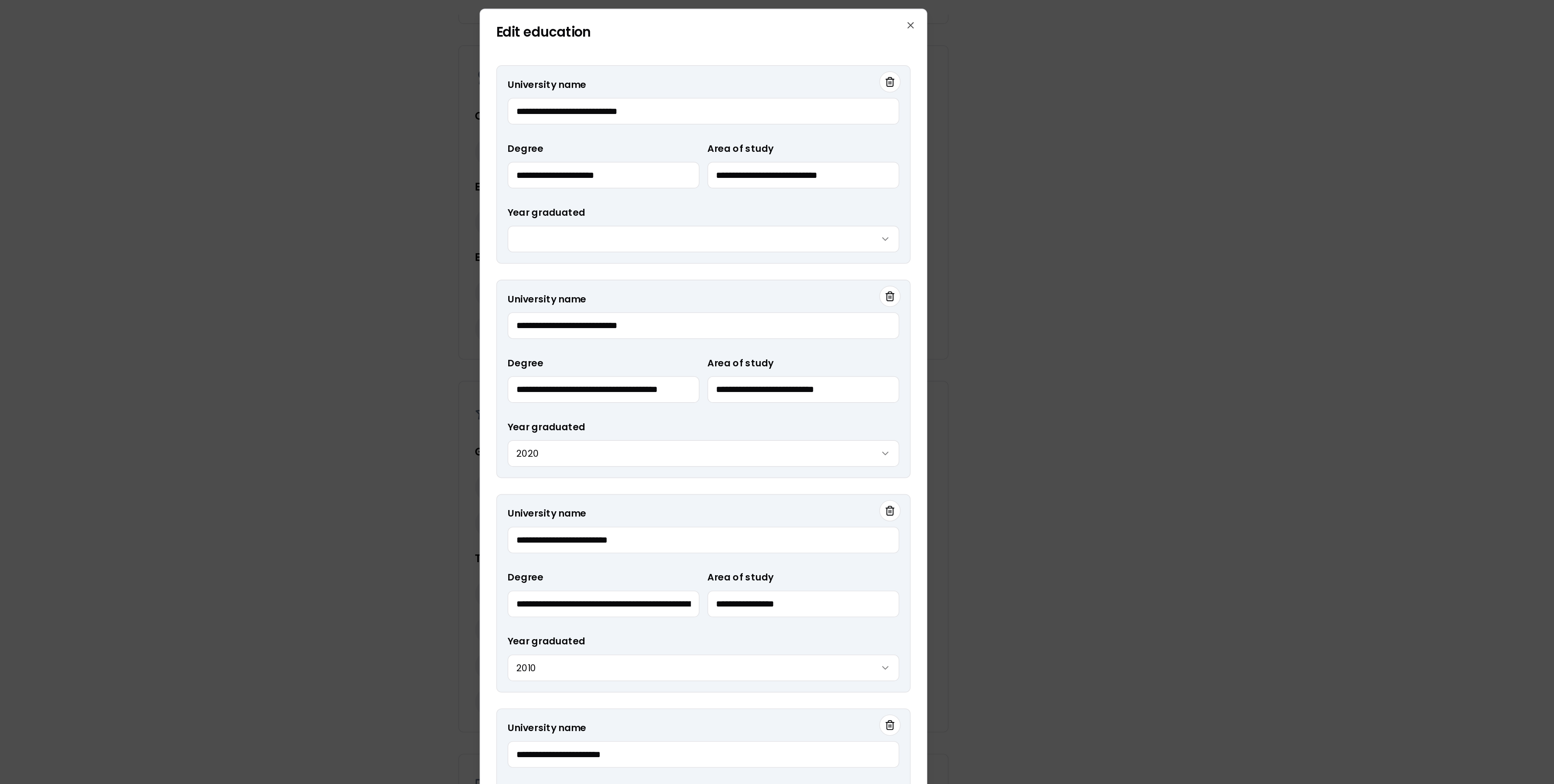 type on "**********" 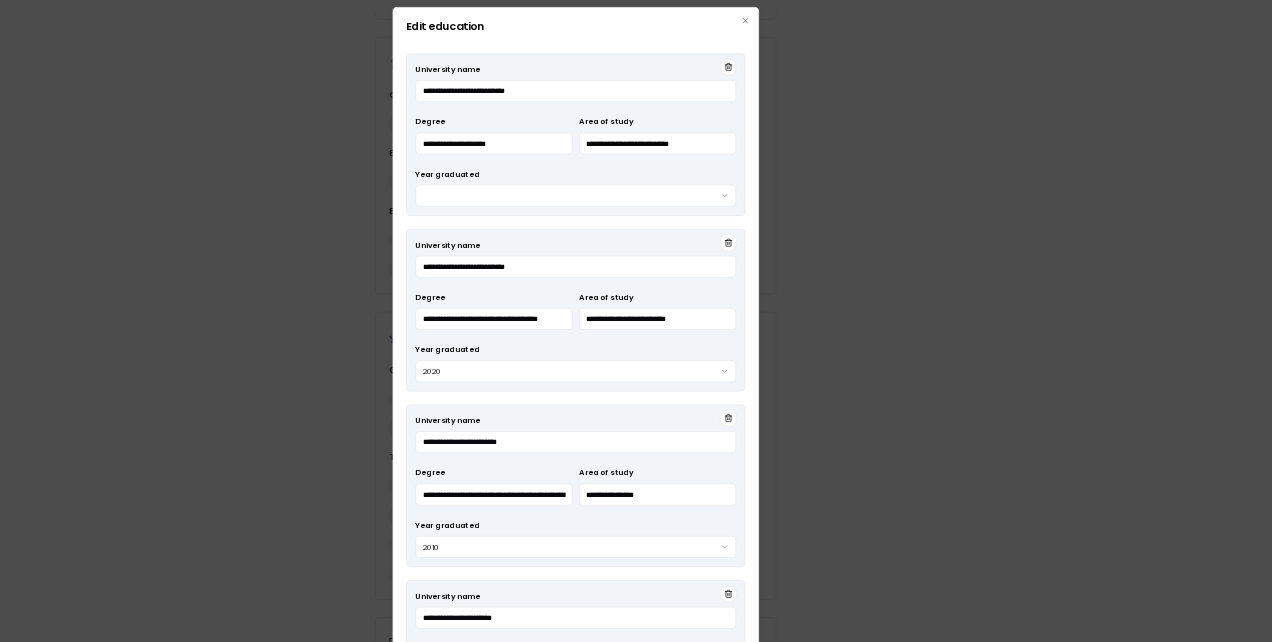 scroll, scrollTop: 0, scrollLeft: 0, axis: both 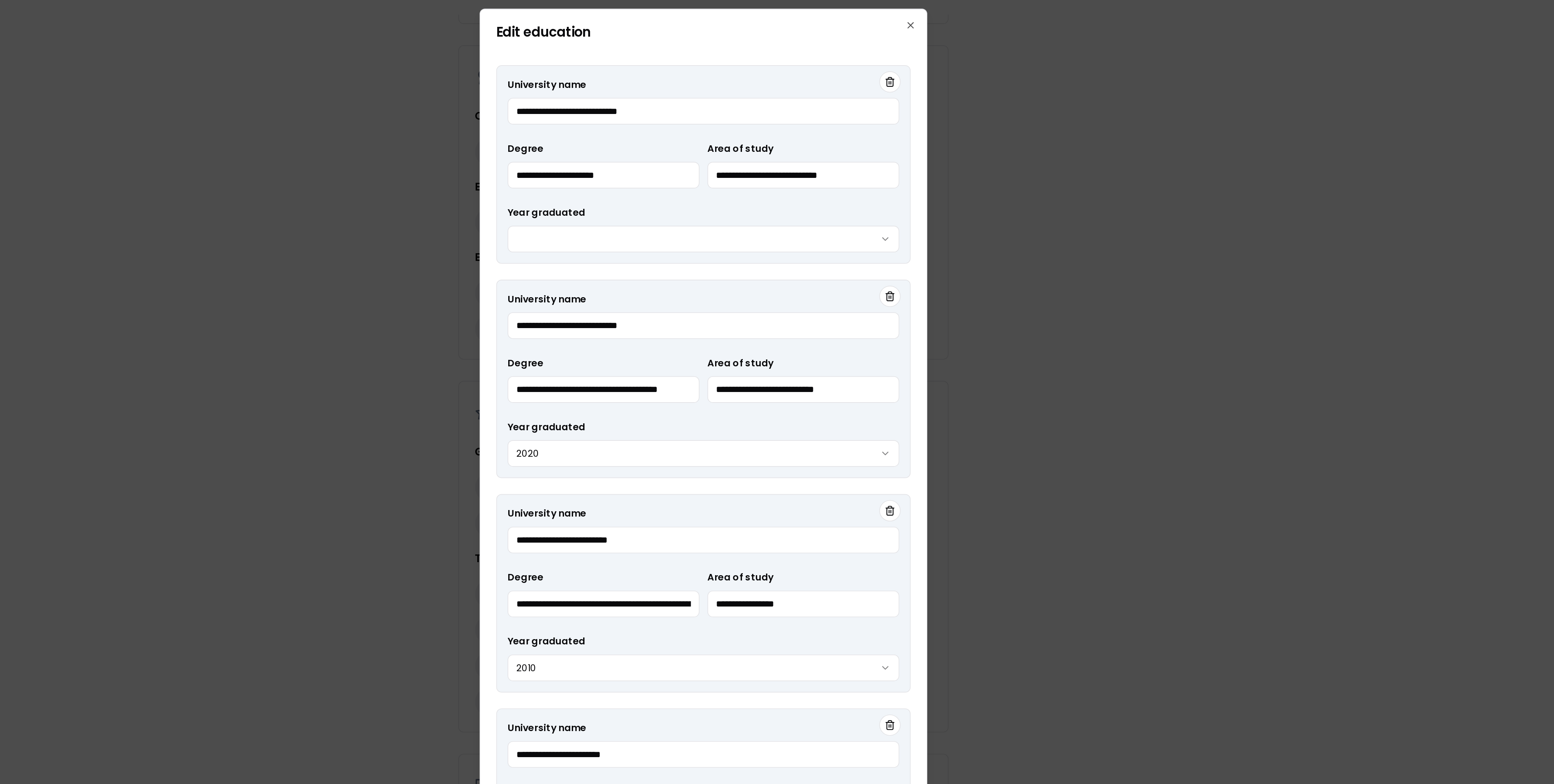 click on "**********" at bounding box center (777, 245) 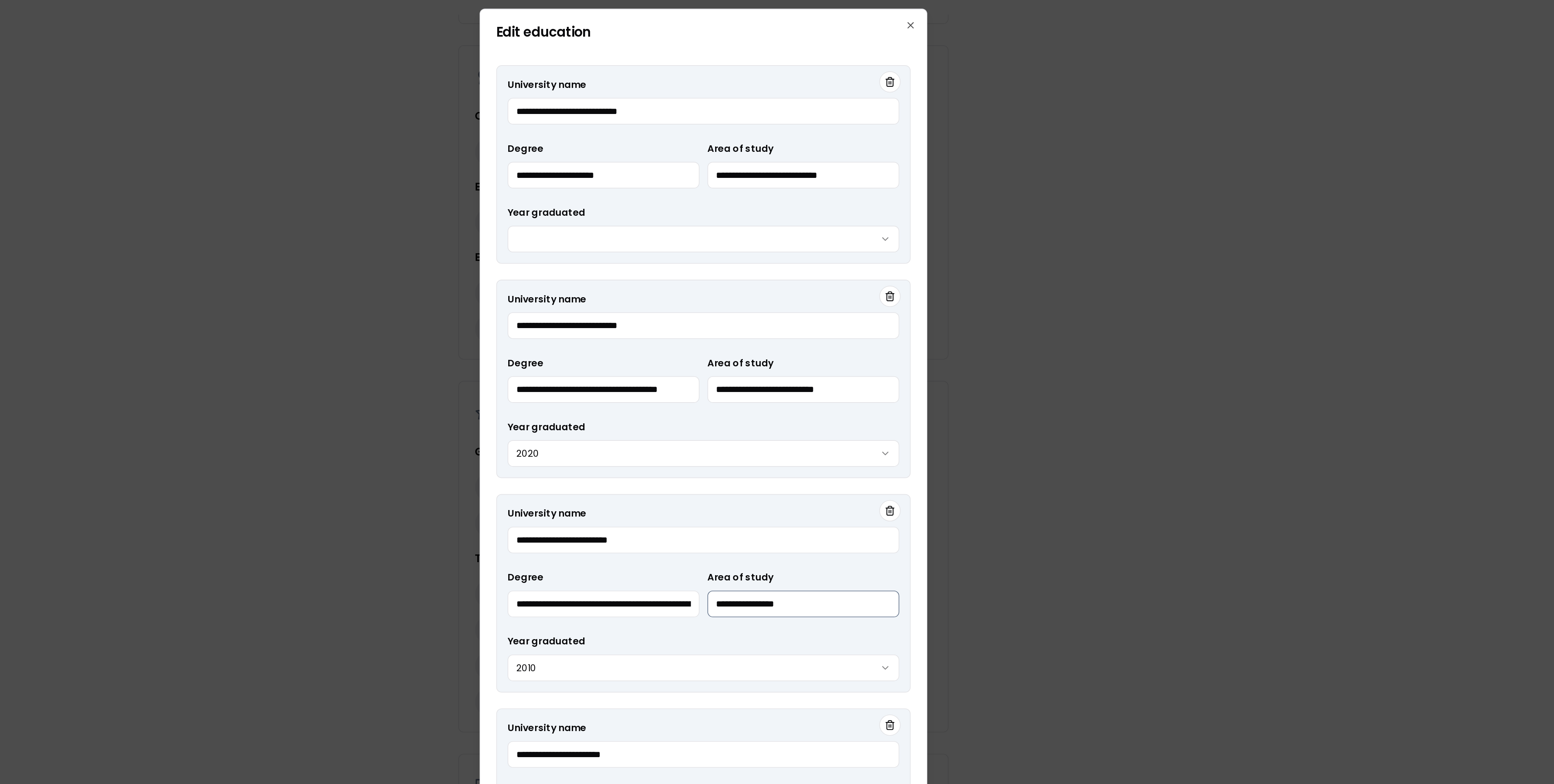 click on "**********" at bounding box center [838, 383] 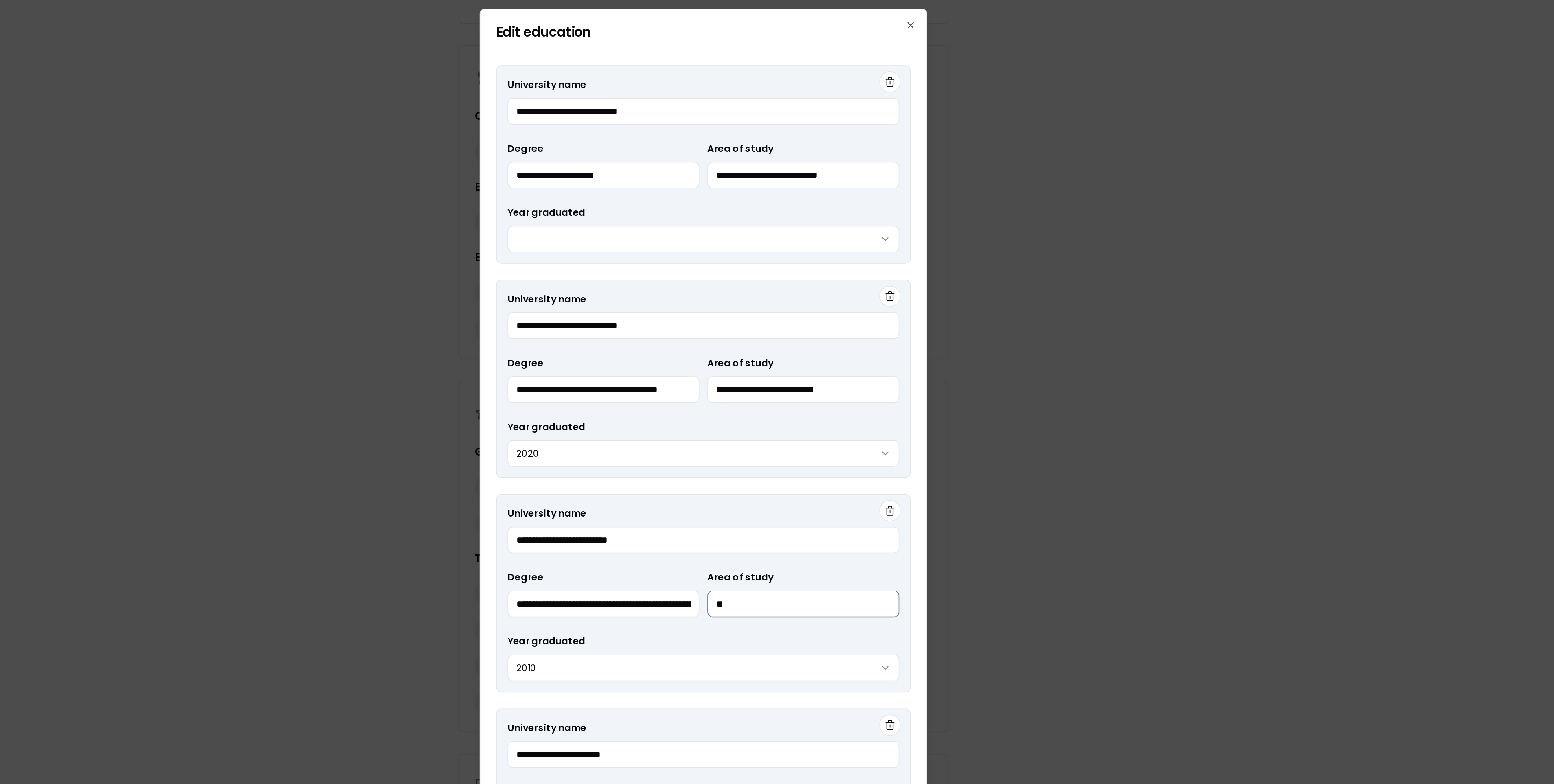 type on "*" 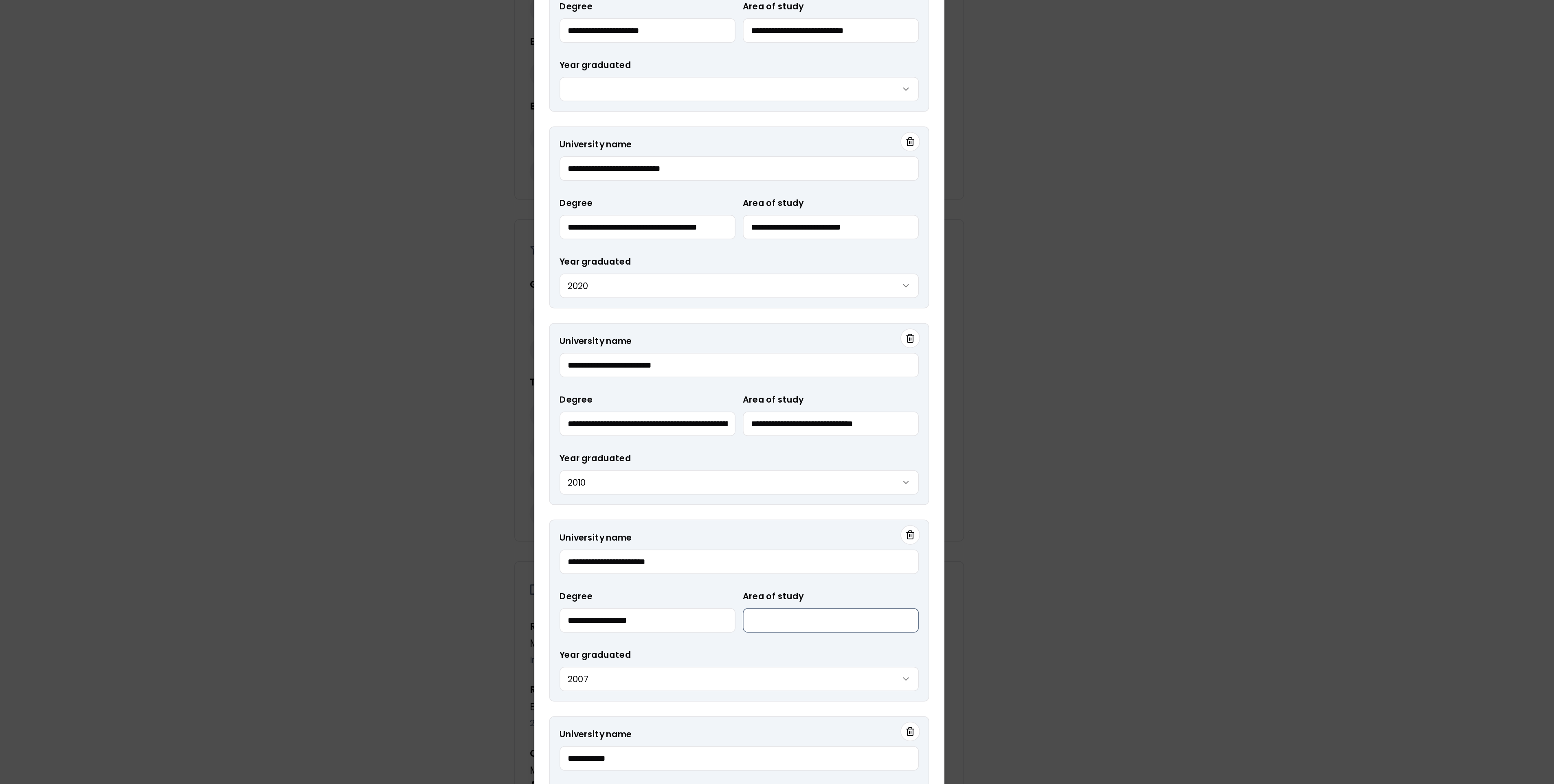 type on "**********" 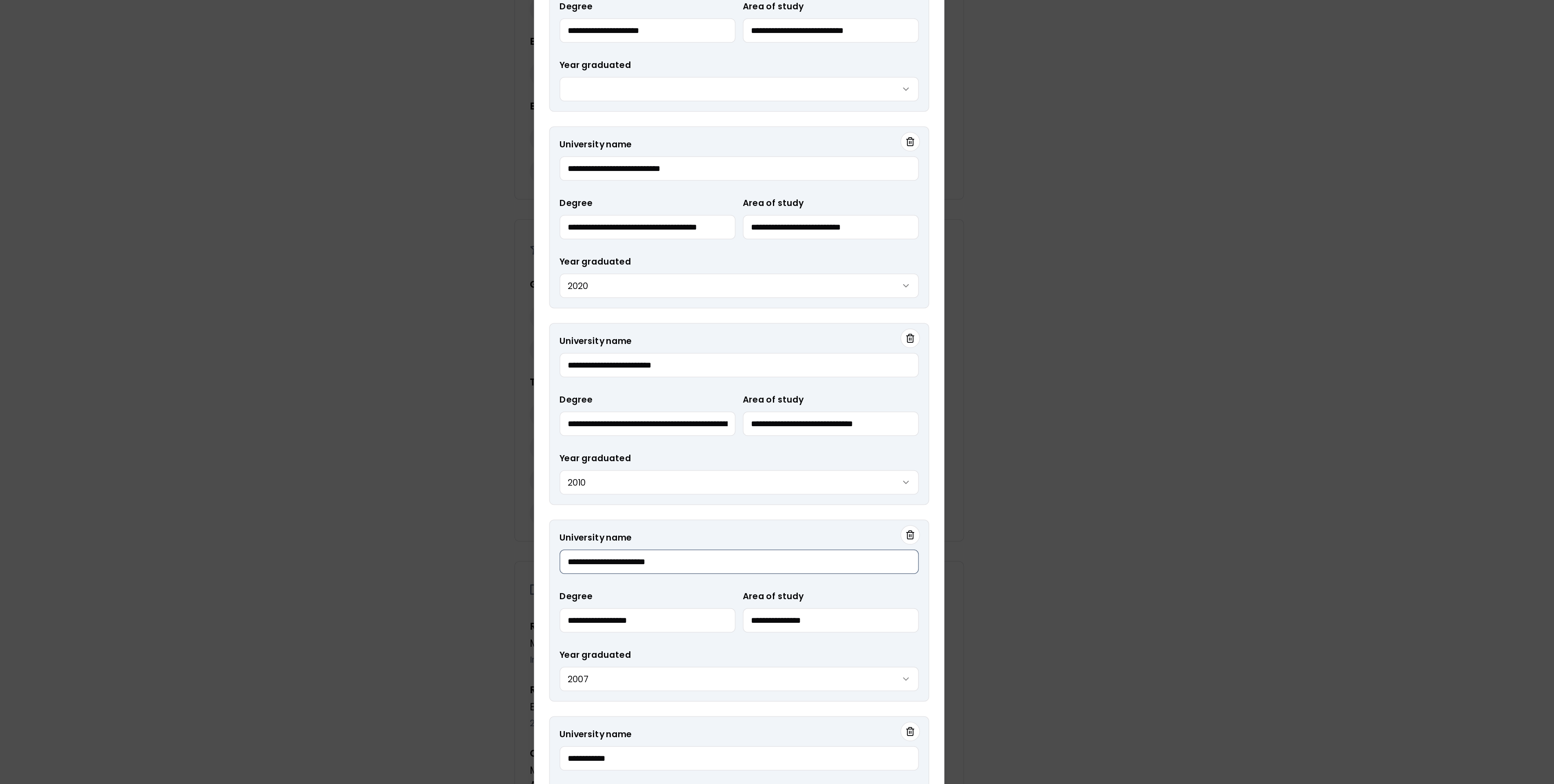 type on "**********" 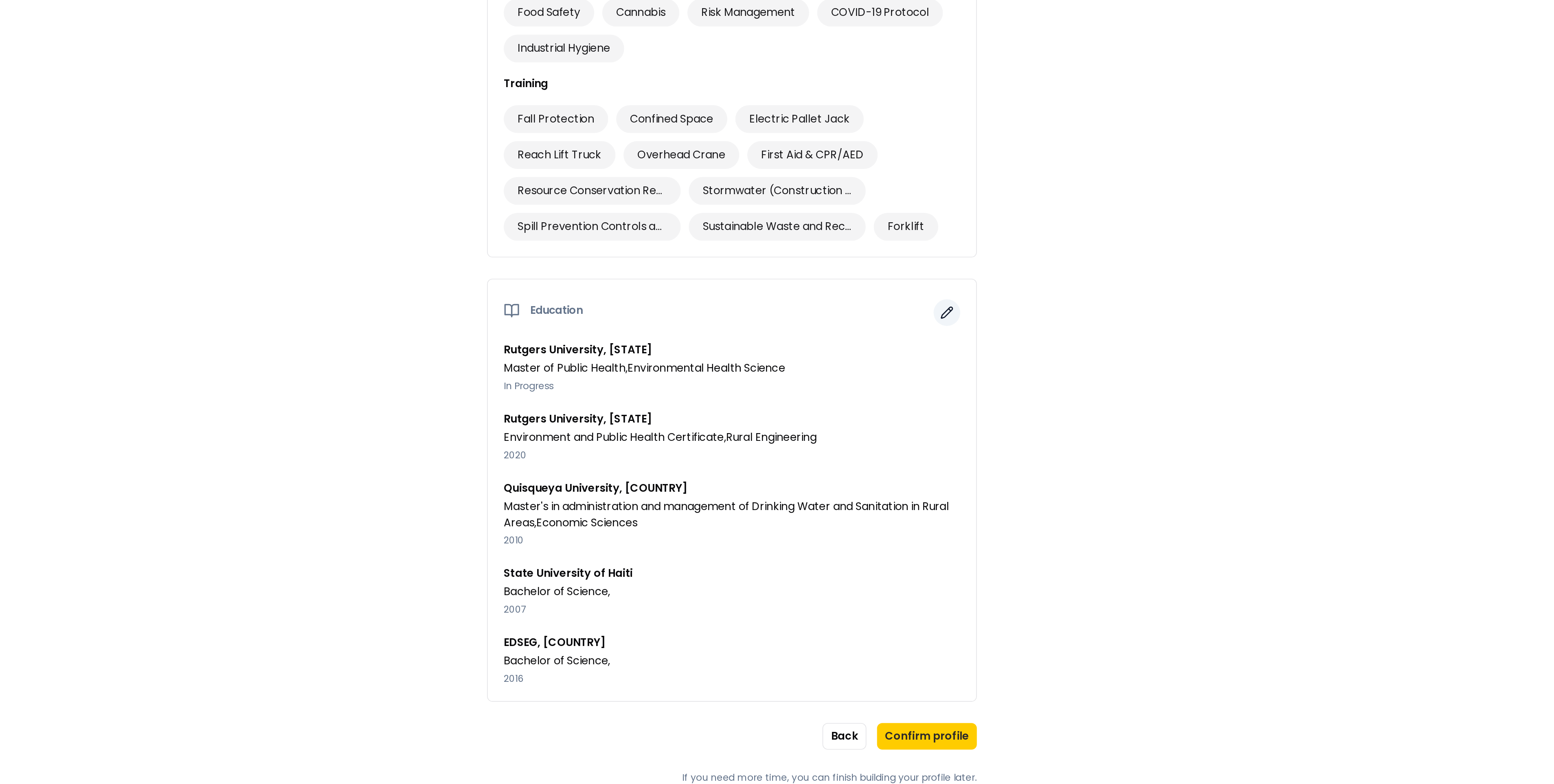 click 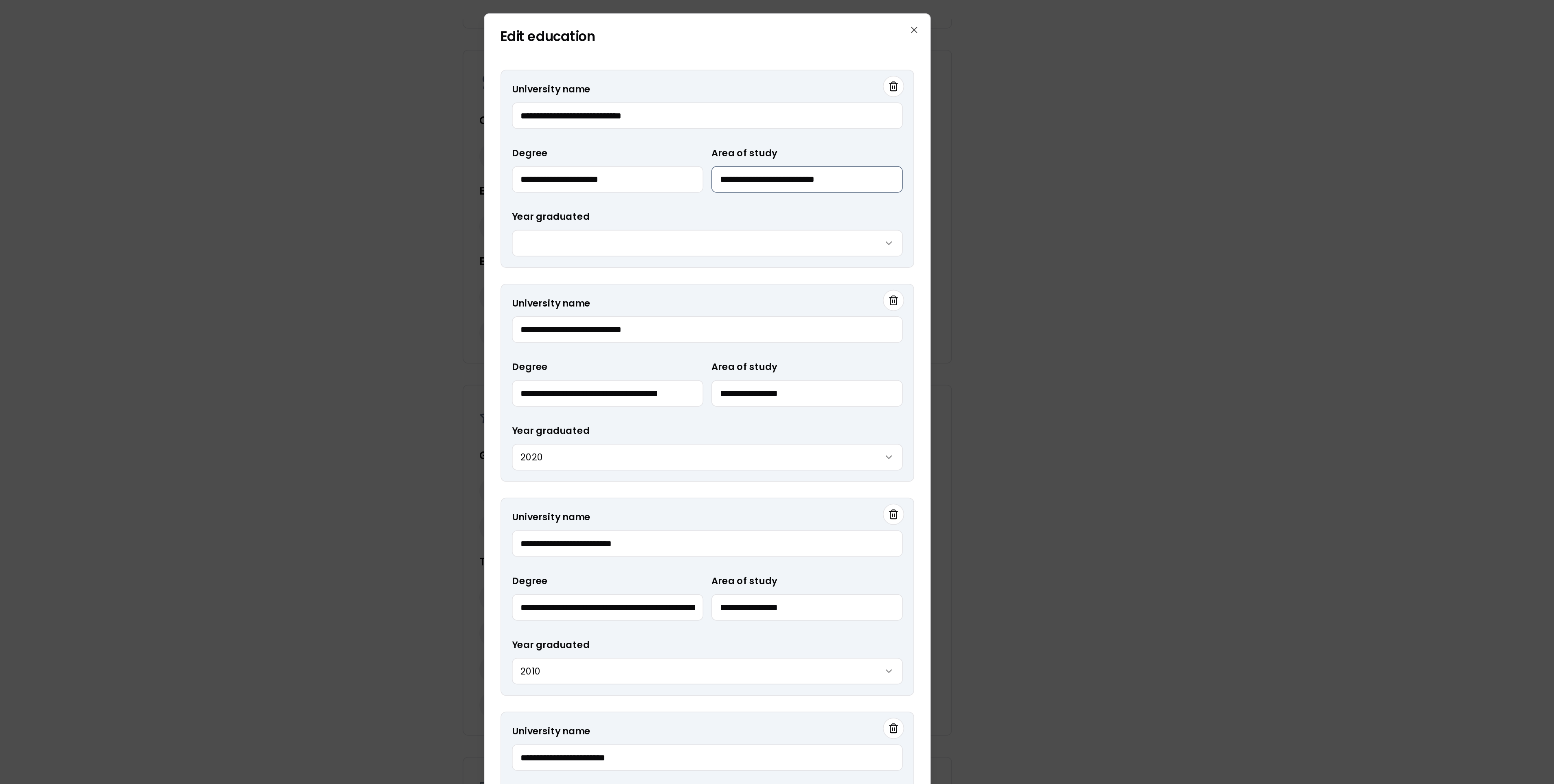 click on "**********" at bounding box center (838, 121) 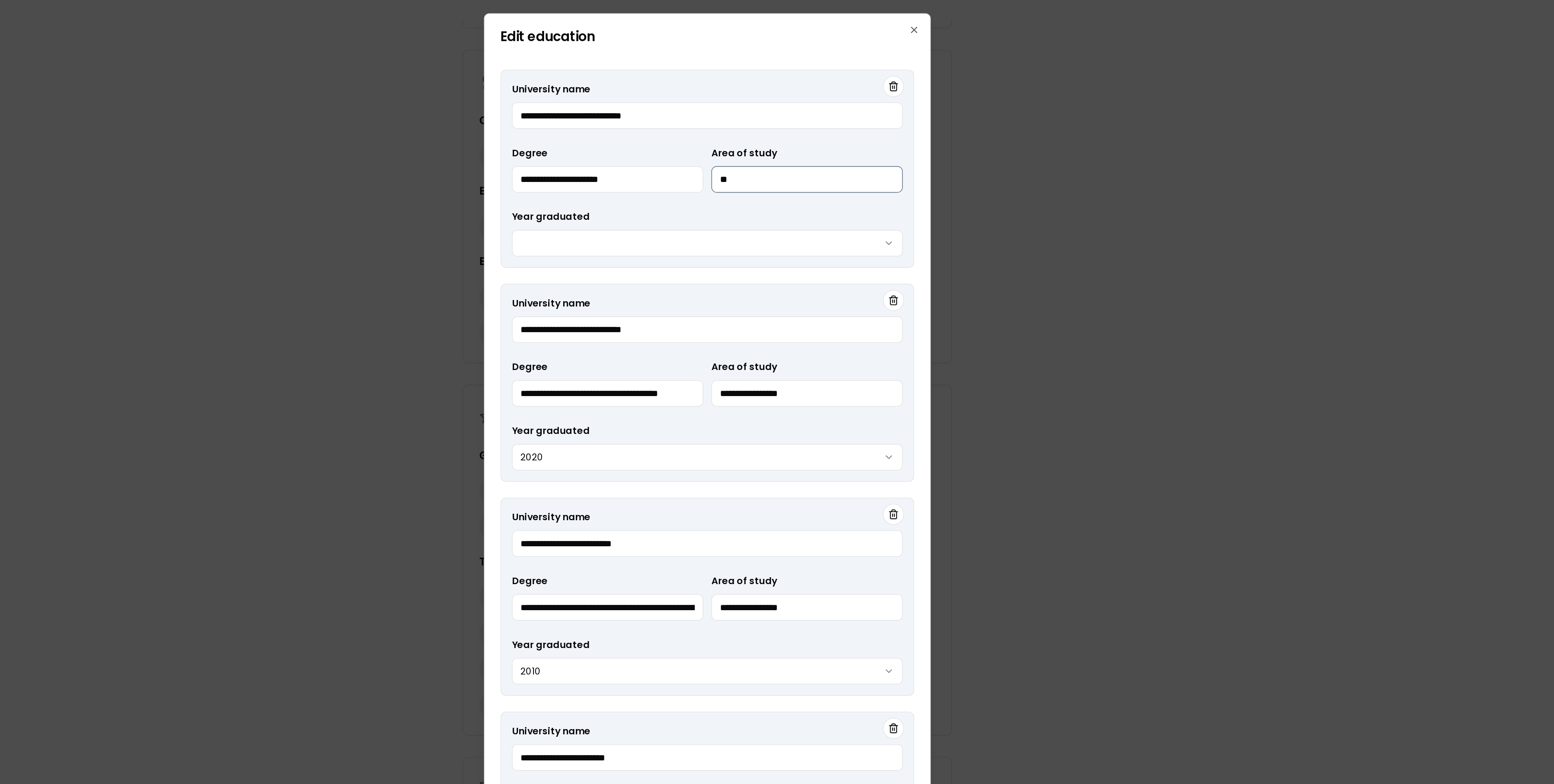 type on "*" 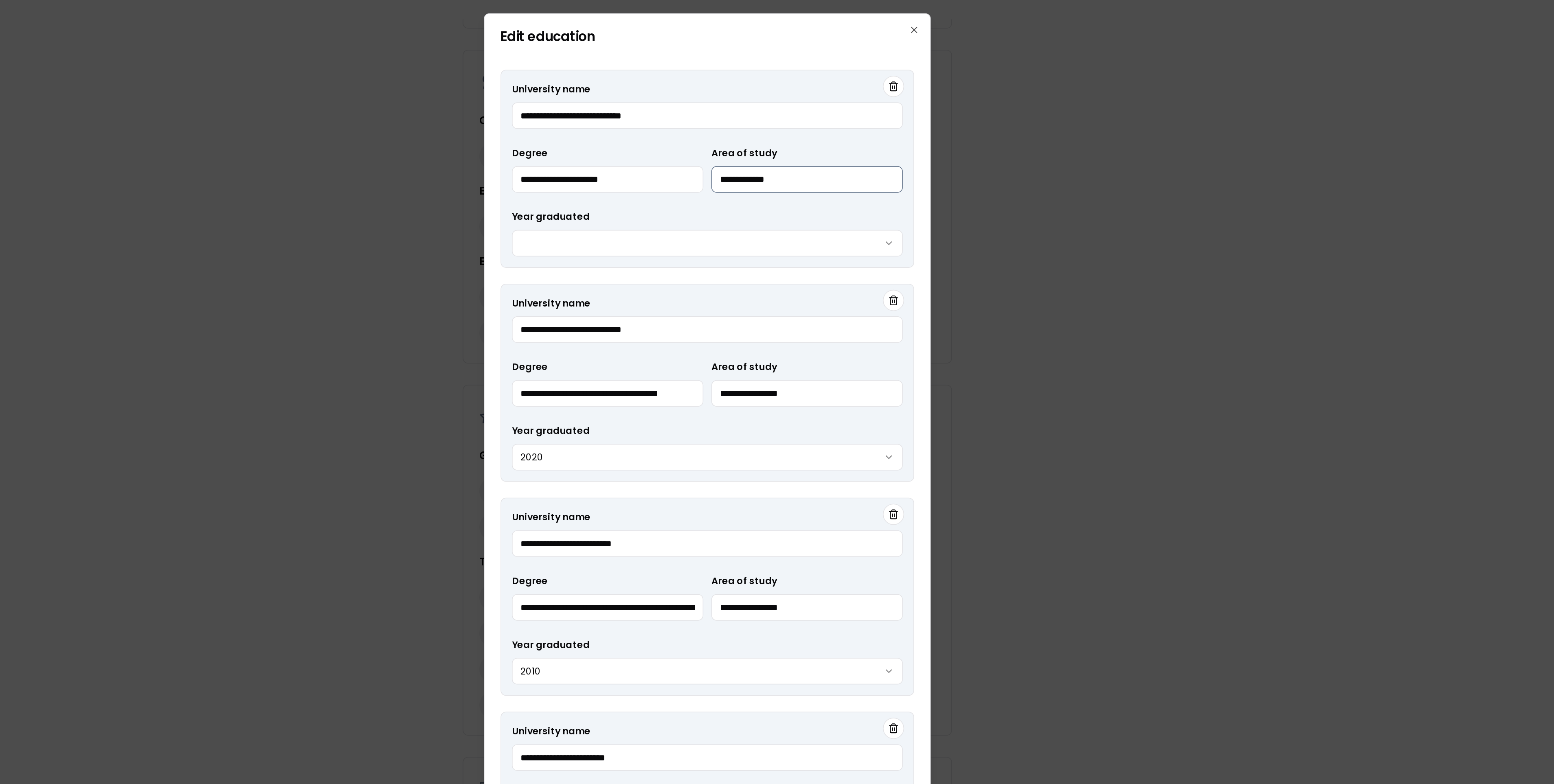type on "**********" 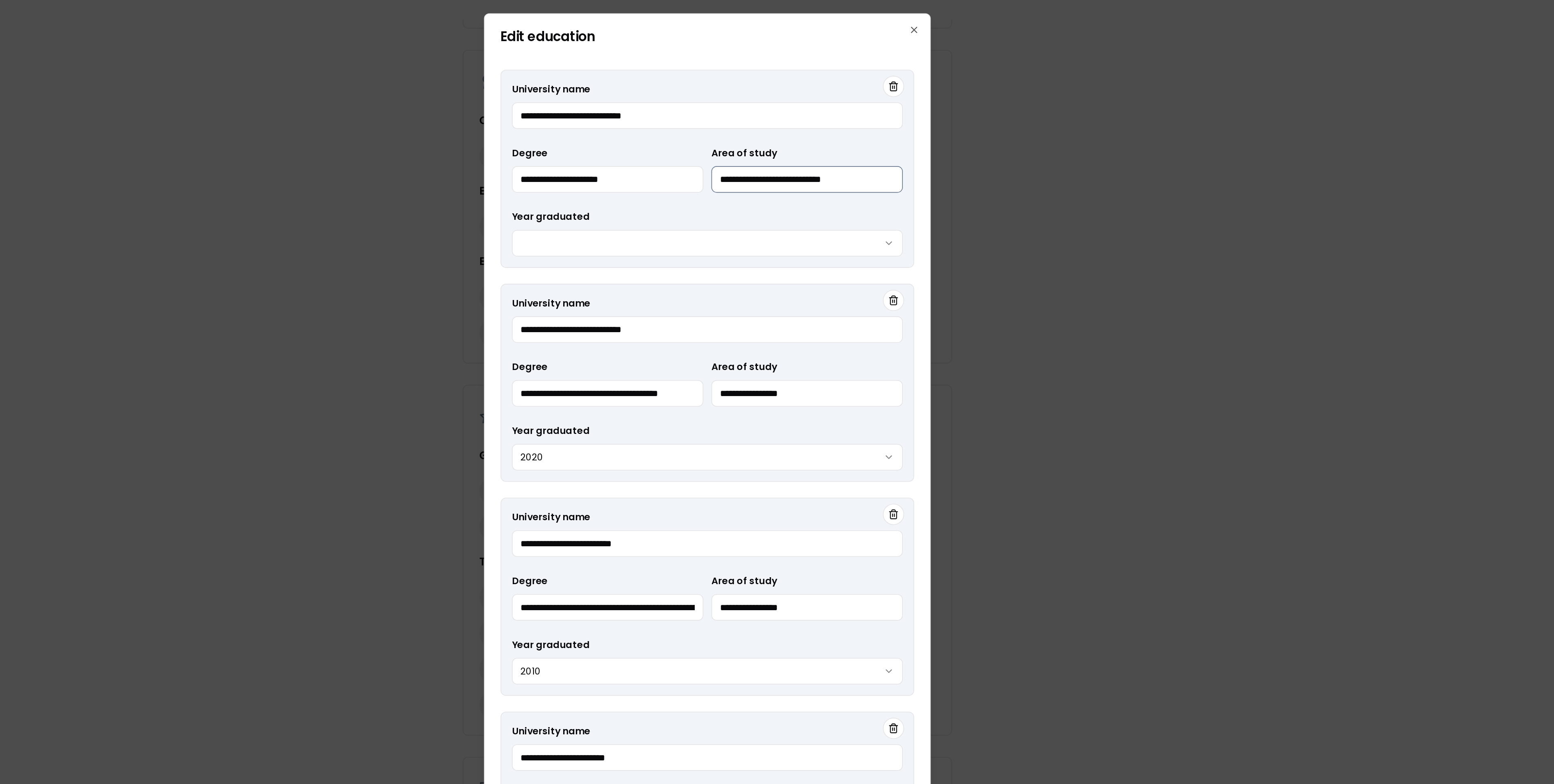 type on "**********" 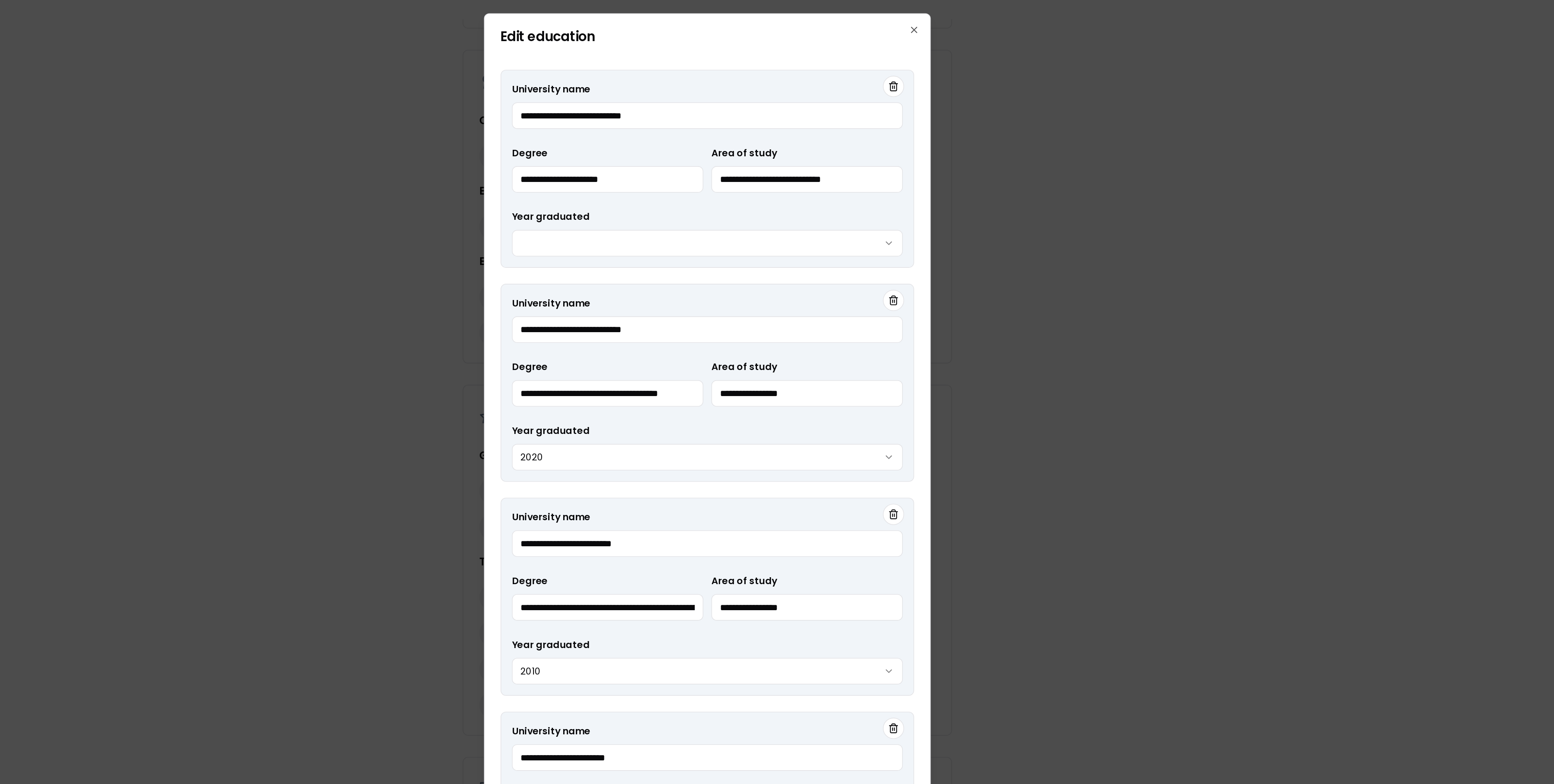 click on "**********" at bounding box center (838, 245) 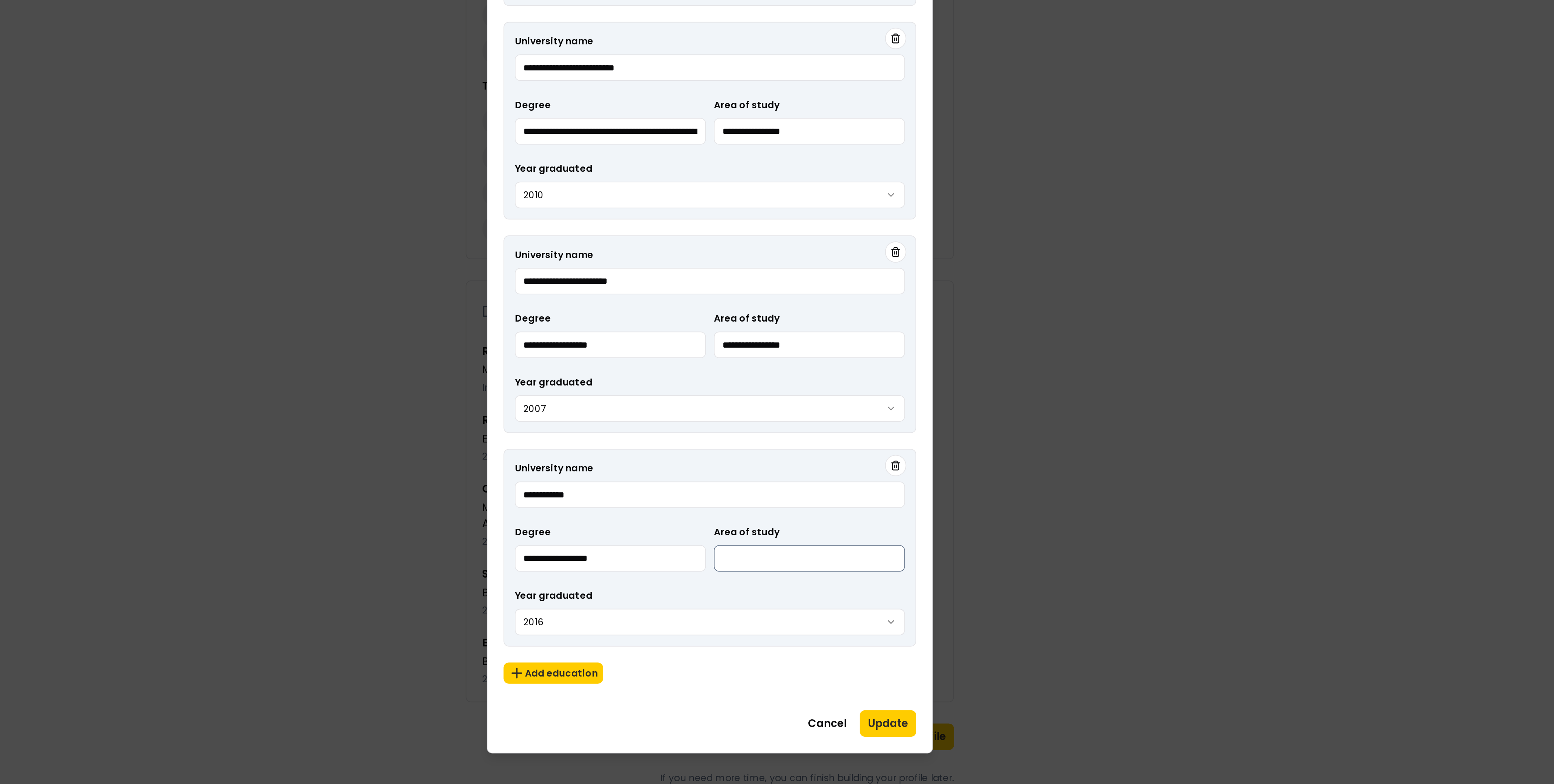 click on "Area of study" at bounding box center (838, 645) 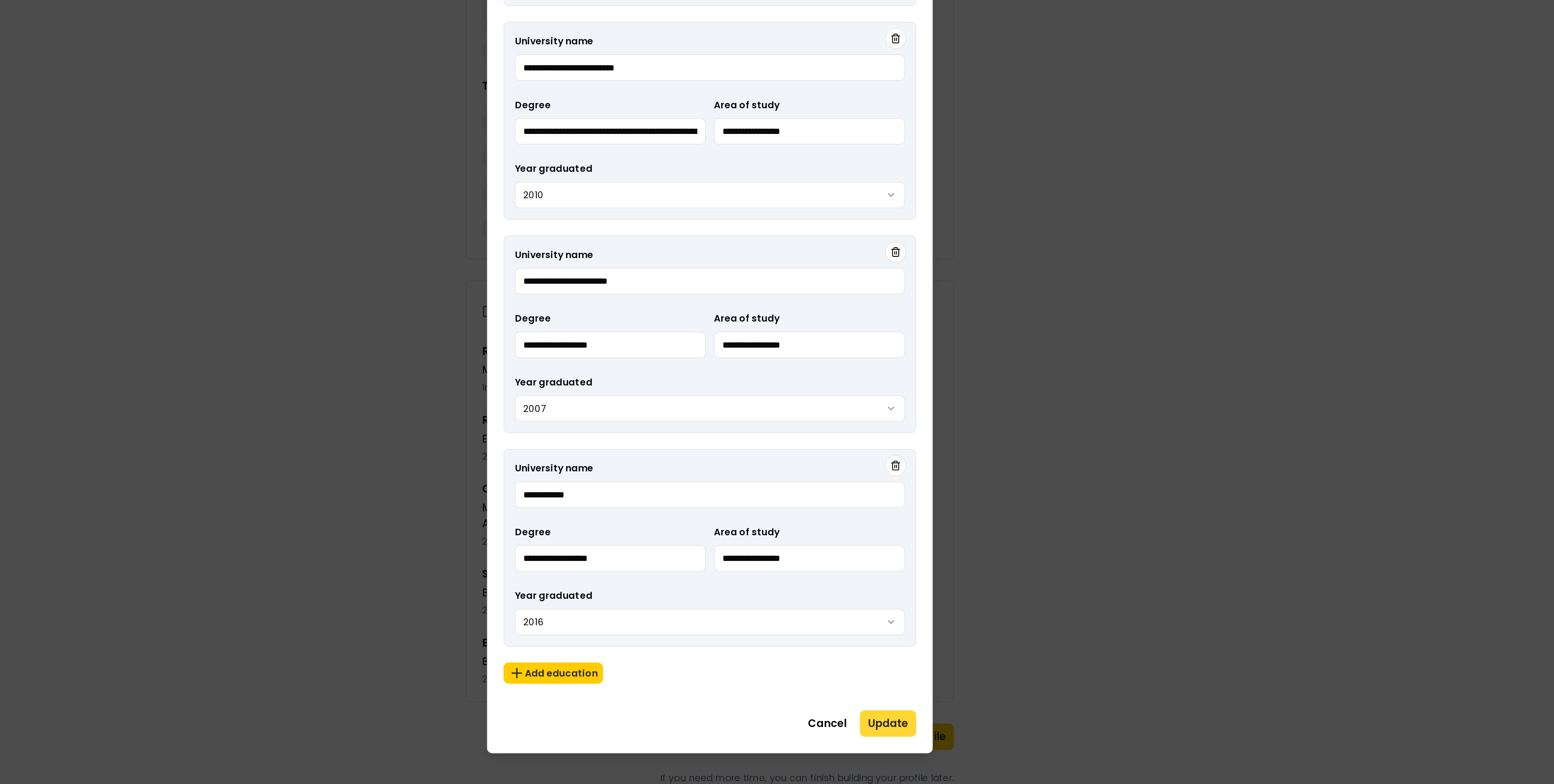 type on "**********" 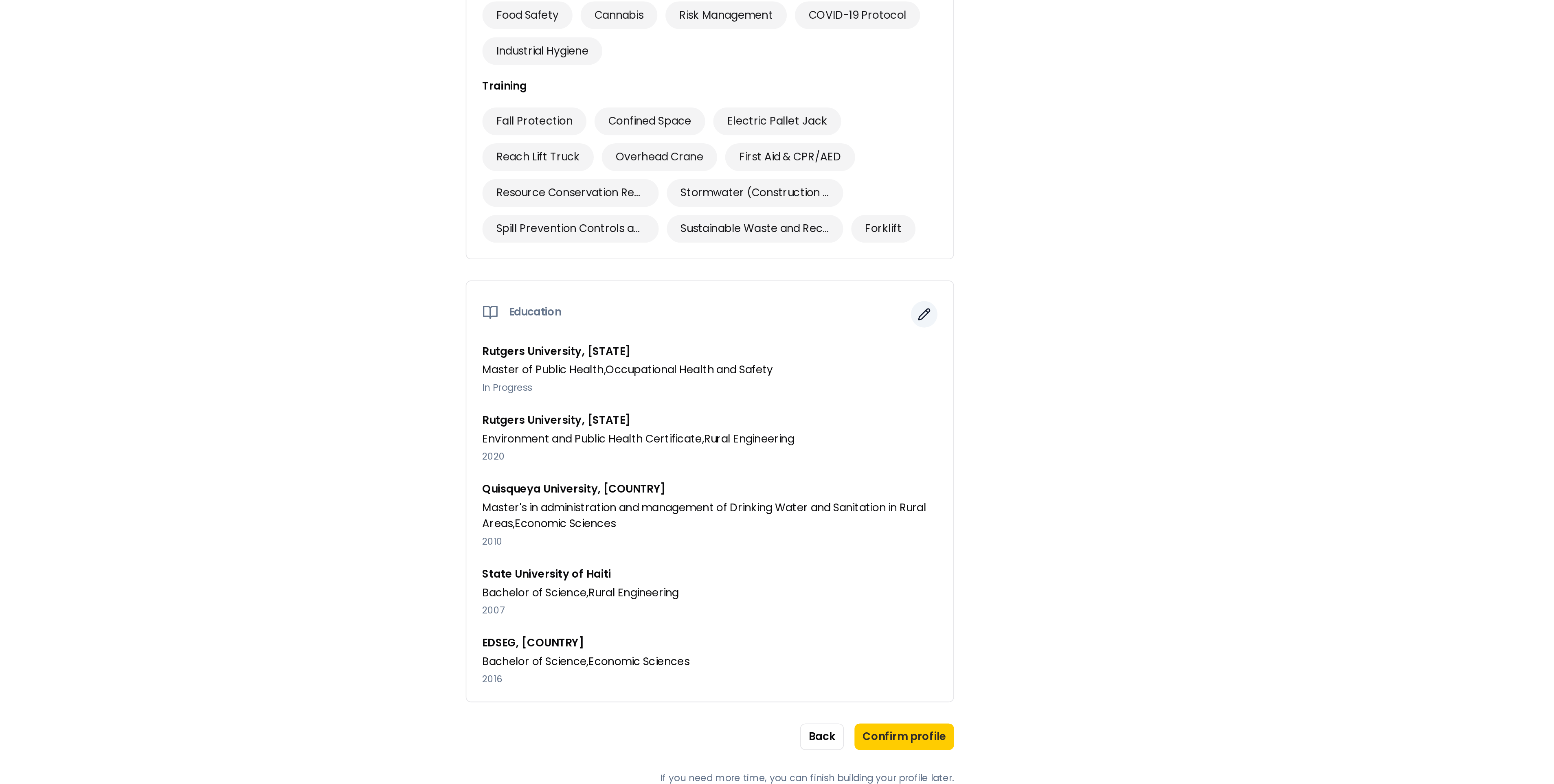 click 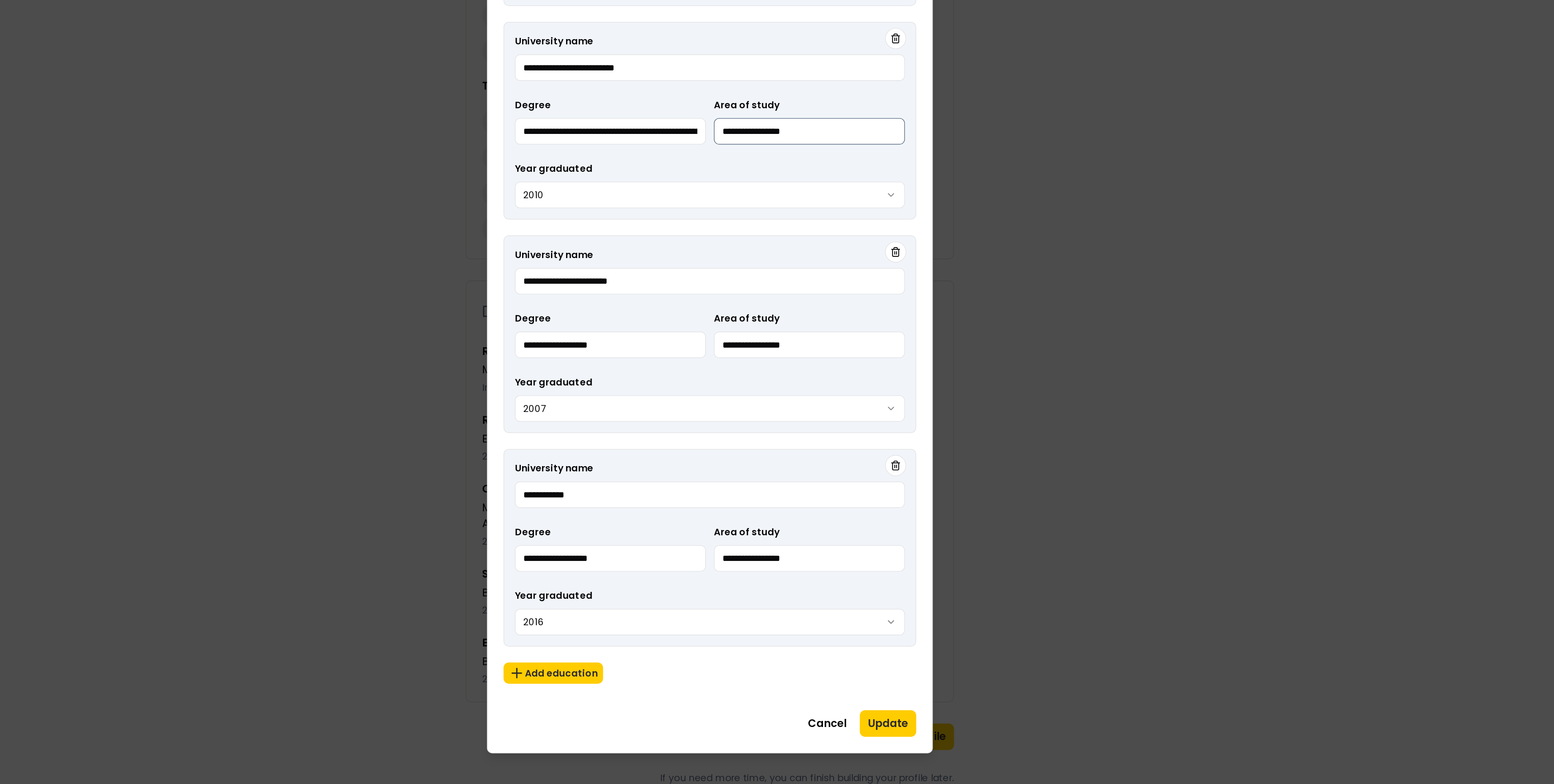 click on "**********" at bounding box center [838, 383] 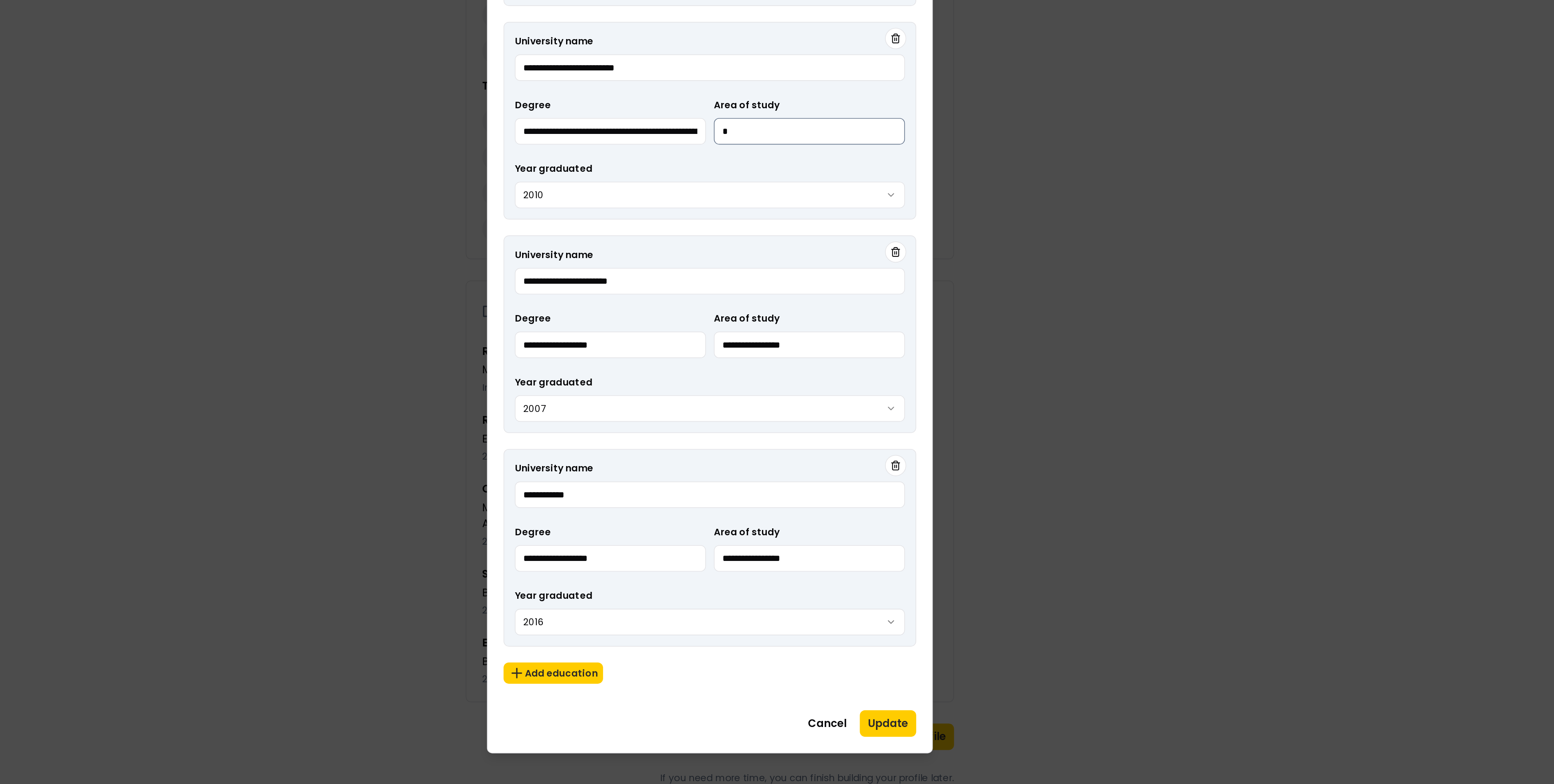 type on "**********" 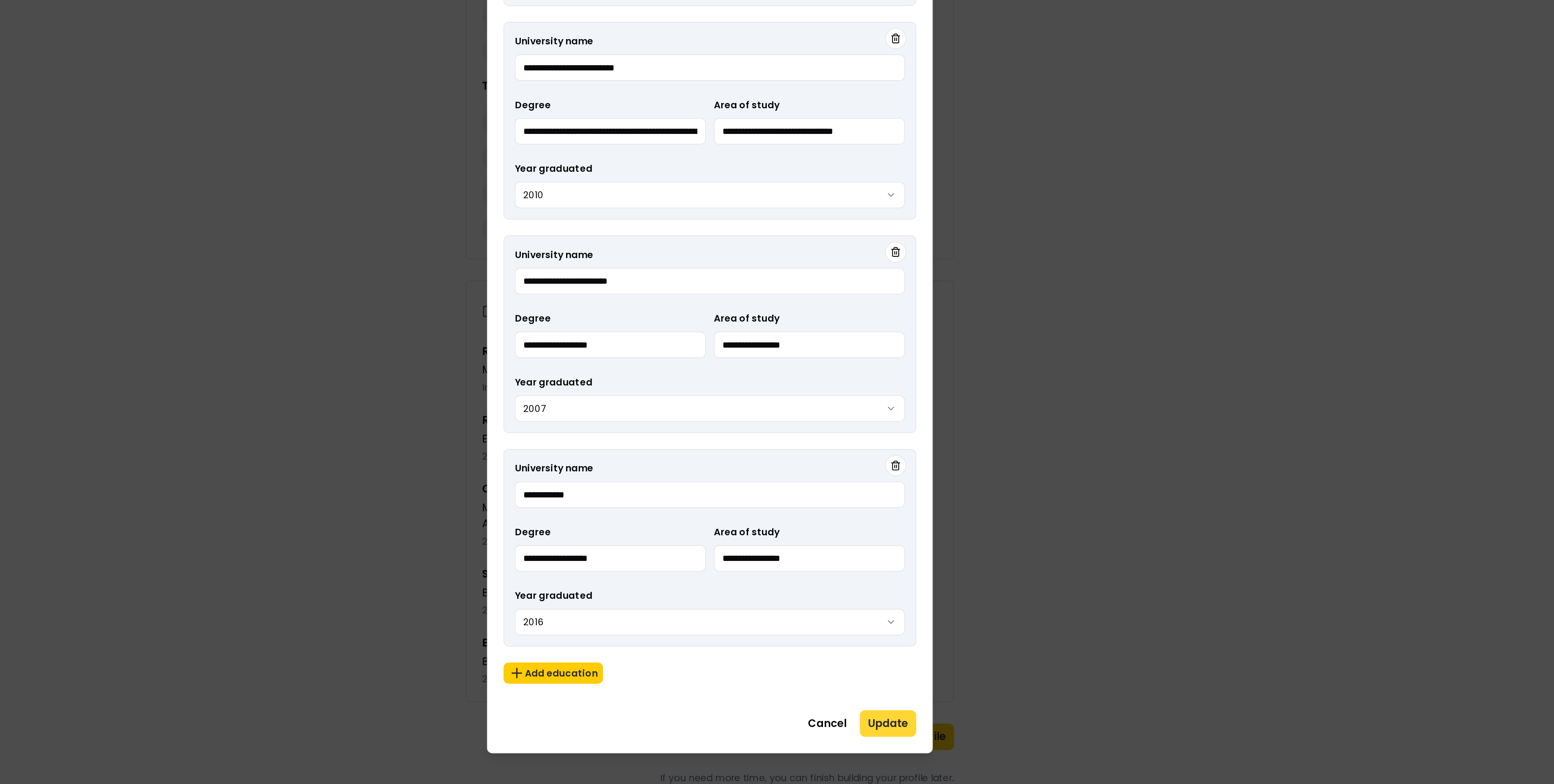 click on "Update" at bounding box center (886, 747) 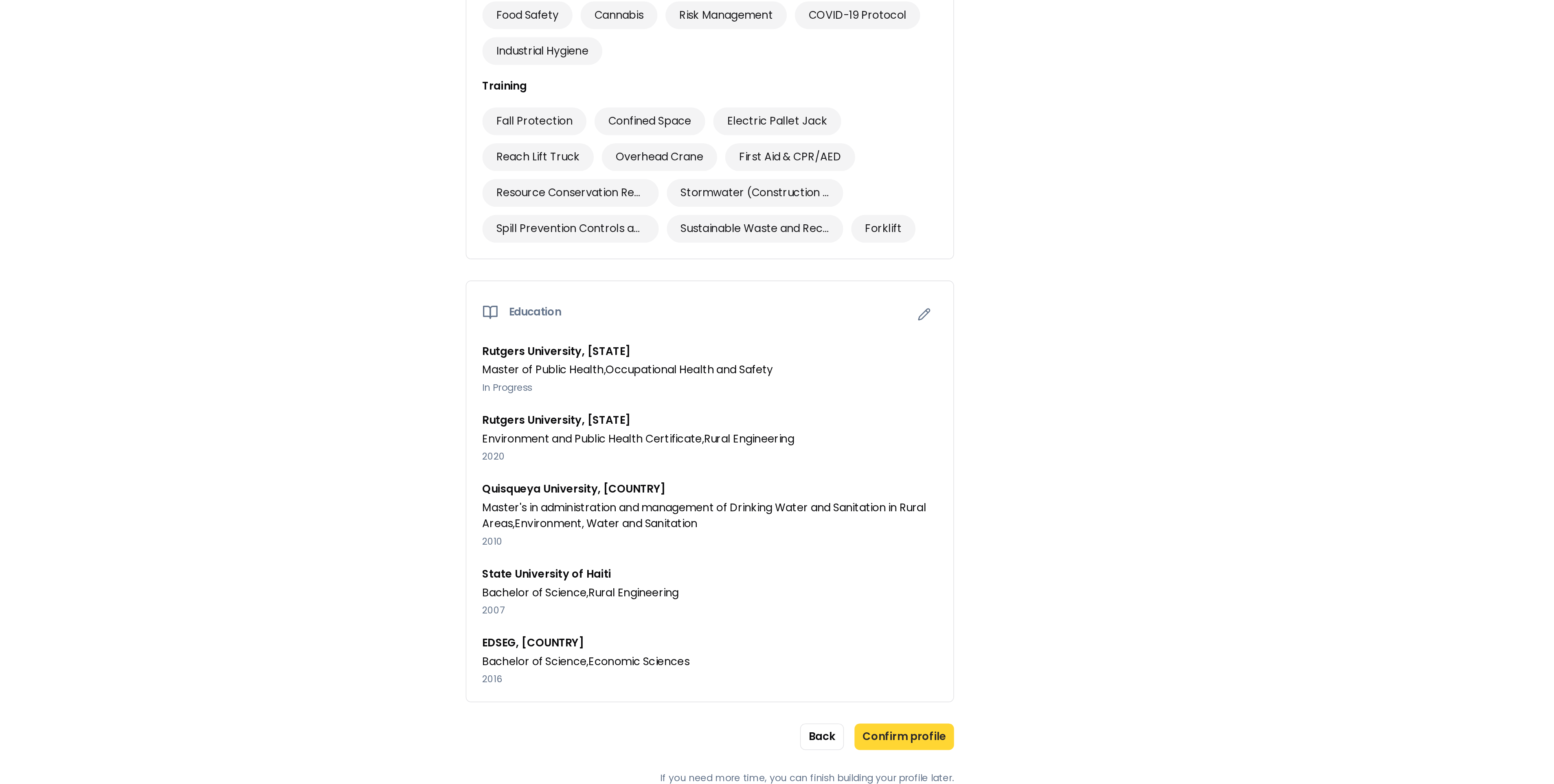 click on "Confirm profile" at bounding box center (896, 755) 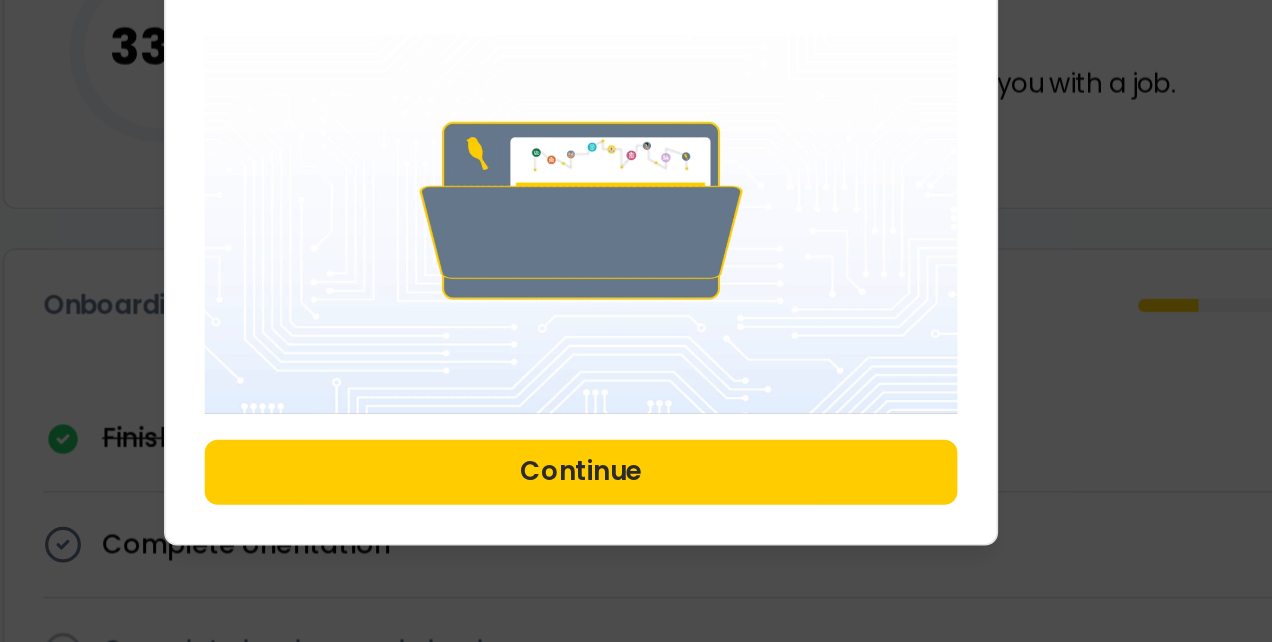 drag, startPoint x: 2947, startPoint y: 744, endPoint x: 781, endPoint y: 320, distance: 2207.1094 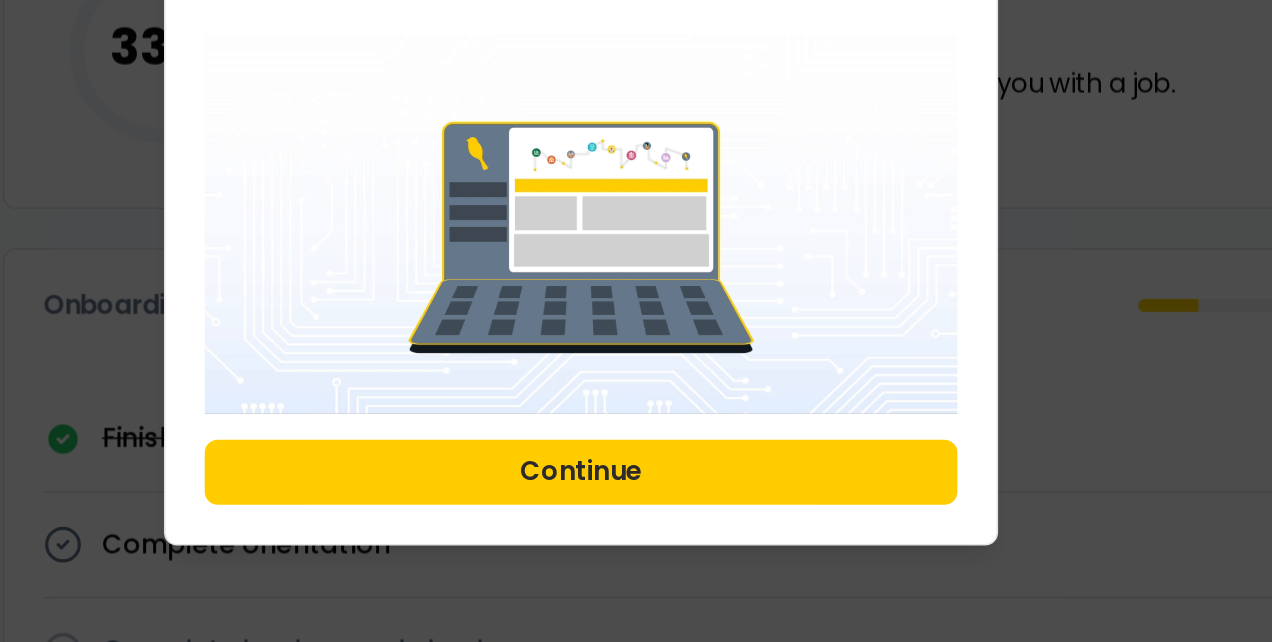 click at bounding box center [636, 377] 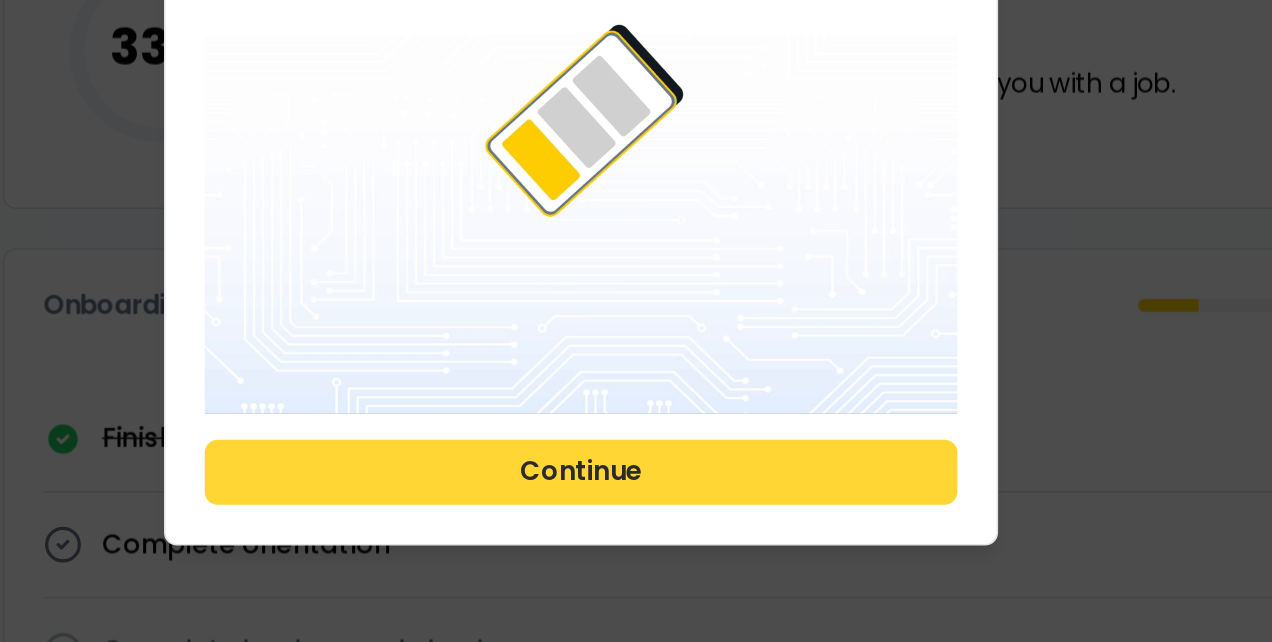 click on "Continue" at bounding box center (636, 537) 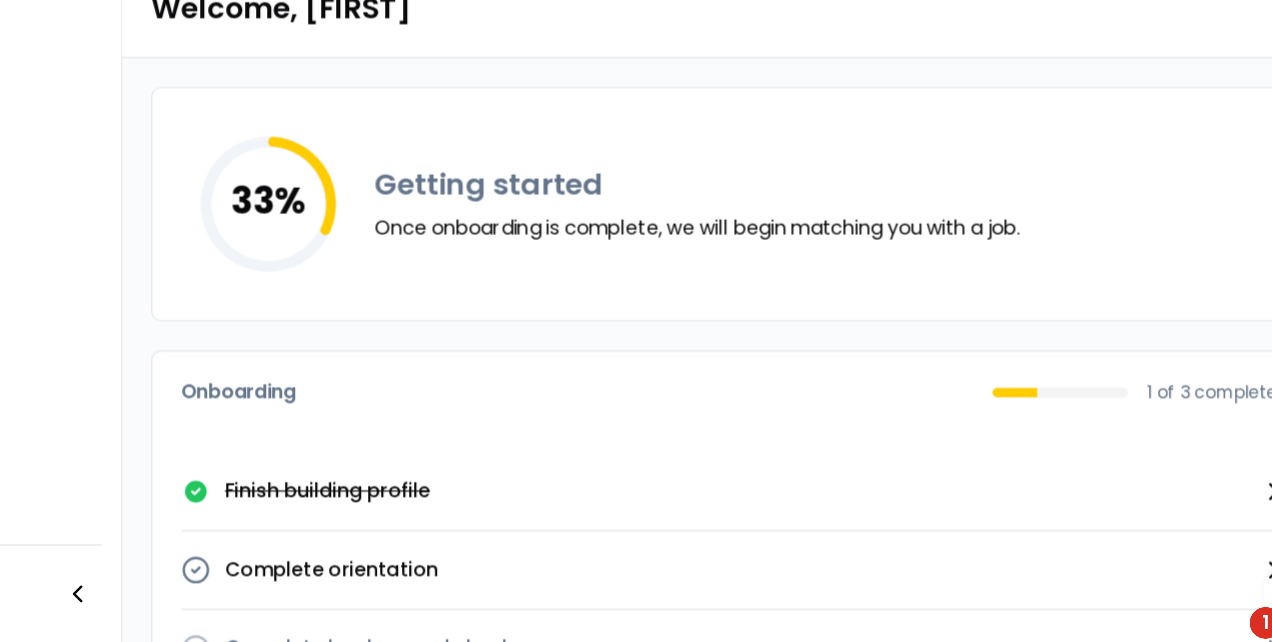 scroll, scrollTop: 0, scrollLeft: 0, axis: both 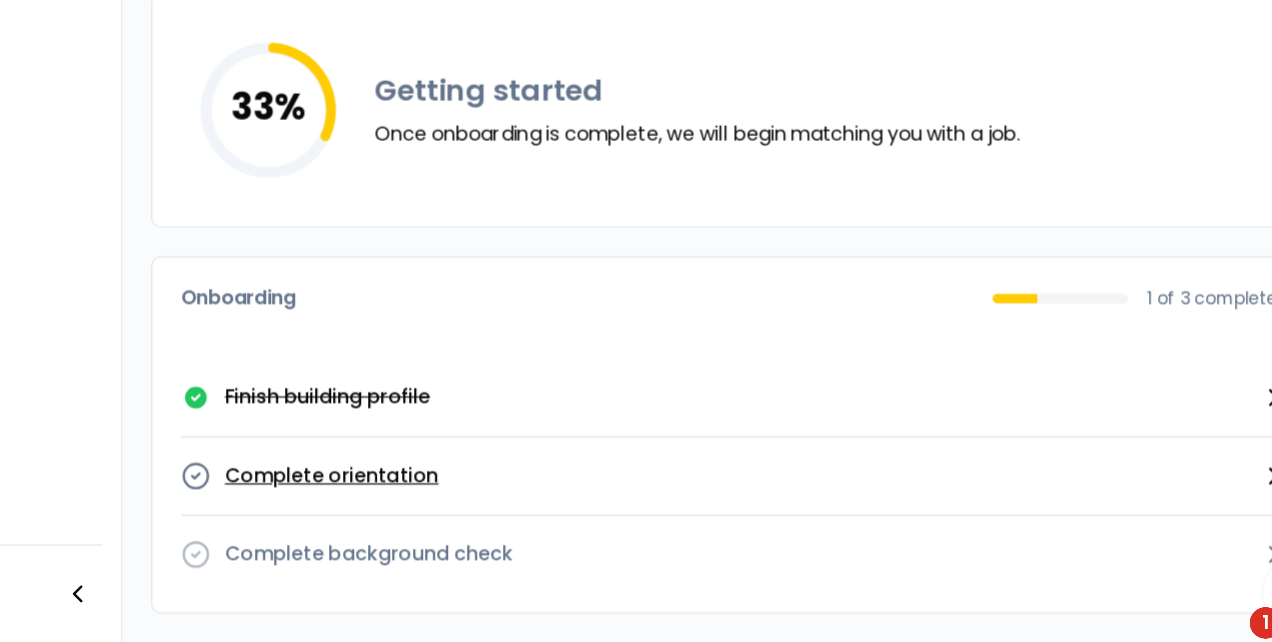 click 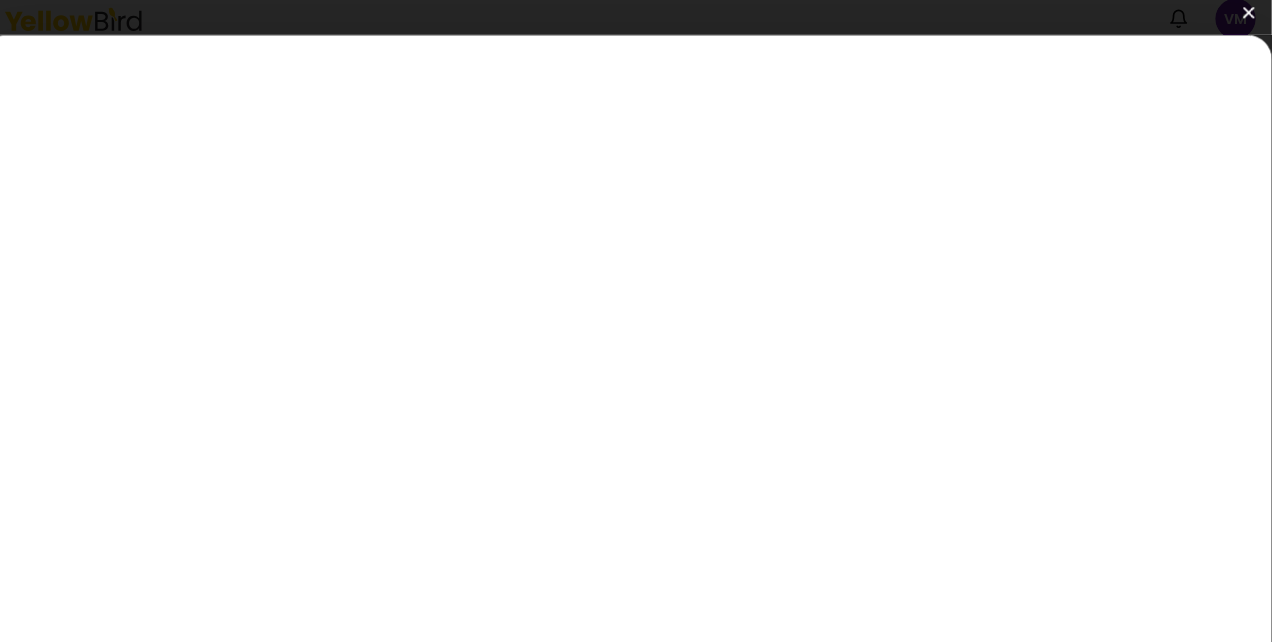 scroll, scrollTop: 0, scrollLeft: 0, axis: both 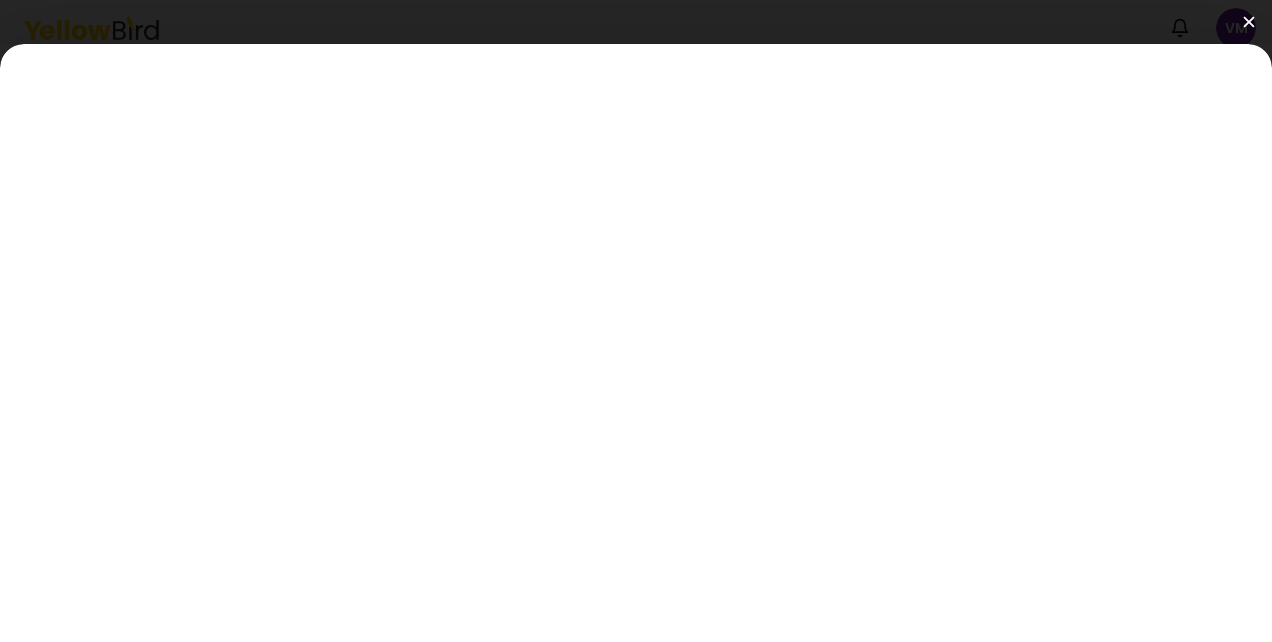click at bounding box center (1248, 21) 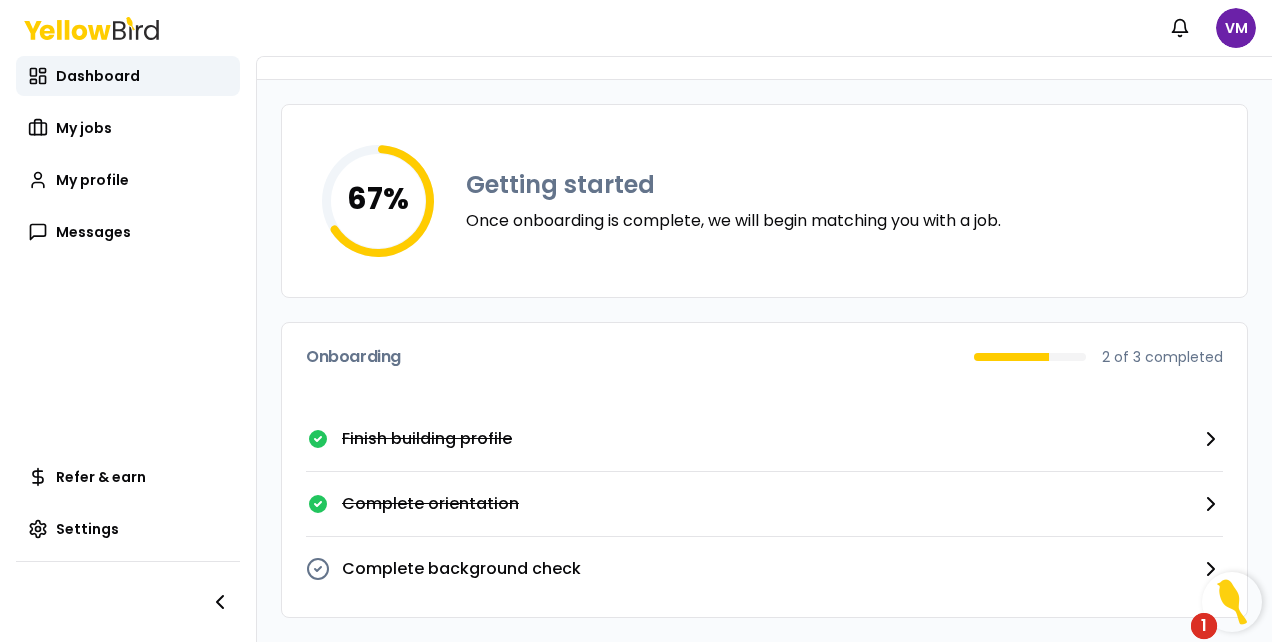 click on "1" at bounding box center (1204, 639) 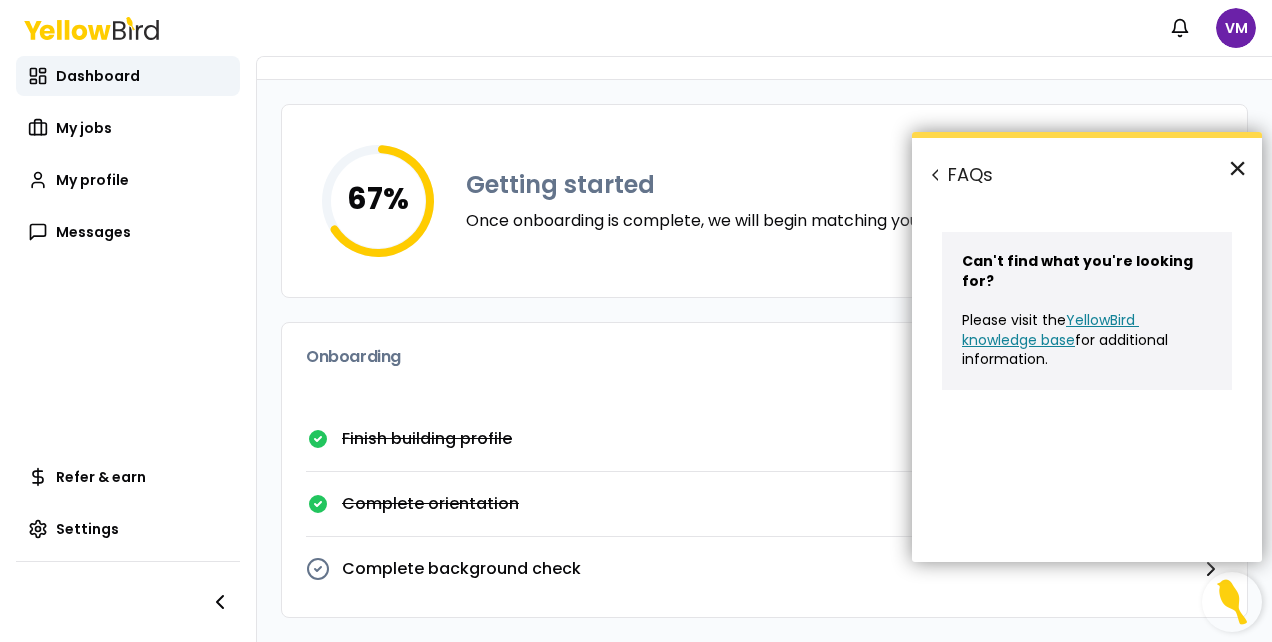 click on "×" at bounding box center (1237, 168) 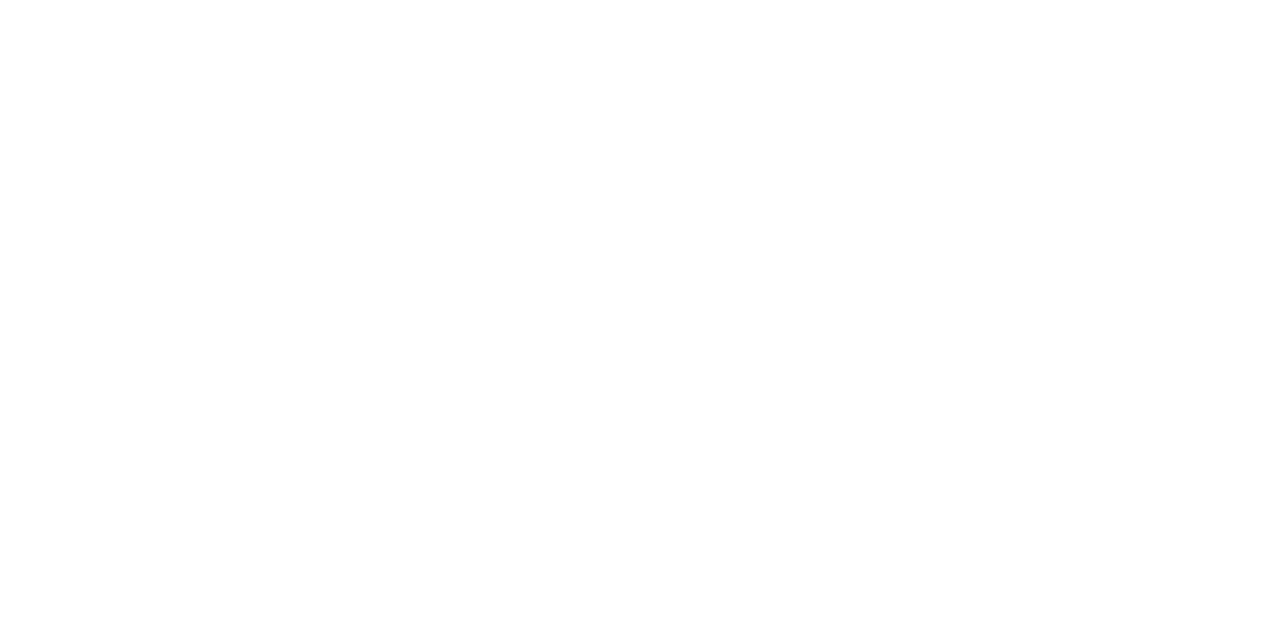 scroll, scrollTop: 0, scrollLeft: 0, axis: both 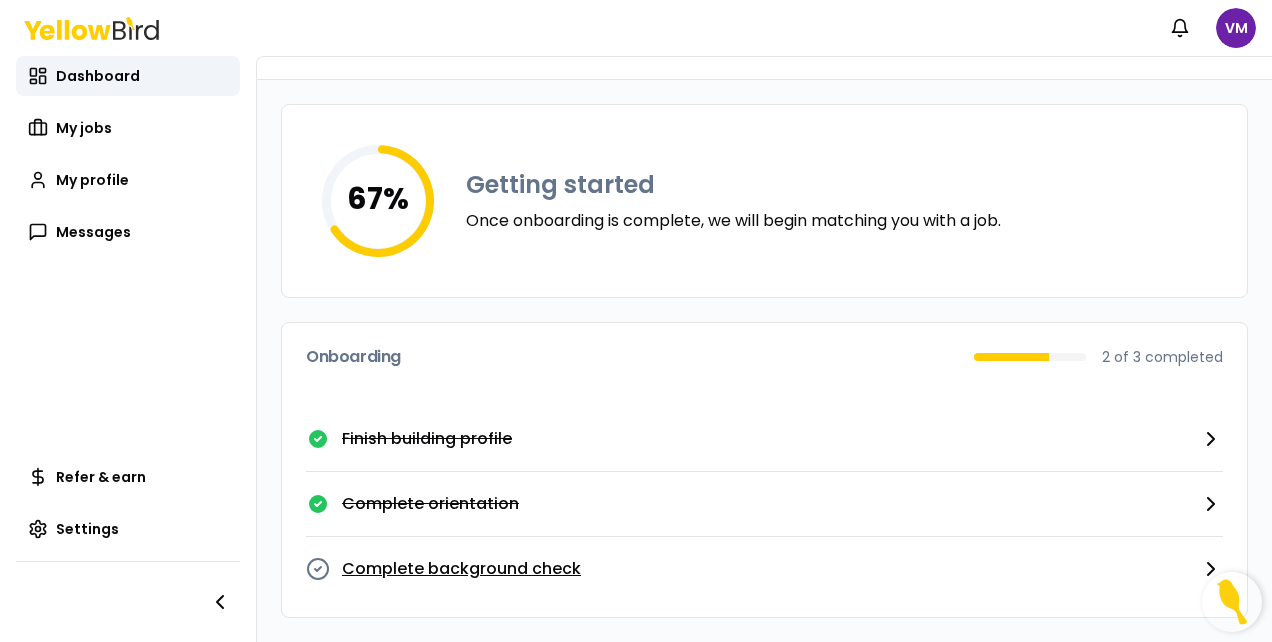 click on "Complete background check" at bounding box center [764, 569] 